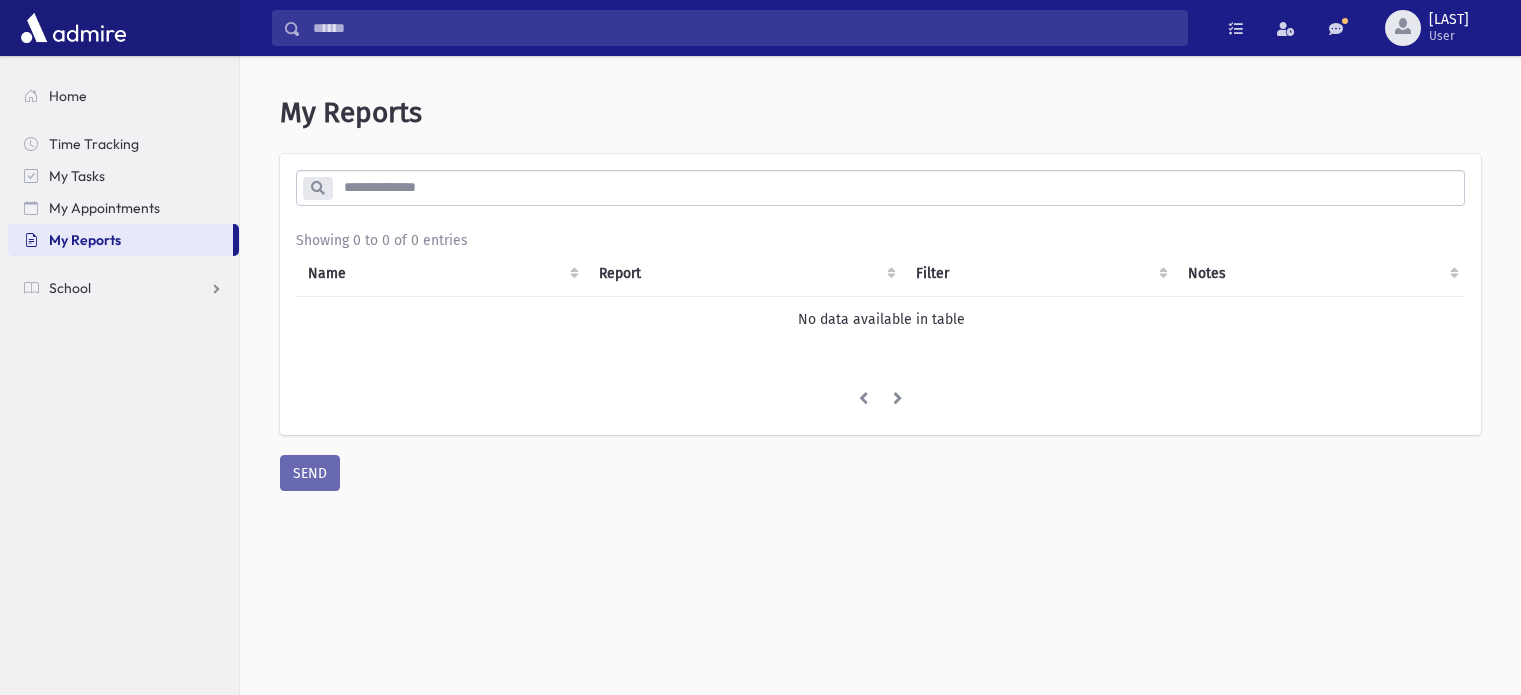 click on "School" at bounding box center (70, 288) 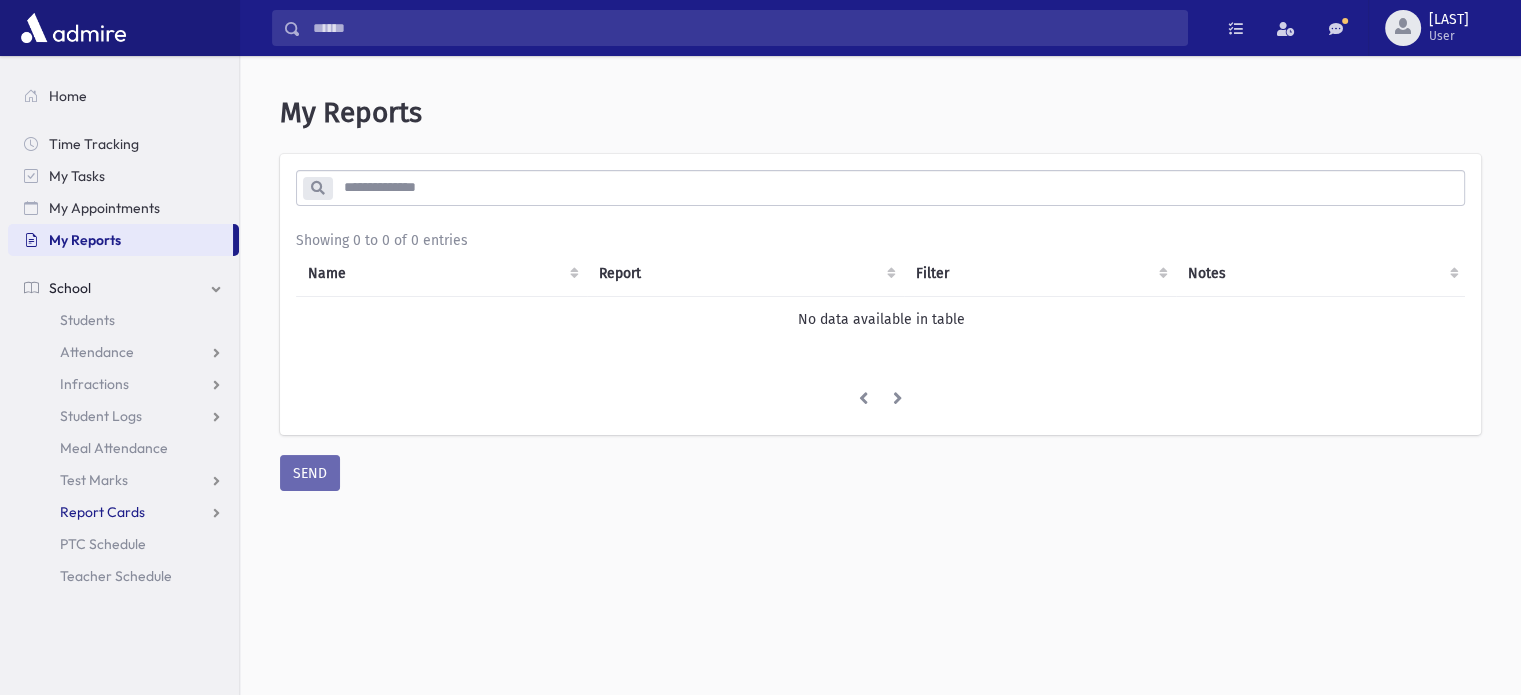 click on "Report Cards" at bounding box center [102, 512] 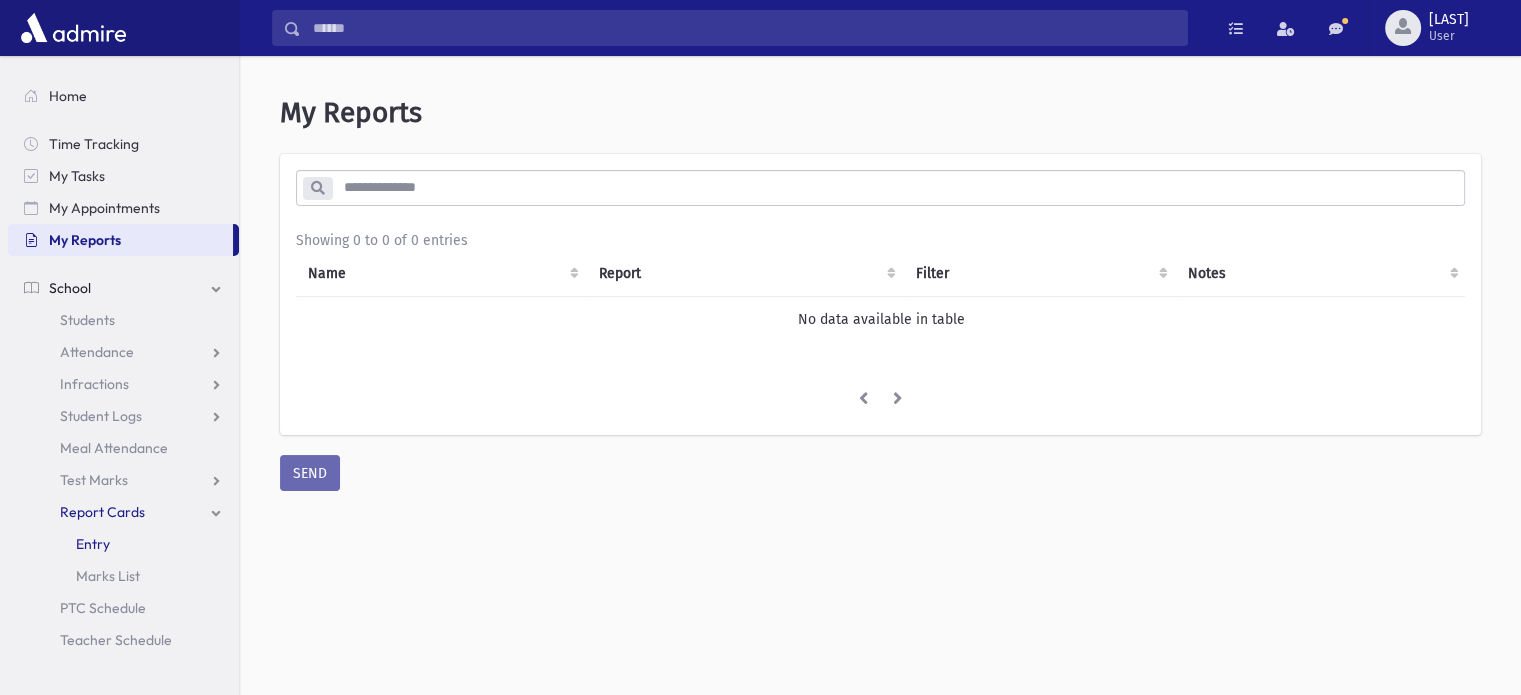 click on "Entry" at bounding box center (93, 544) 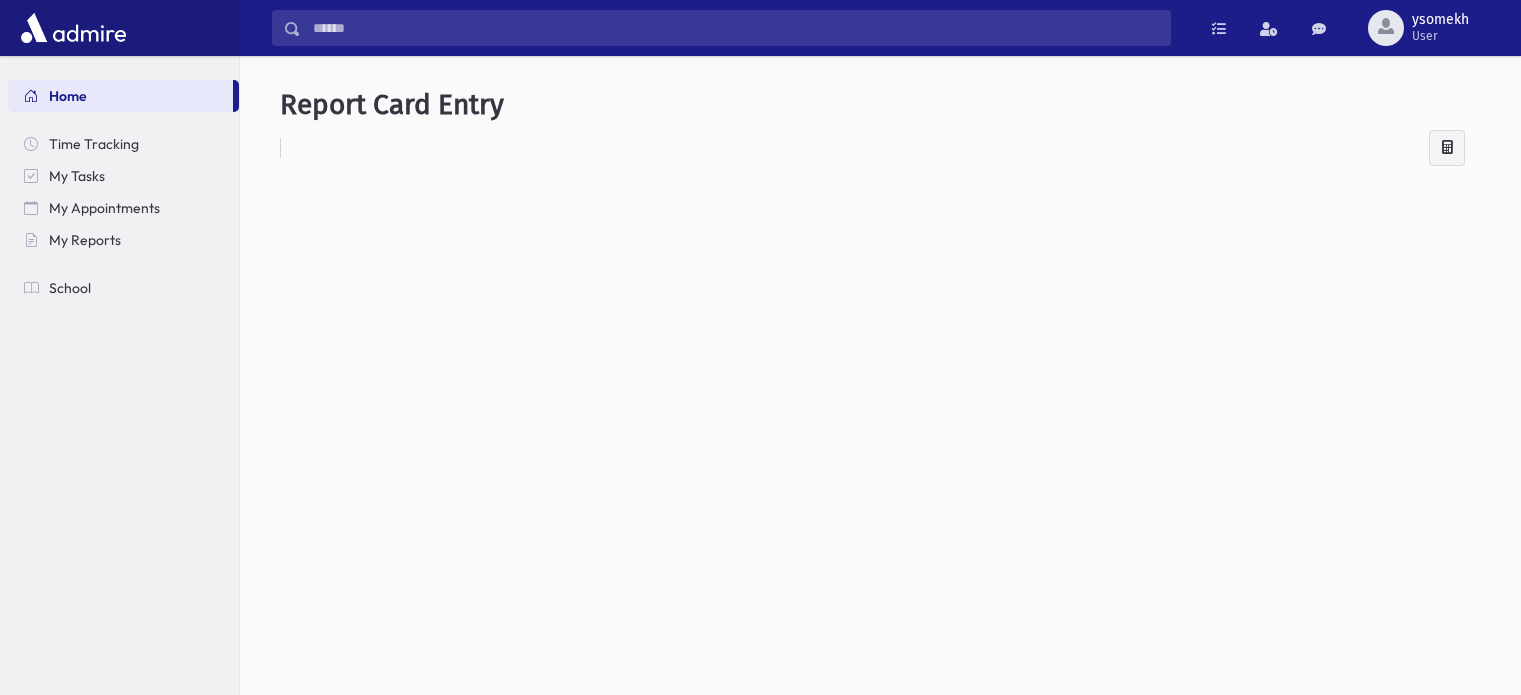 scroll, scrollTop: 0, scrollLeft: 0, axis: both 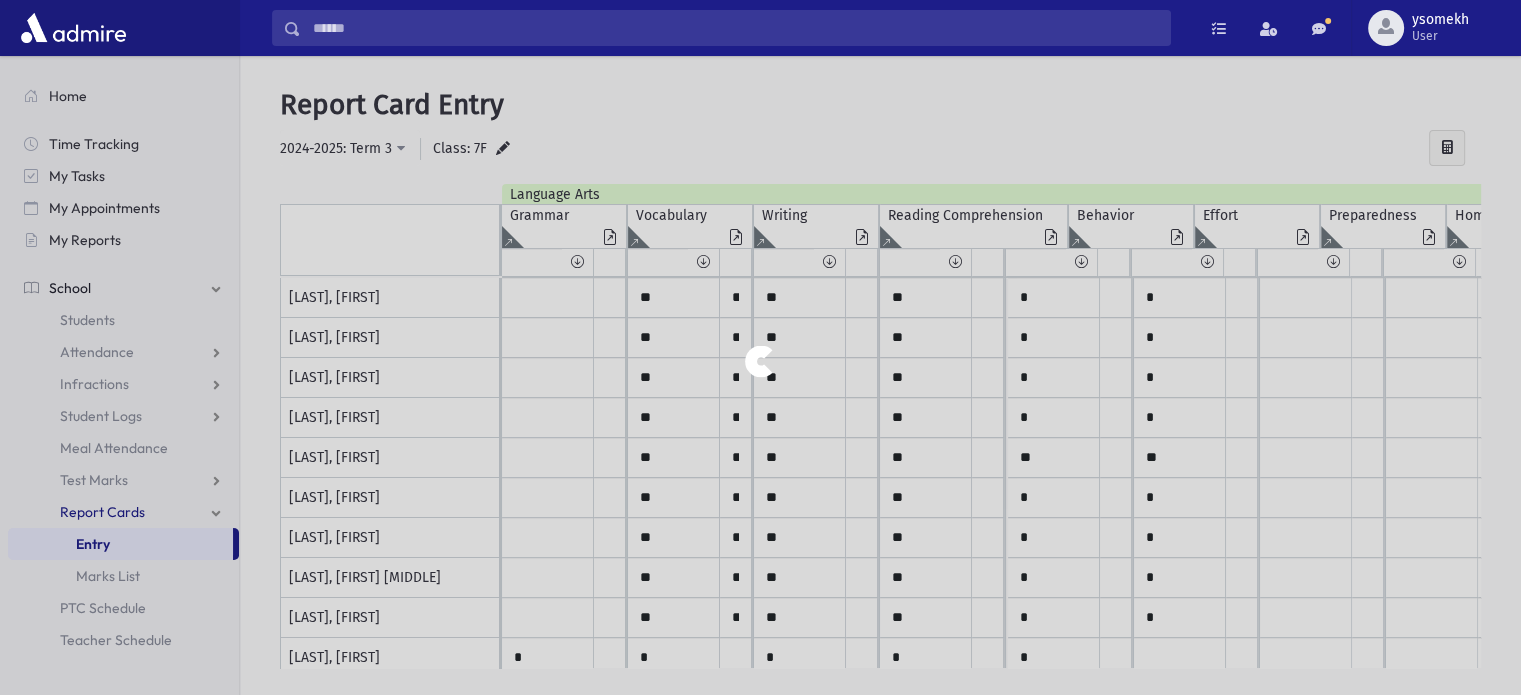 drag, startPoint x: 880, startPoint y: 664, endPoint x: 1256, endPoint y: 610, distance: 379.85788 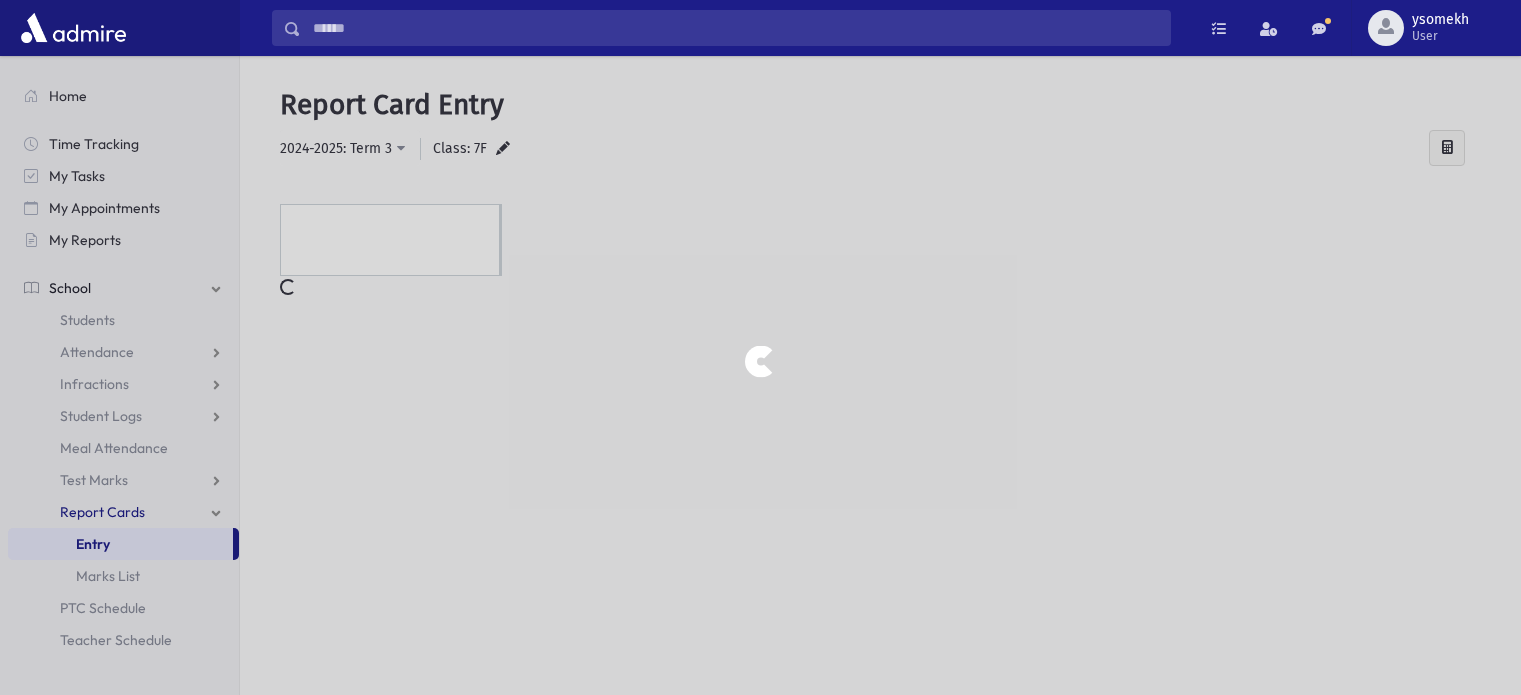 scroll, scrollTop: 0, scrollLeft: 0, axis: both 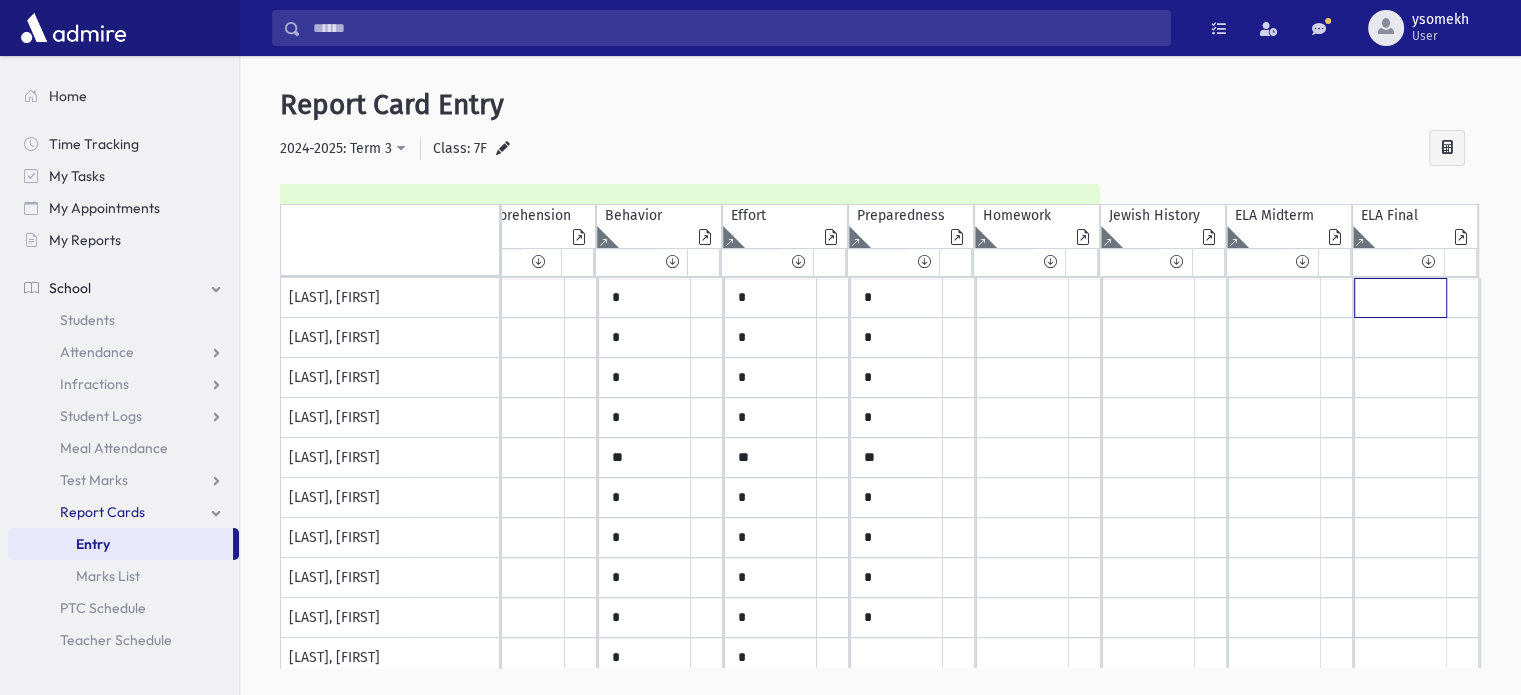 click at bounding box center [79, 298] 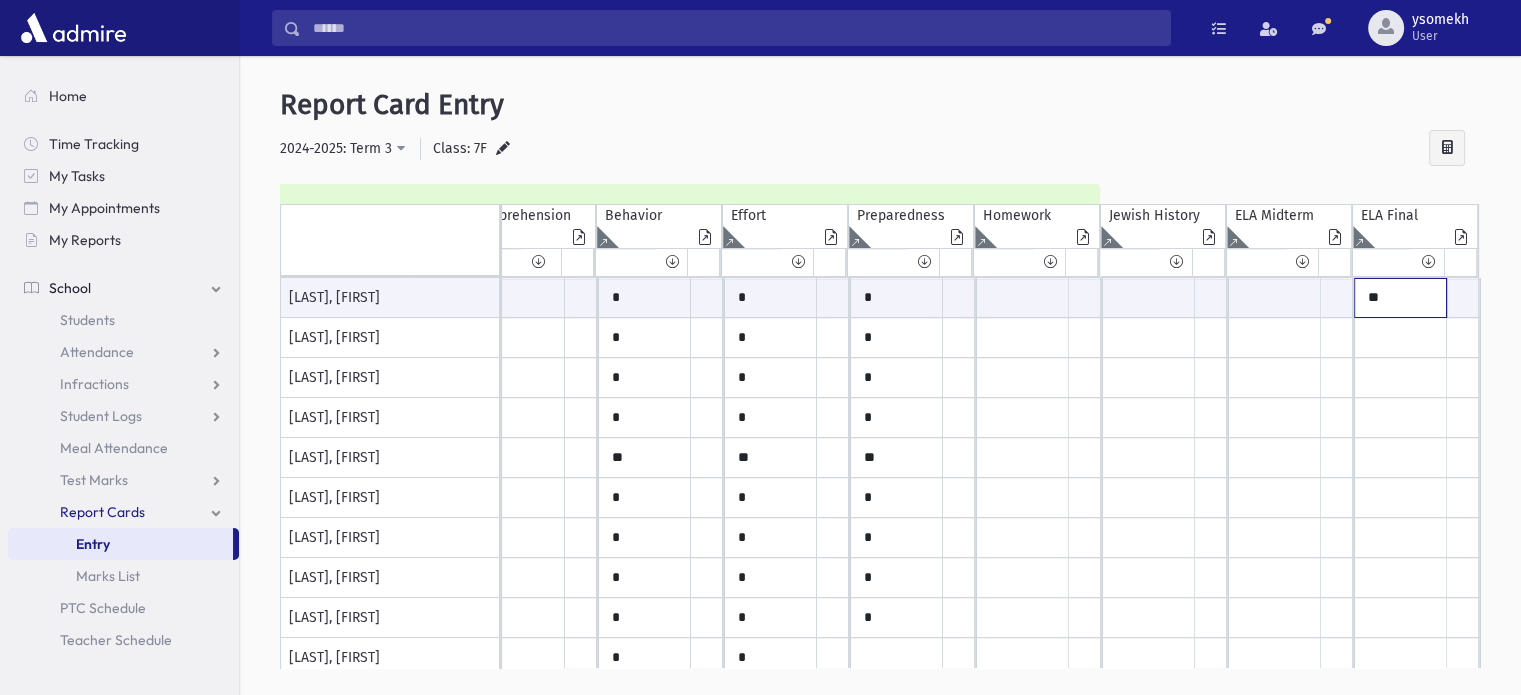 type on "**" 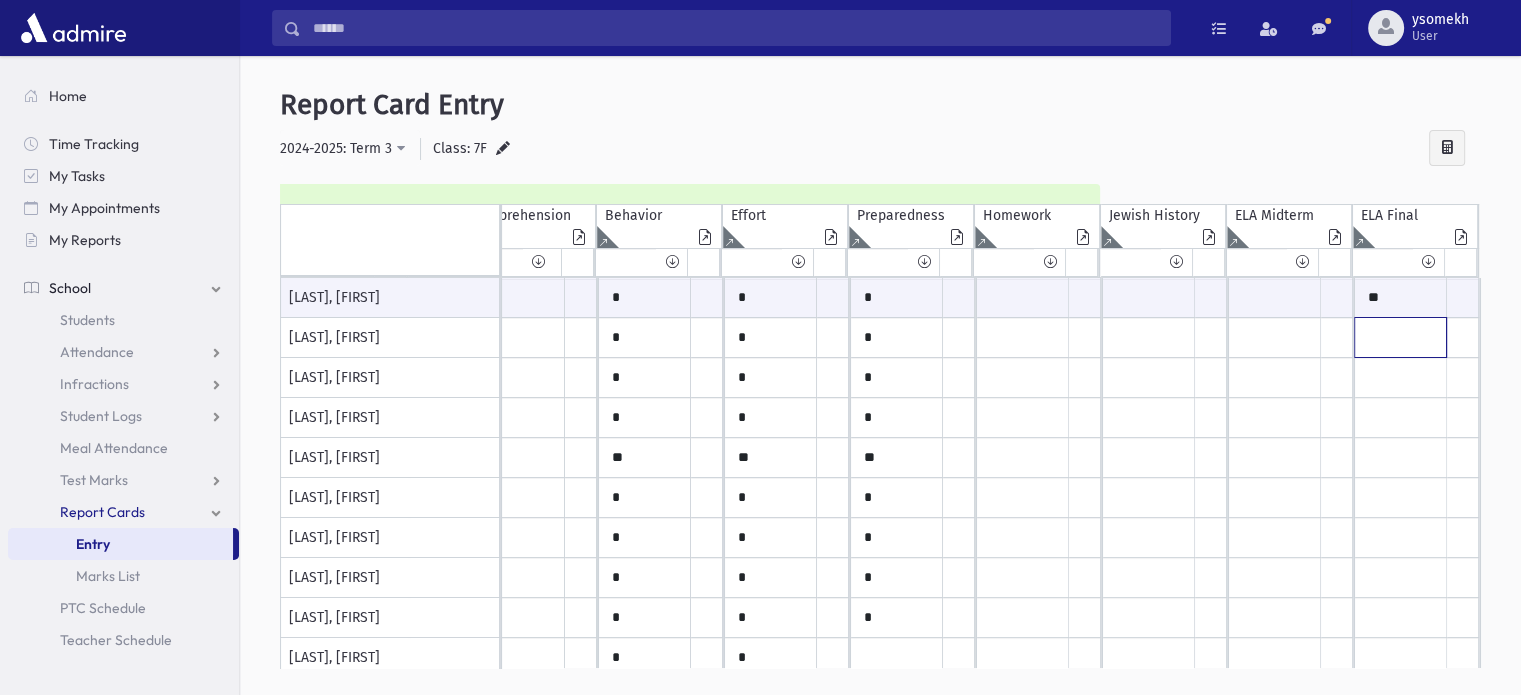 click at bounding box center (79, 298) 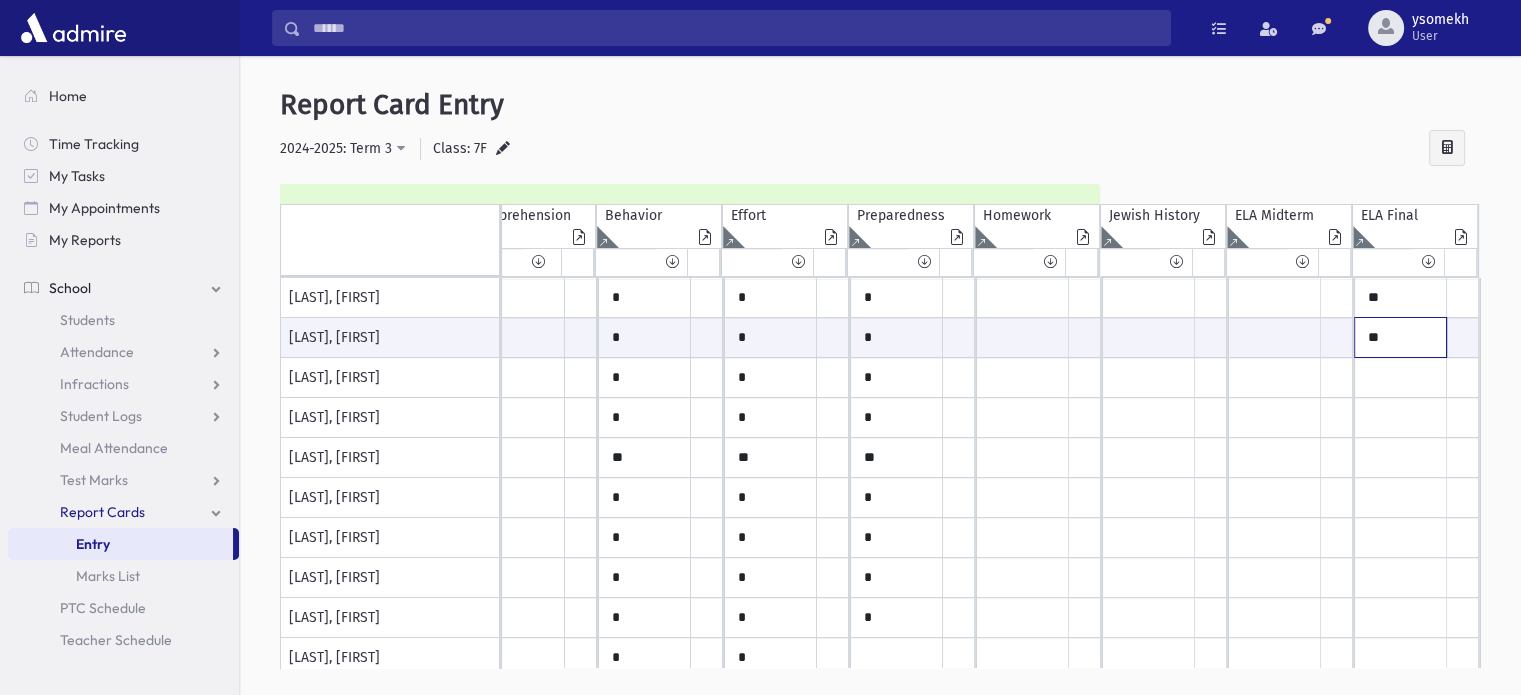 type on "**" 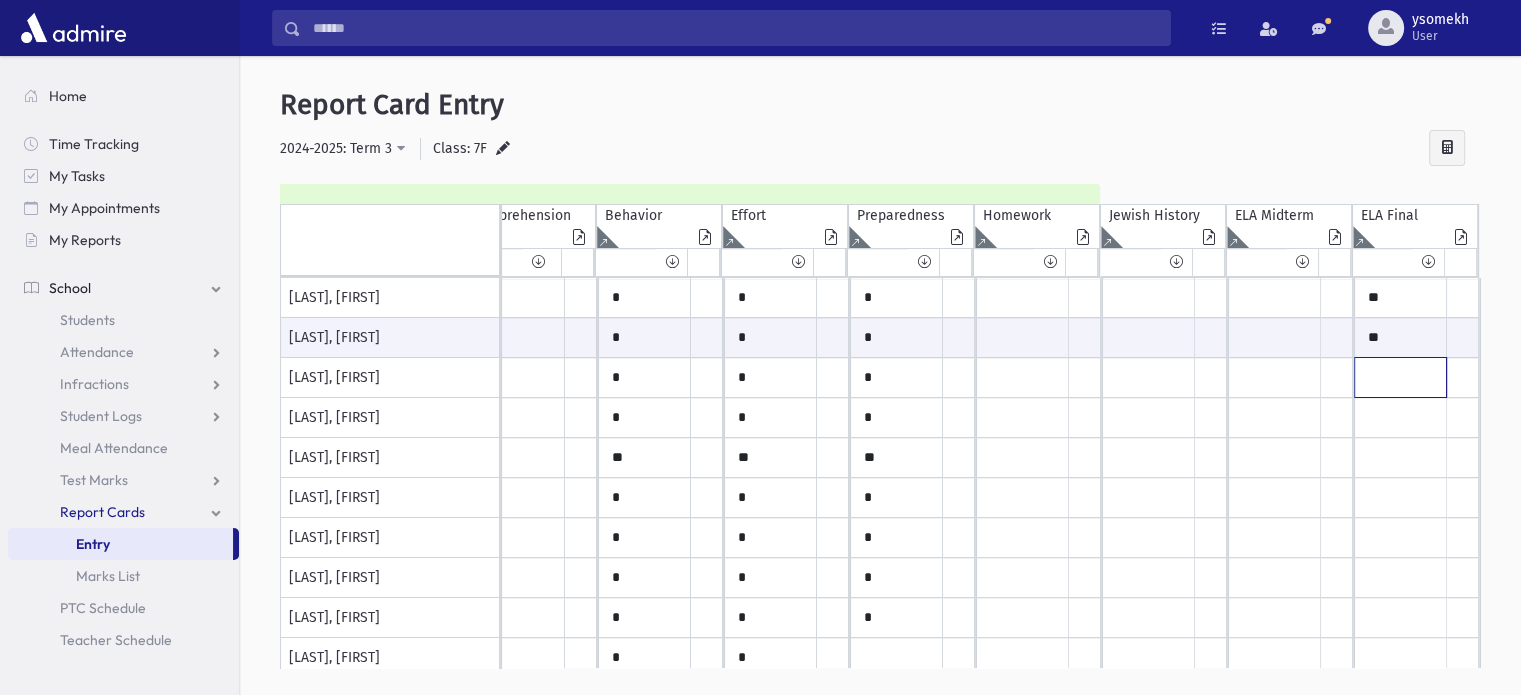 click at bounding box center [79, 298] 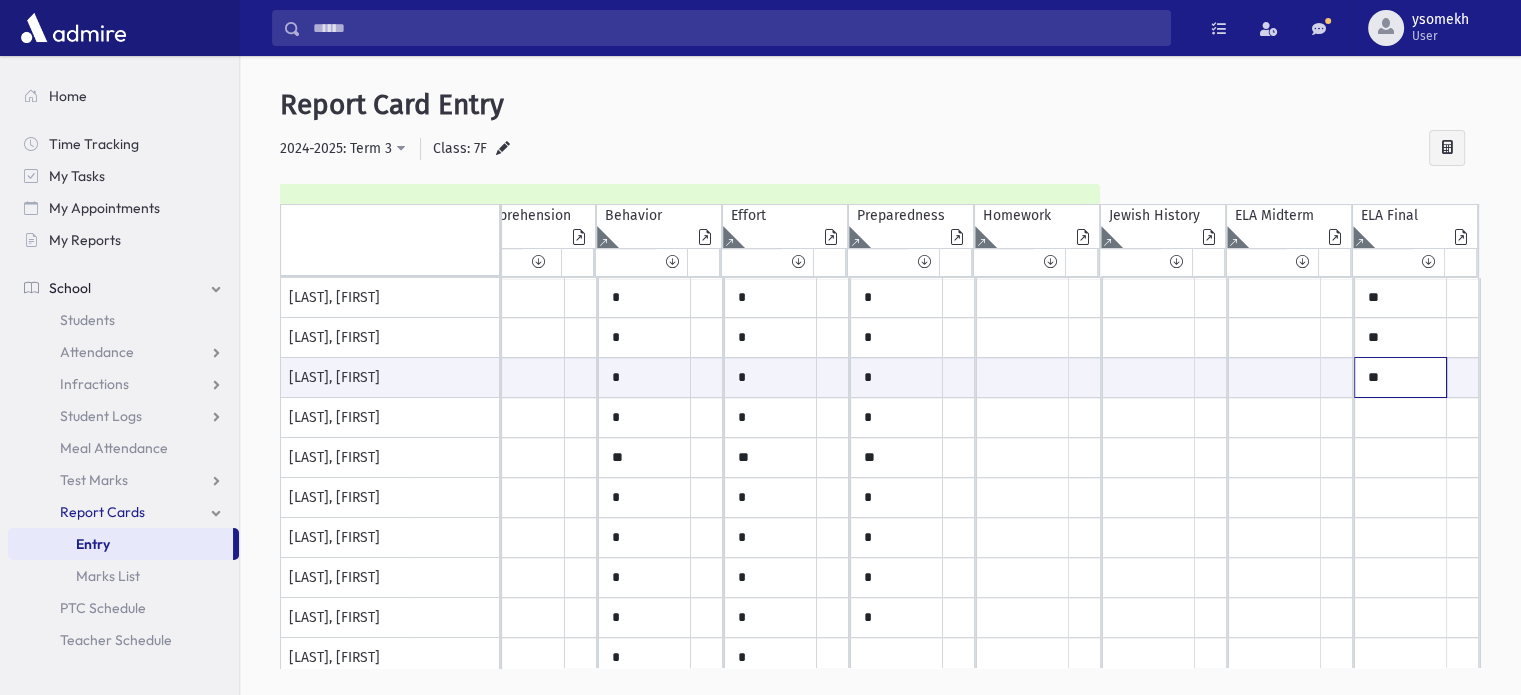 type on "**" 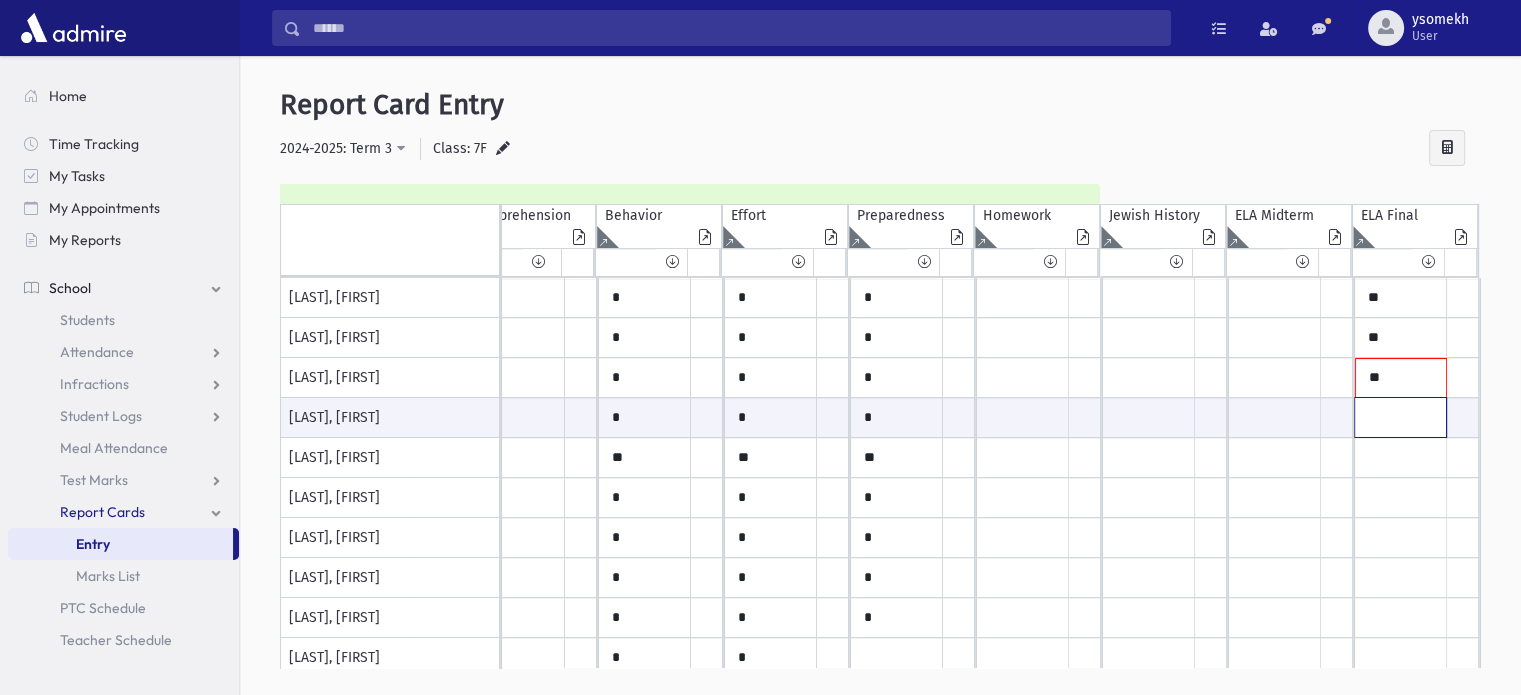 click at bounding box center [79, 417] 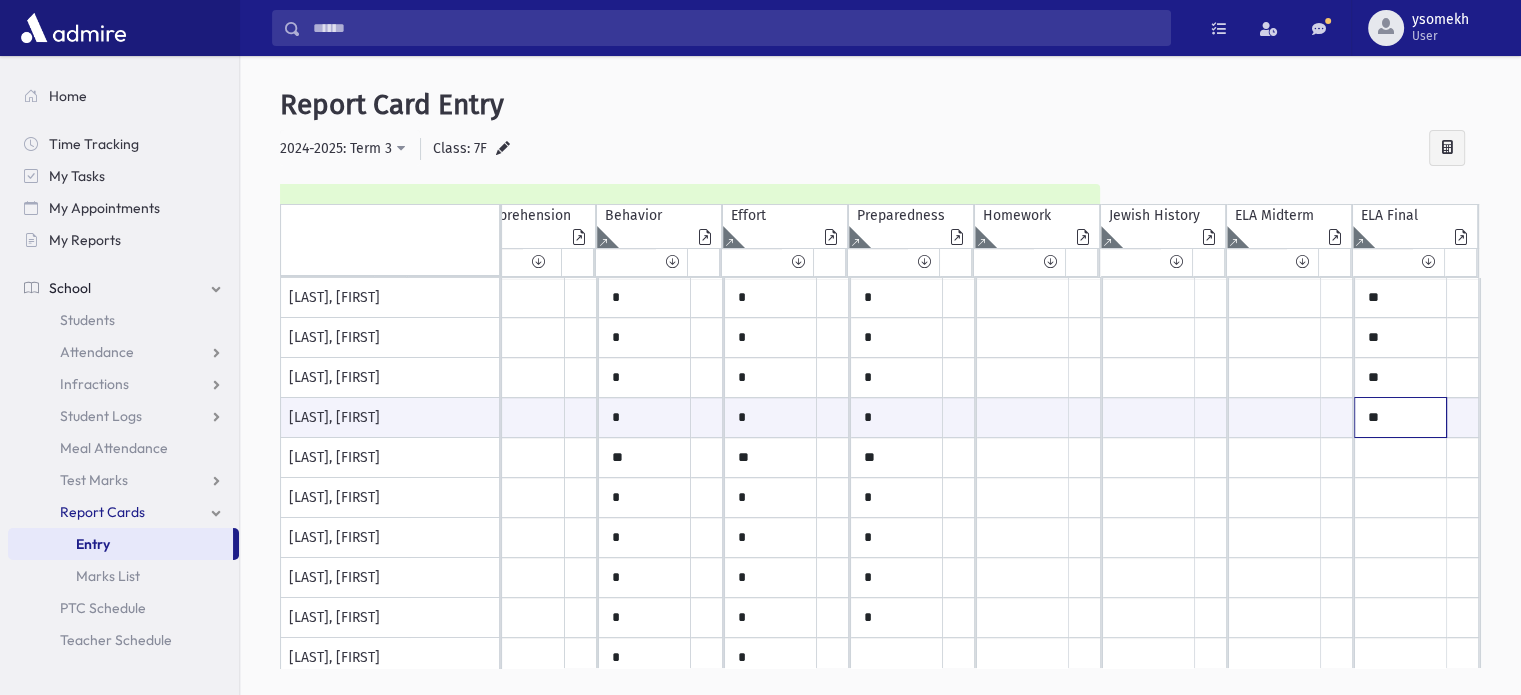 type on "**" 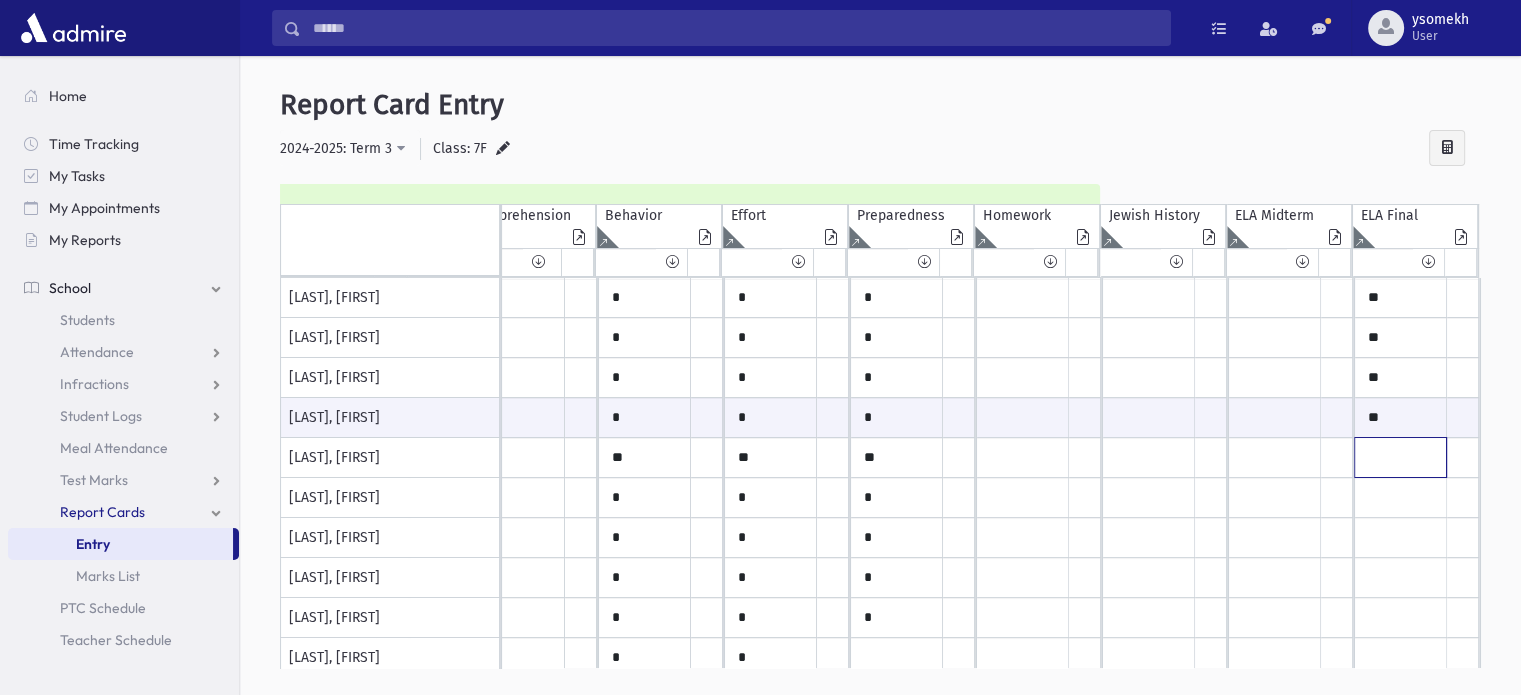 click at bounding box center (79, 298) 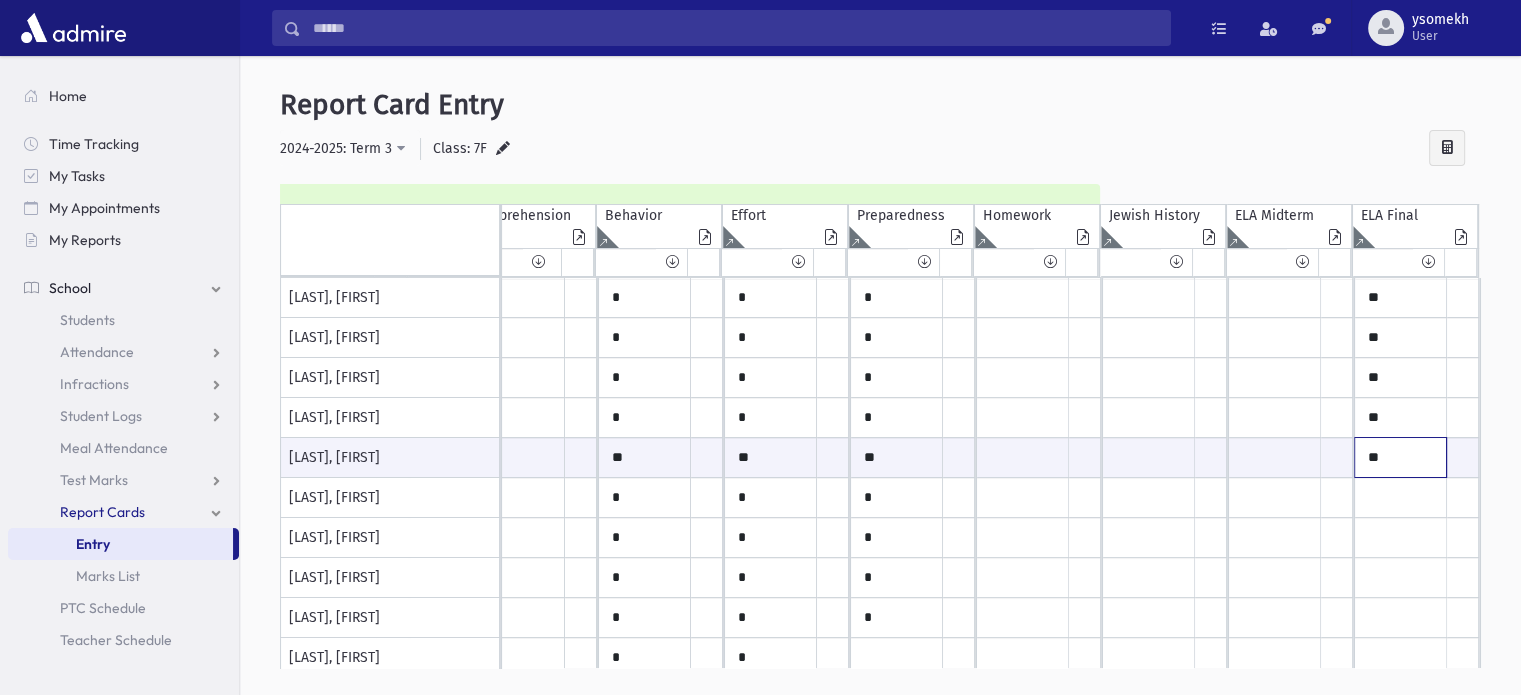 type on "**" 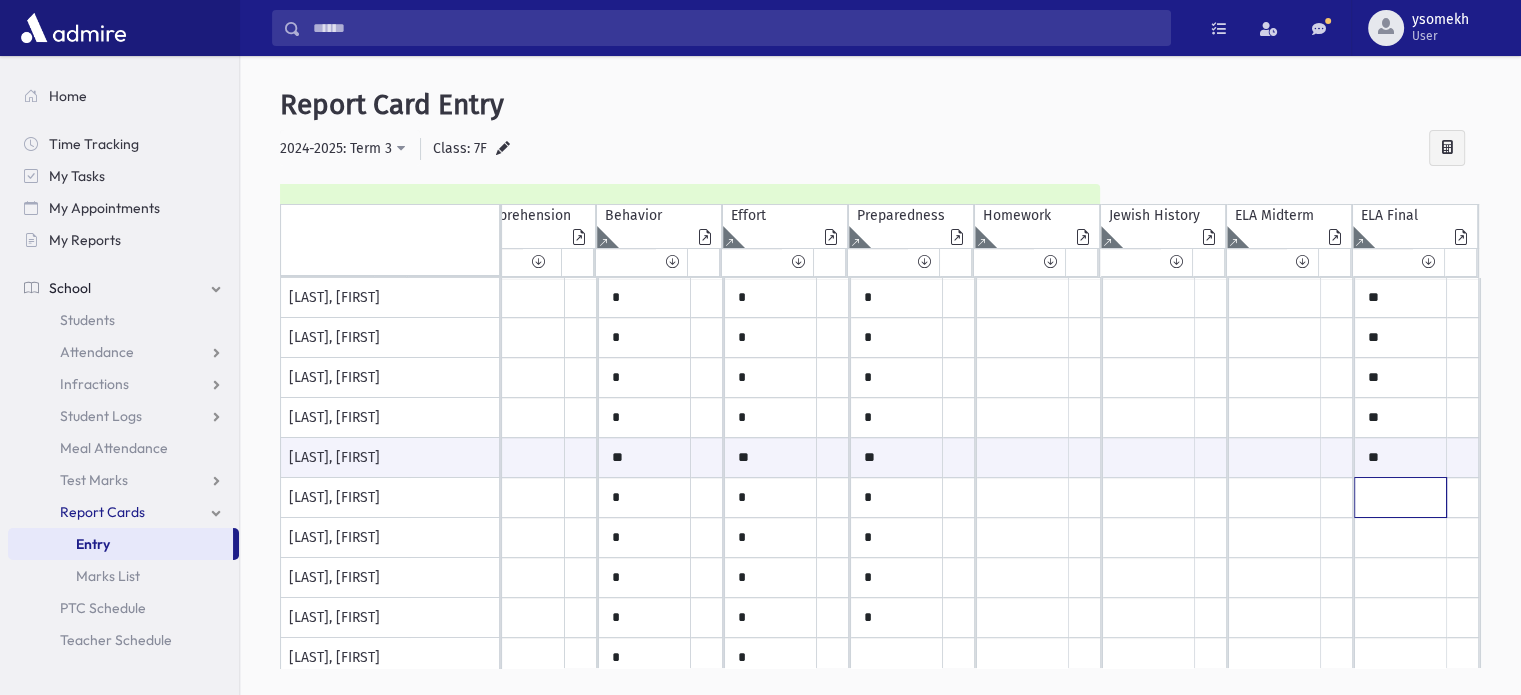 click at bounding box center [79, 298] 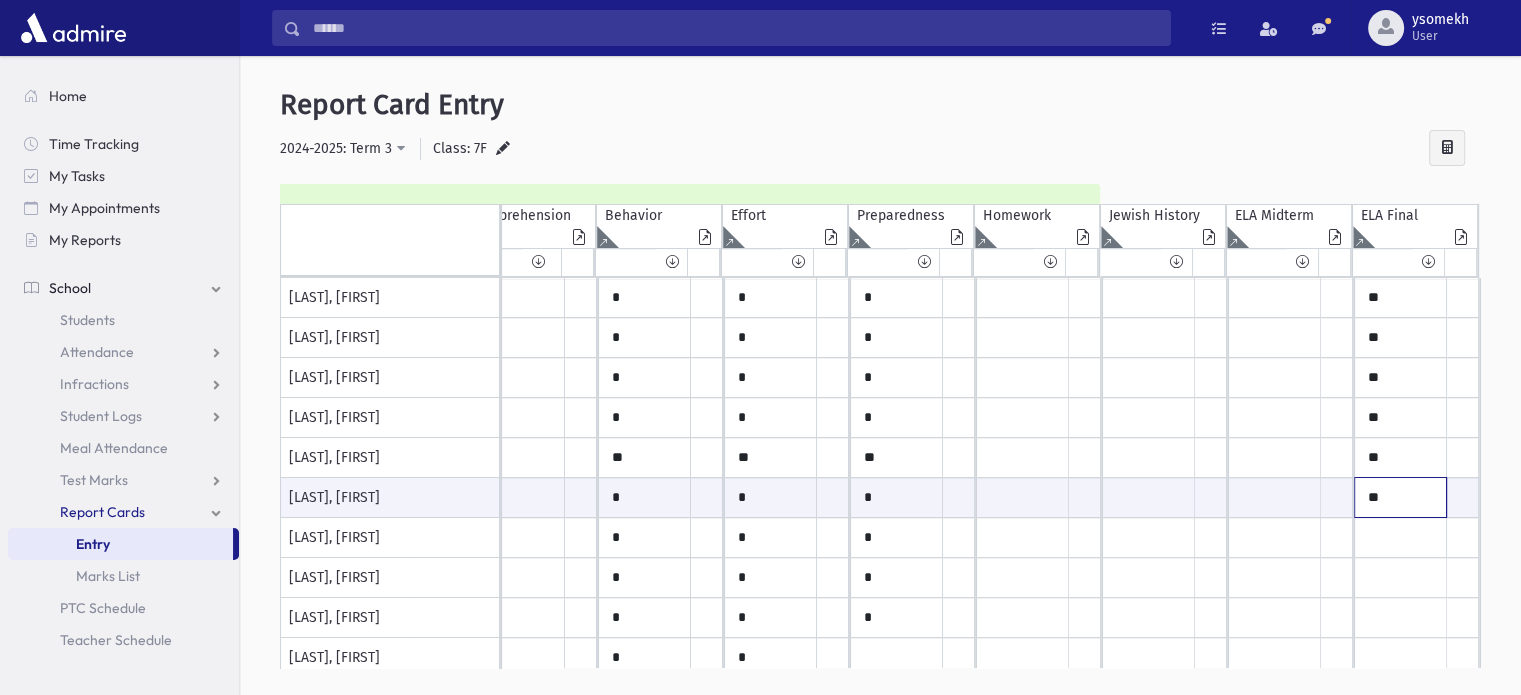 type on "**" 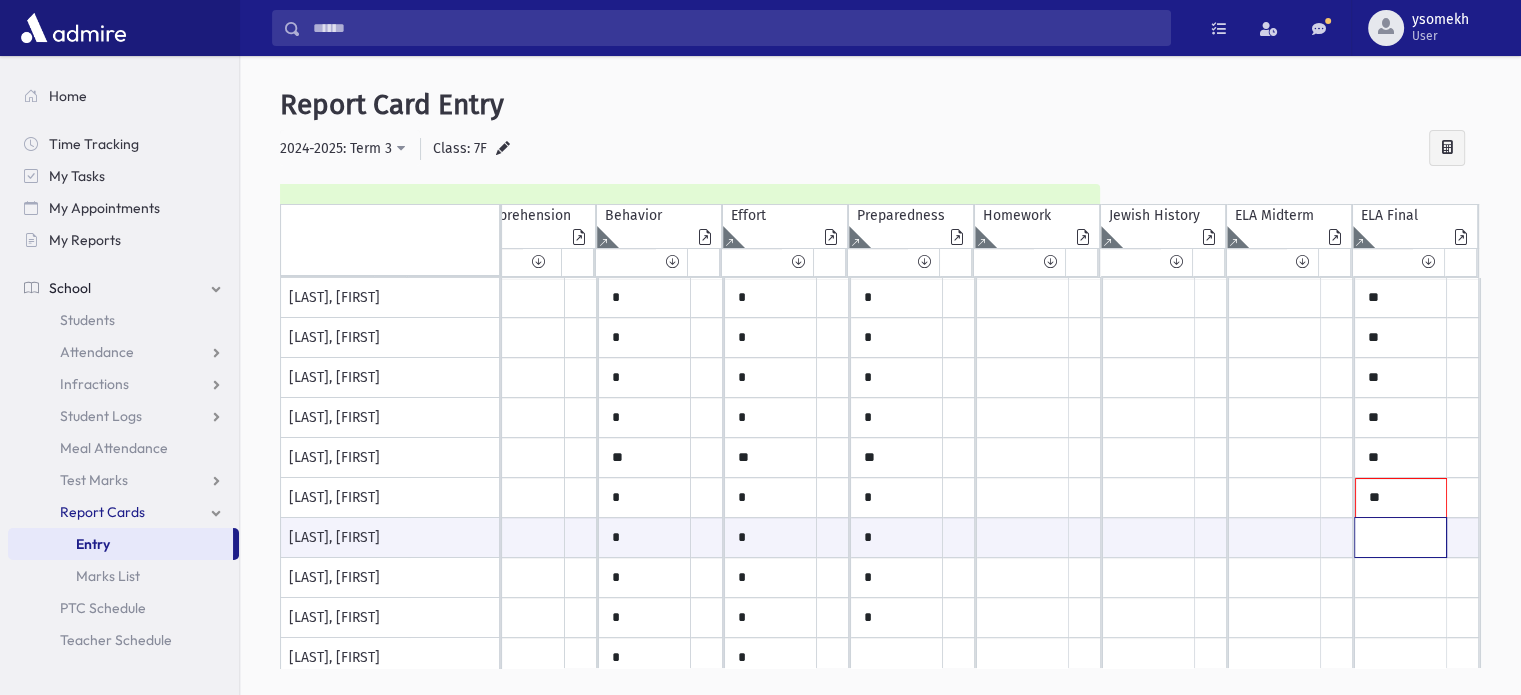 click at bounding box center [79, 537] 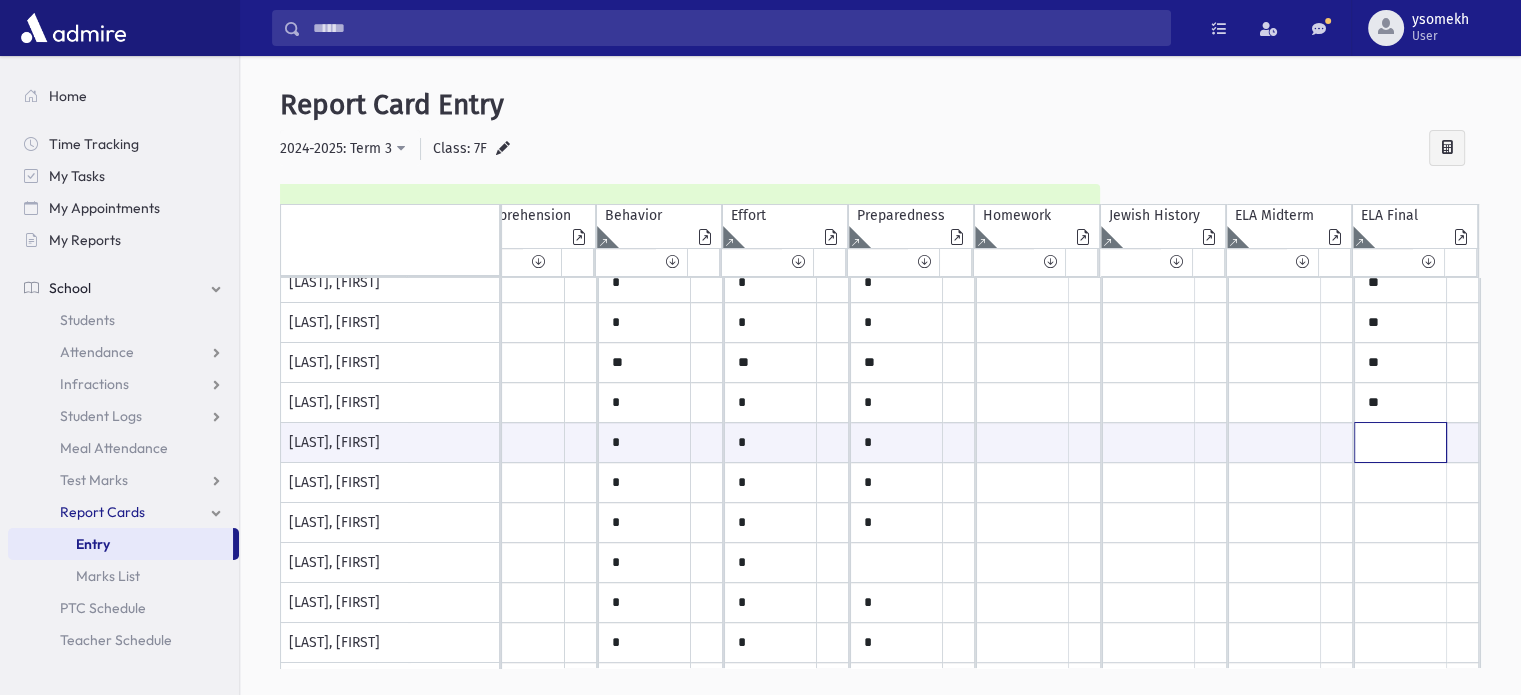 scroll, scrollTop: 100, scrollLeft: 472, axis: both 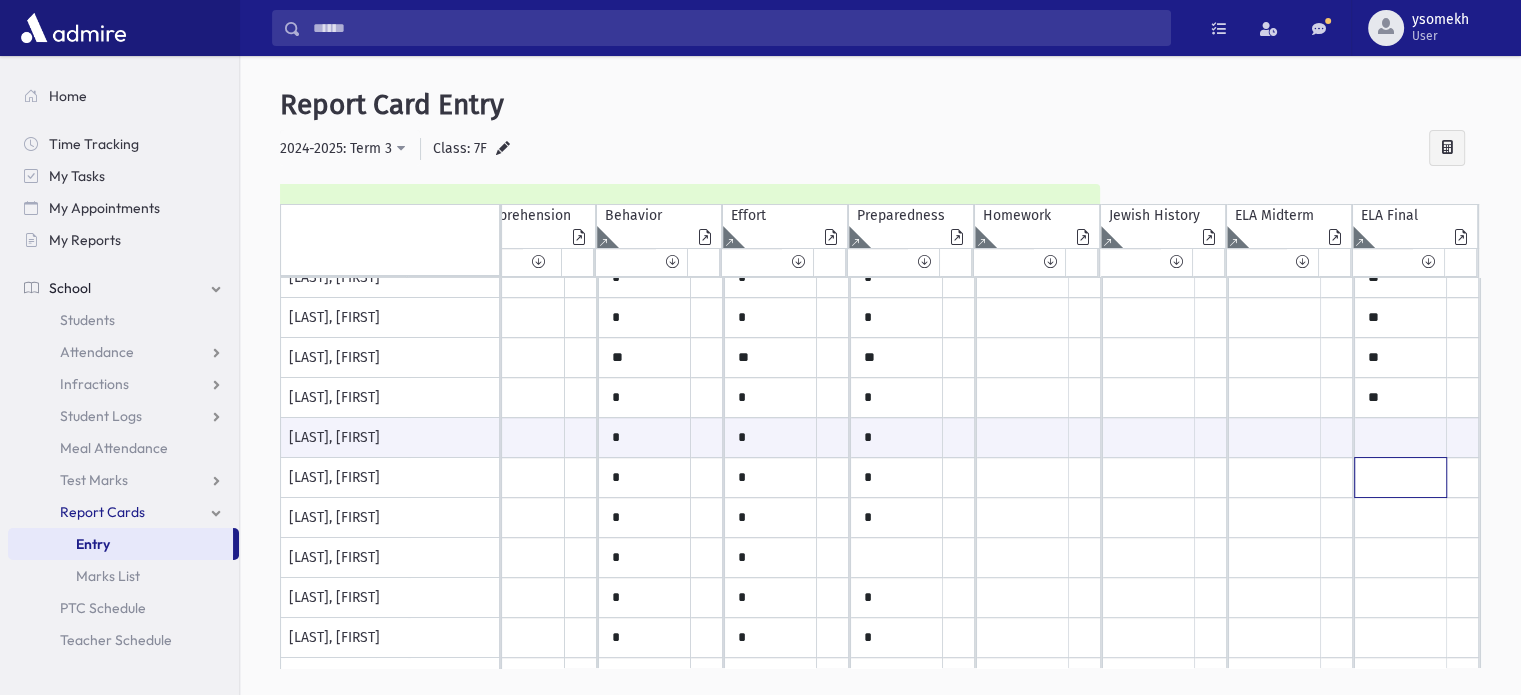 click at bounding box center [79, 198] 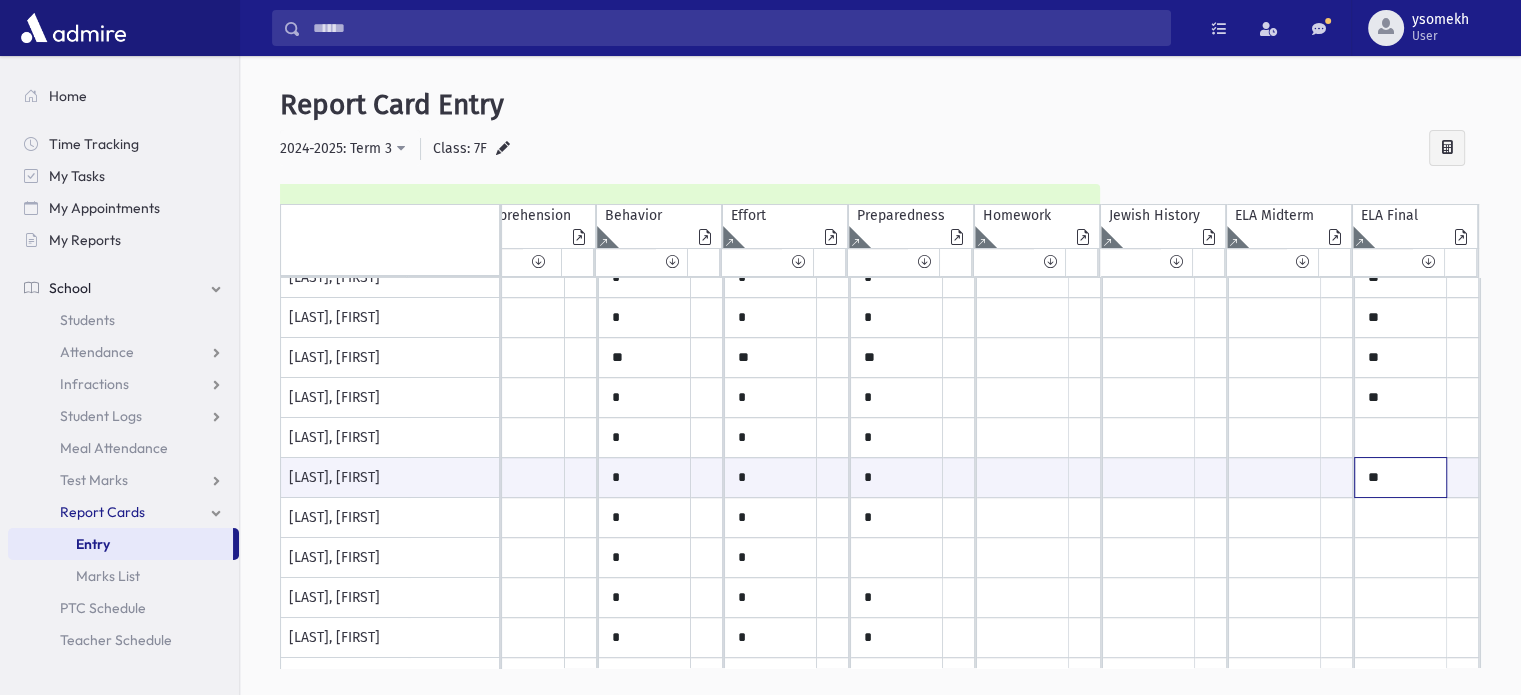 type on "**" 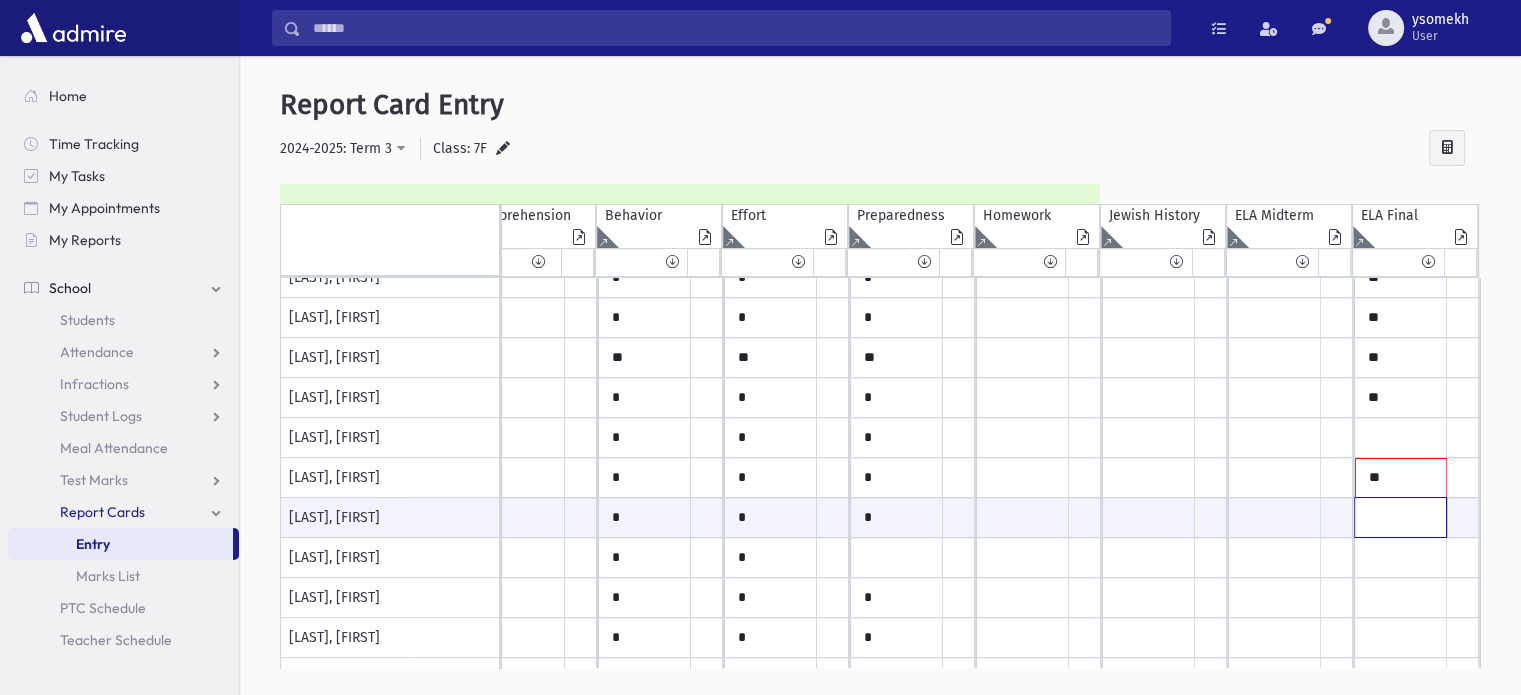 click at bounding box center (79, 517) 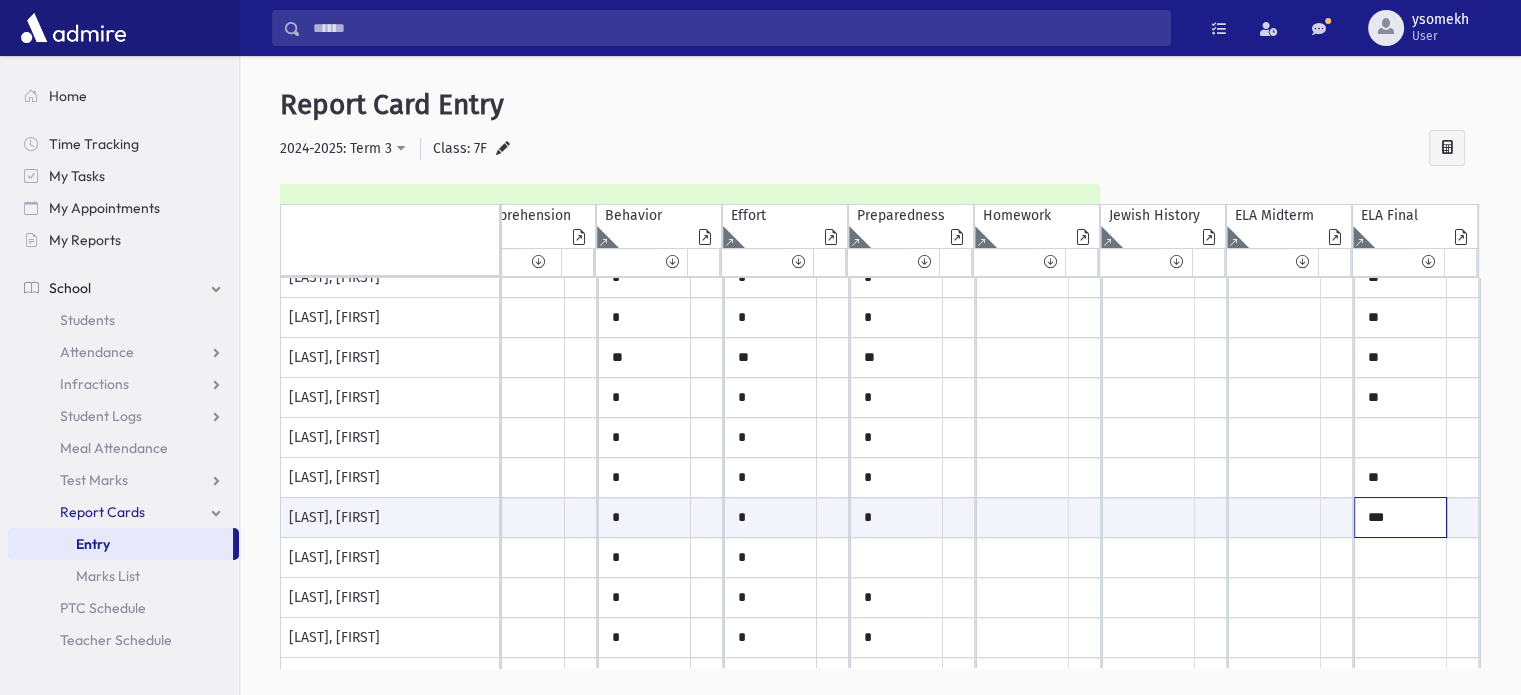 type on "***" 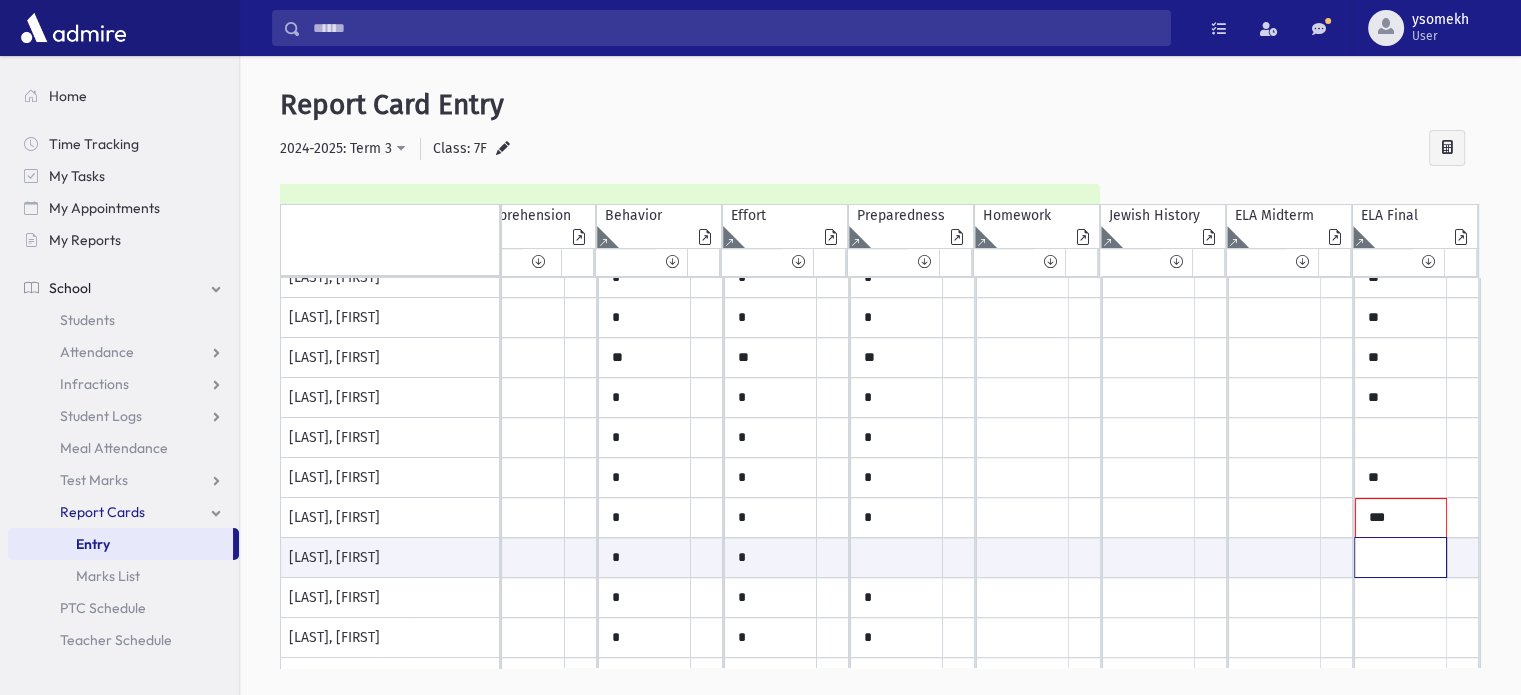 click at bounding box center [79, 557] 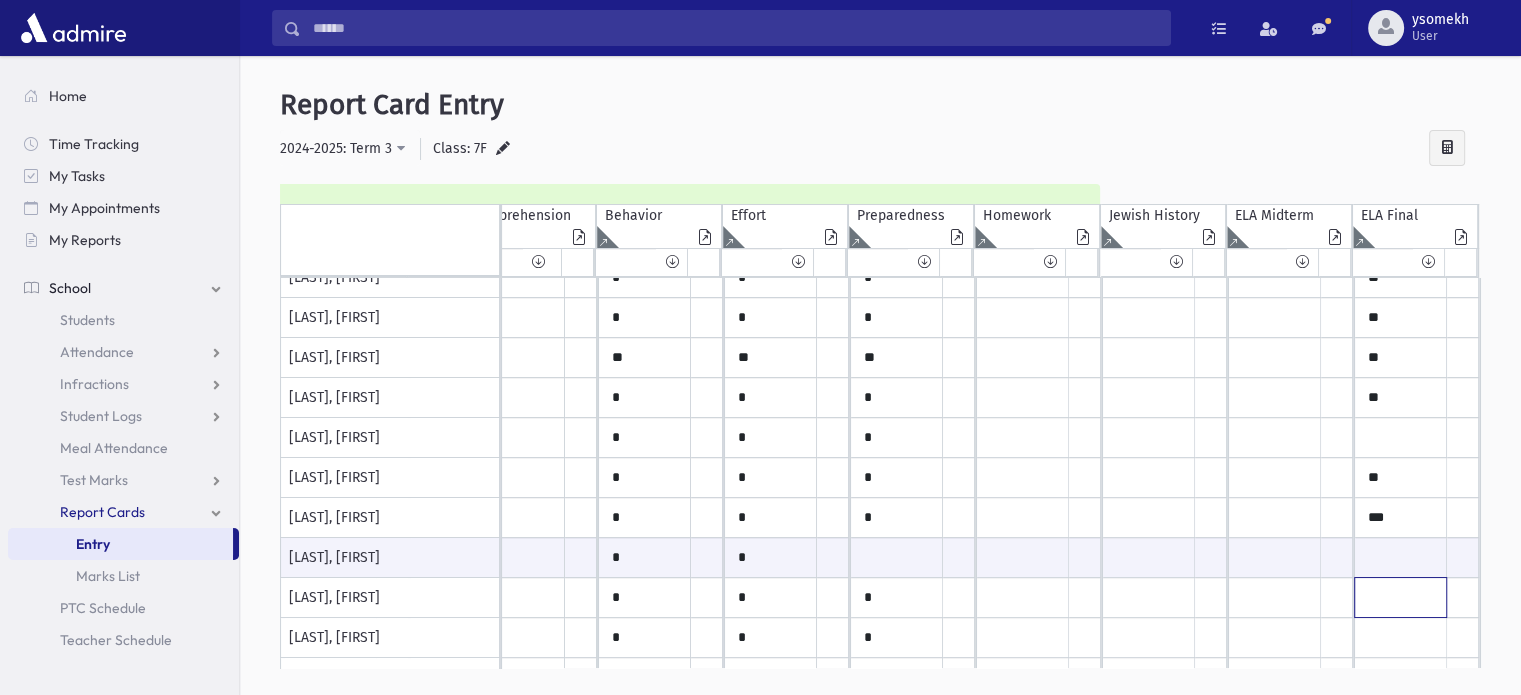 click at bounding box center [79, 198] 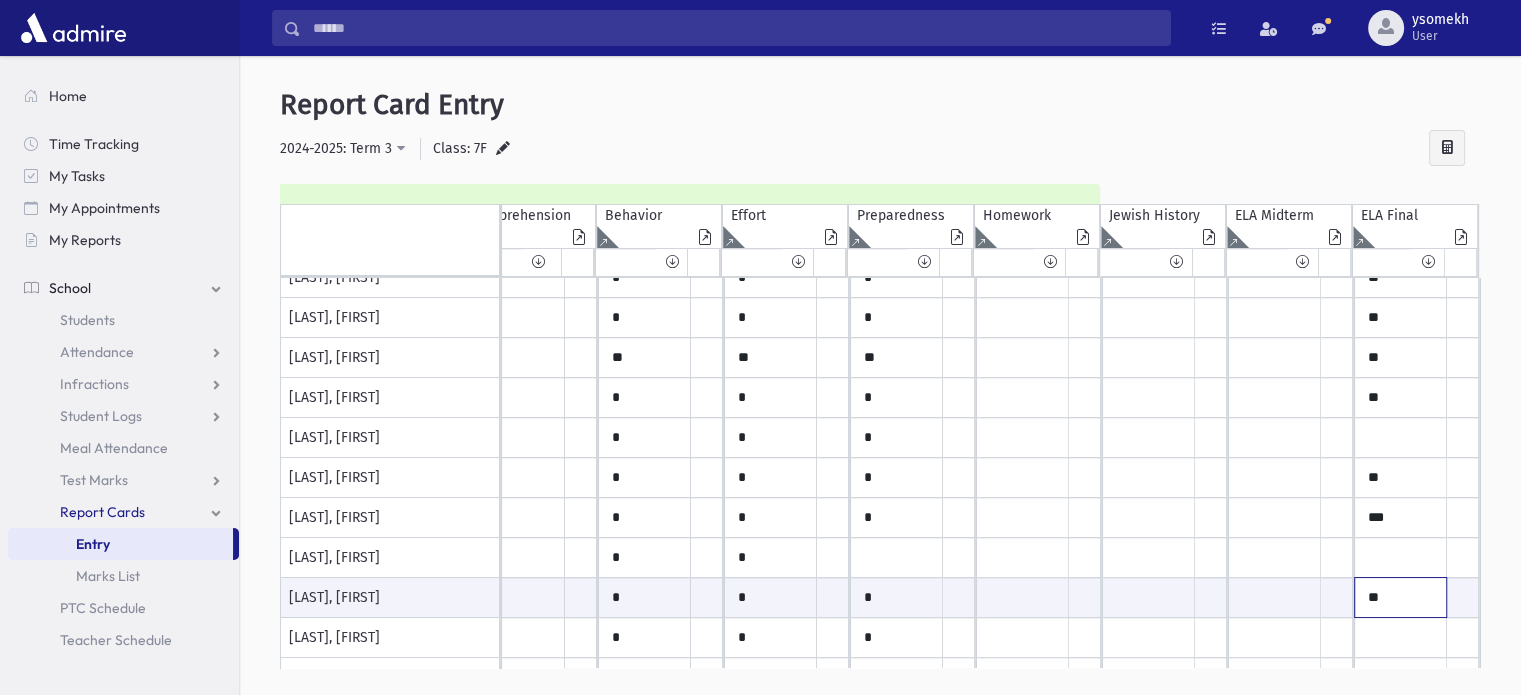 type on "**" 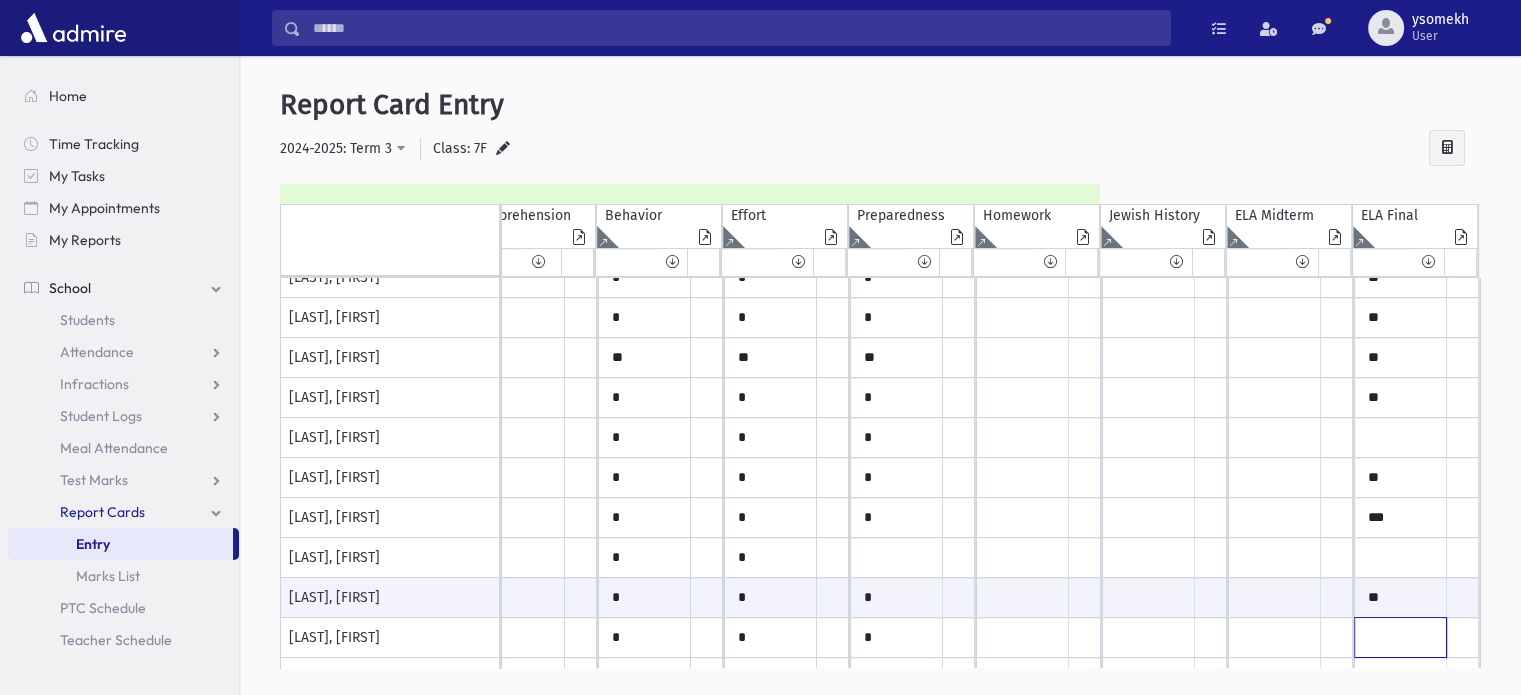 click at bounding box center (79, 198) 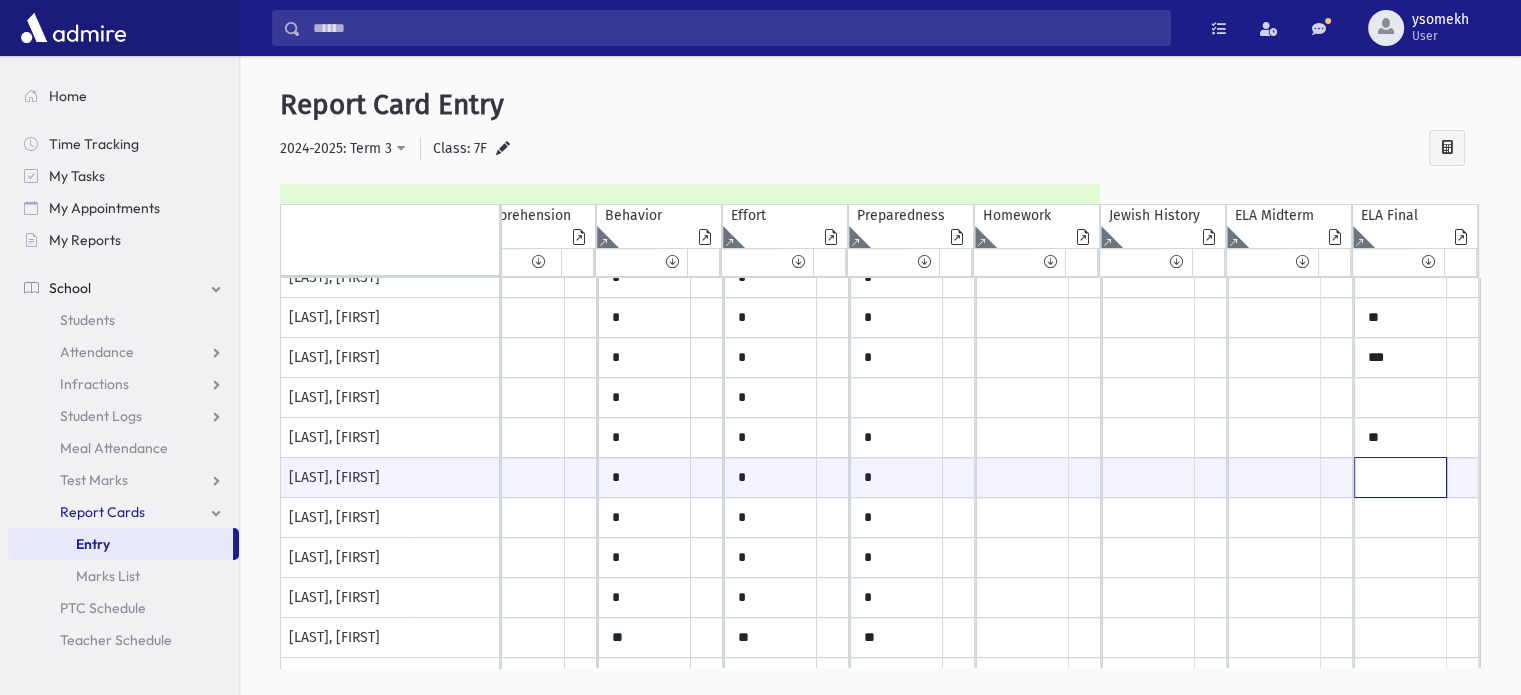 scroll, scrollTop: 262, scrollLeft: 472, axis: both 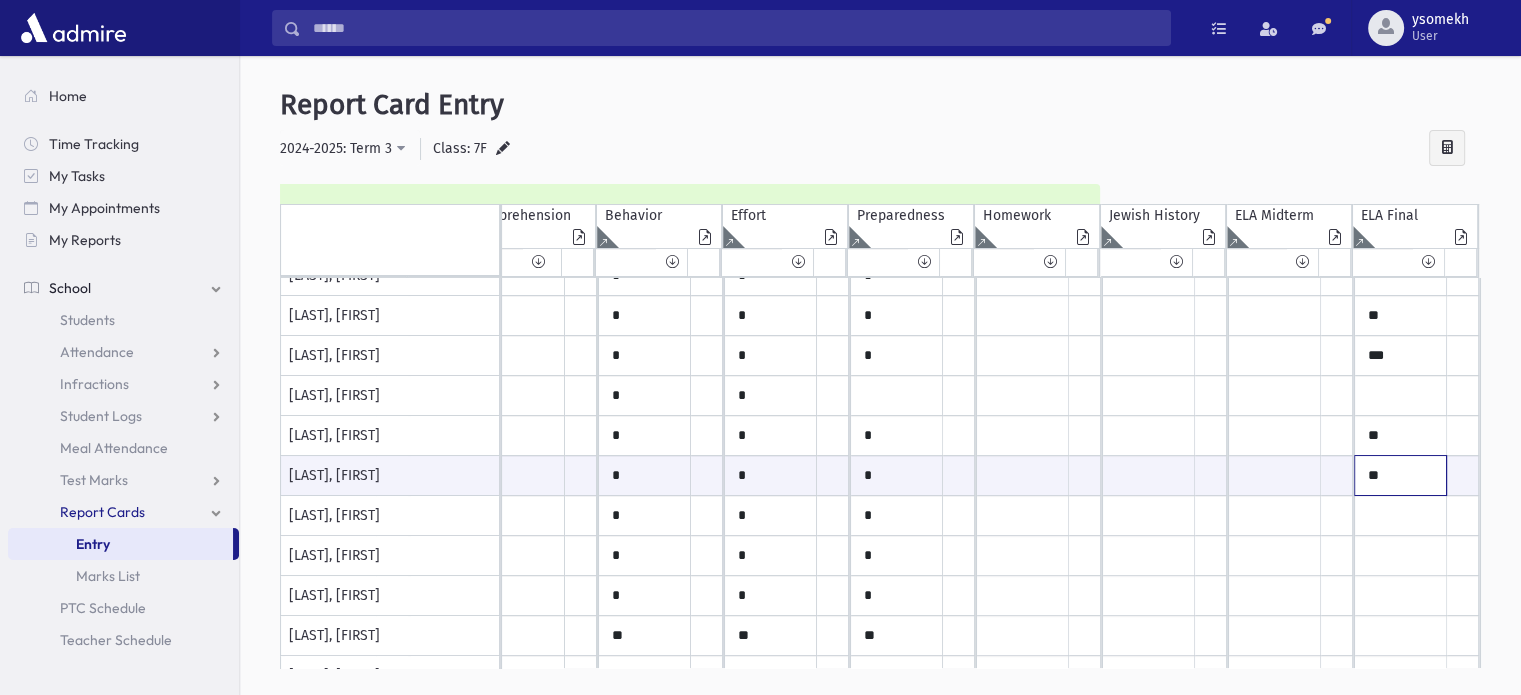type on "**" 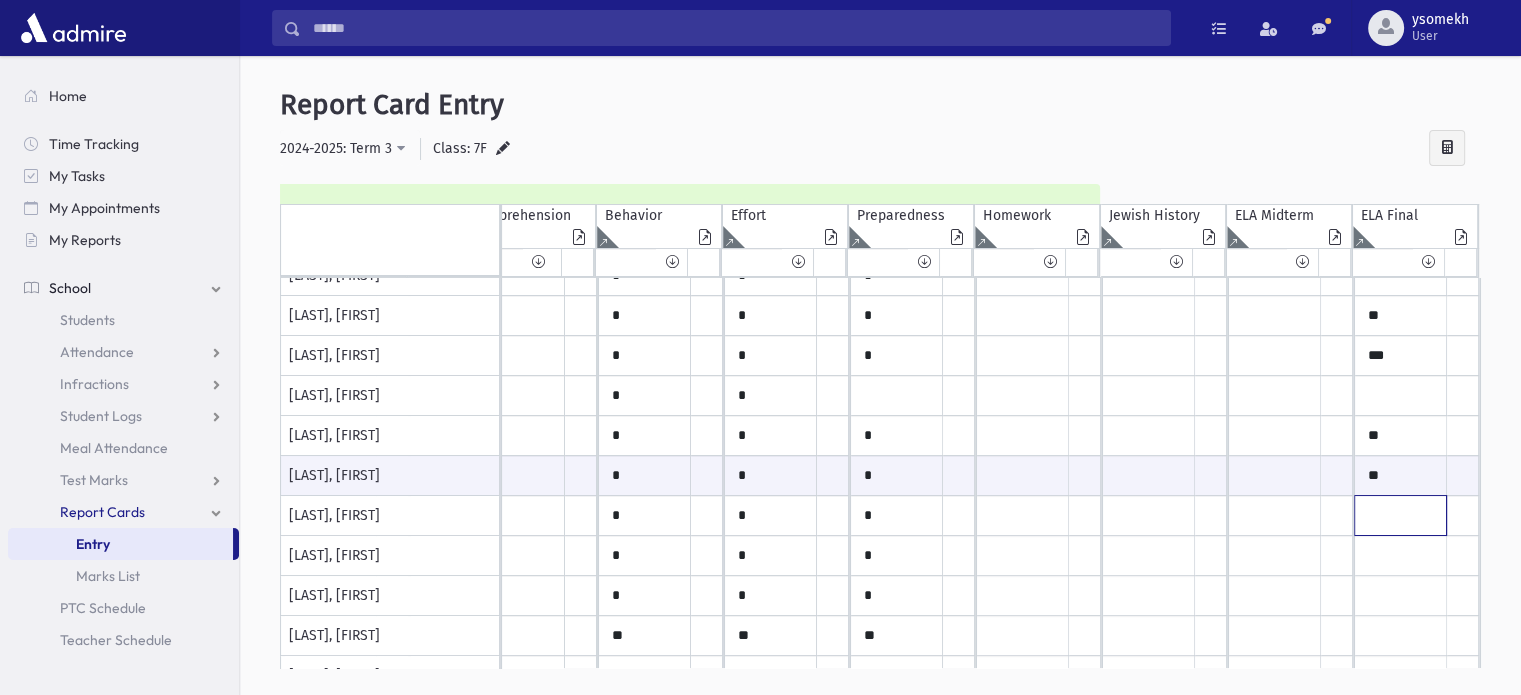 click at bounding box center (79, 36) 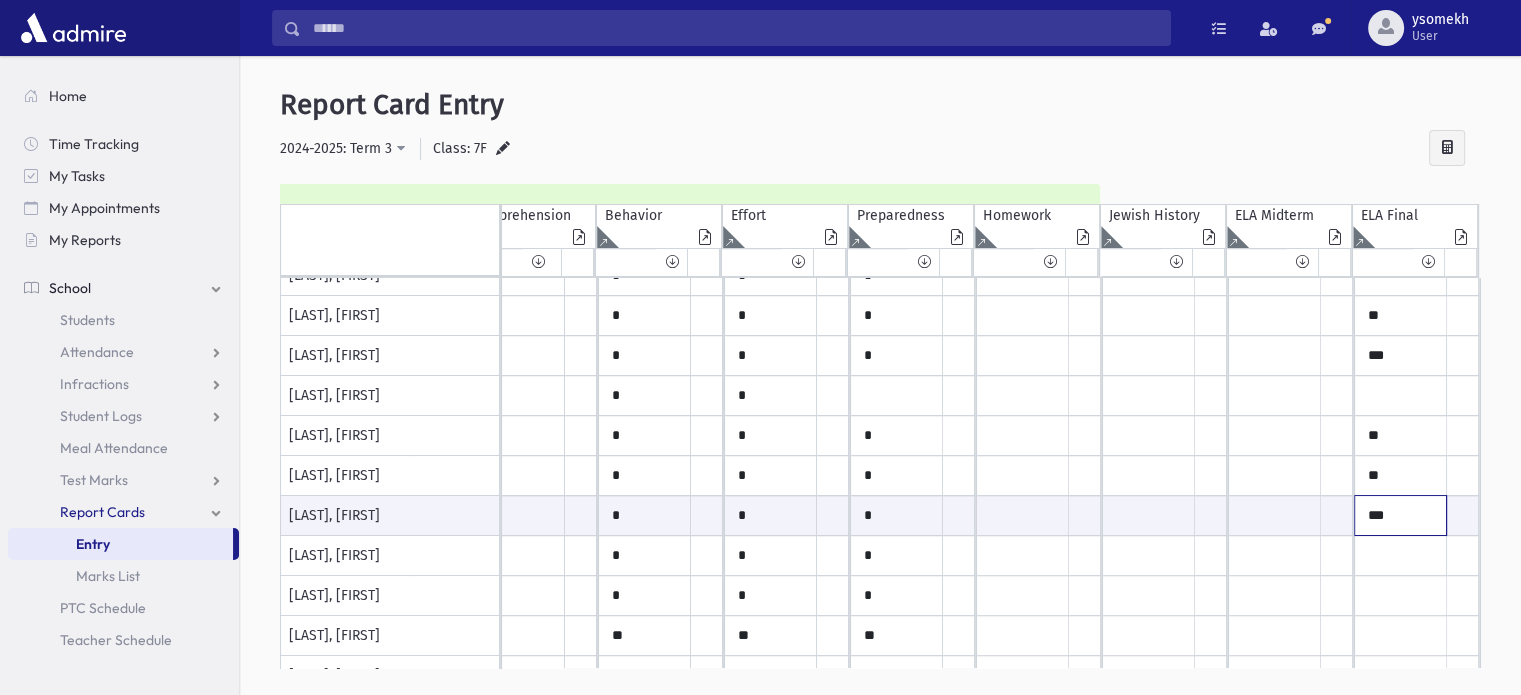 type on "***" 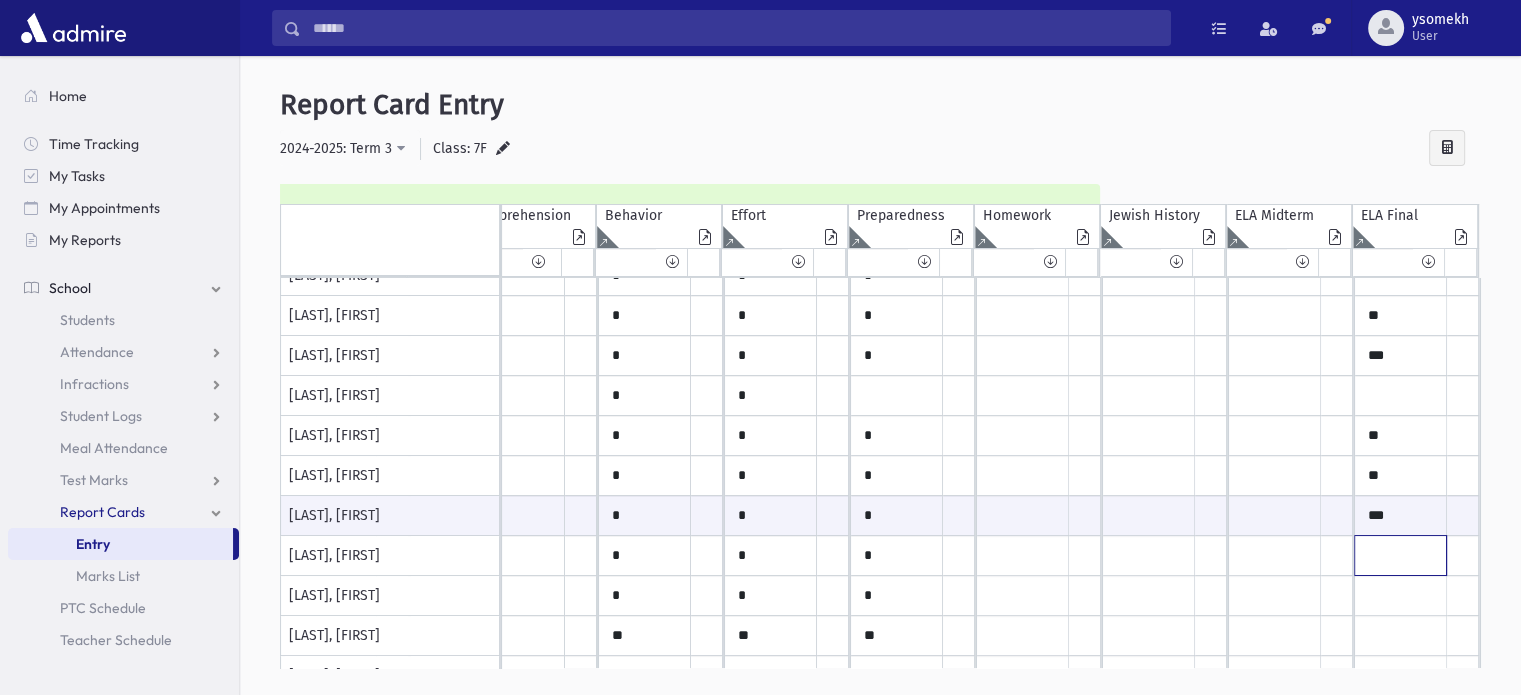 click at bounding box center [79, 36] 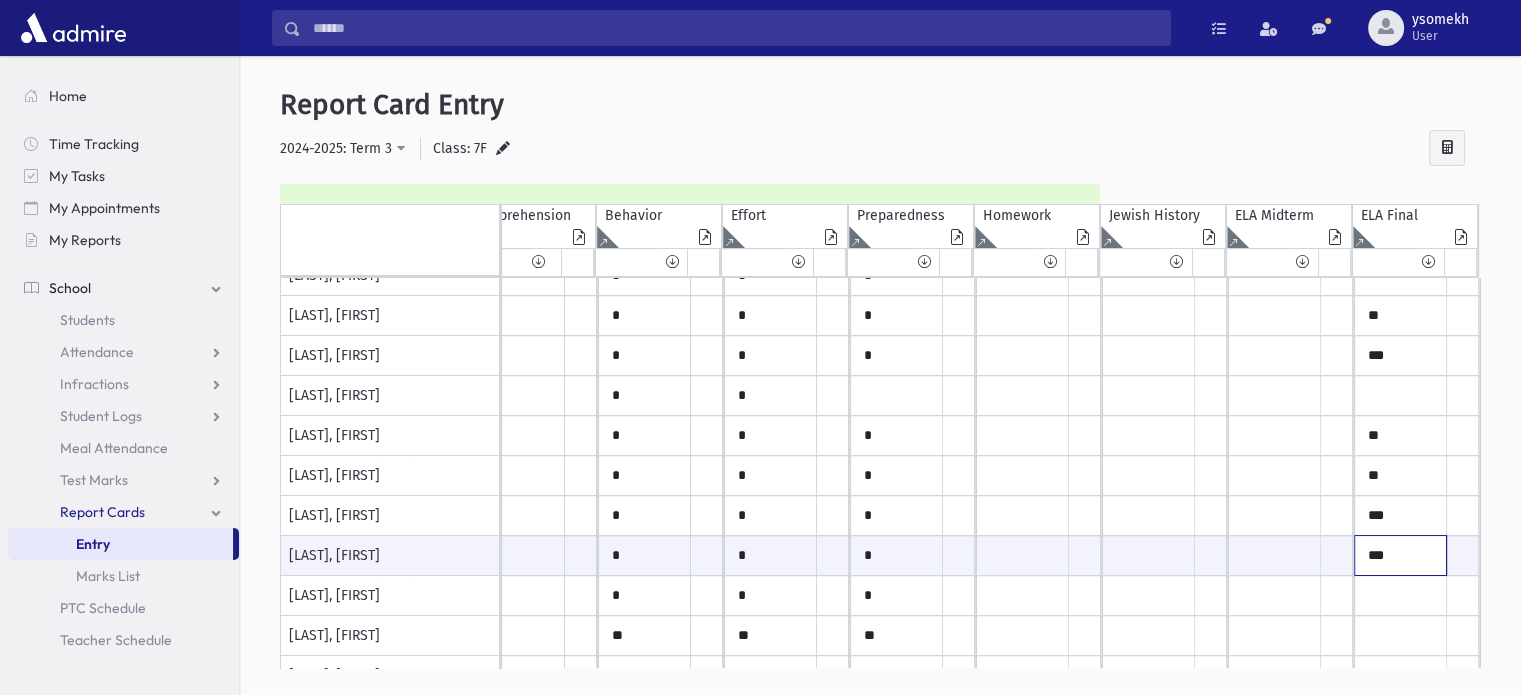type on "***" 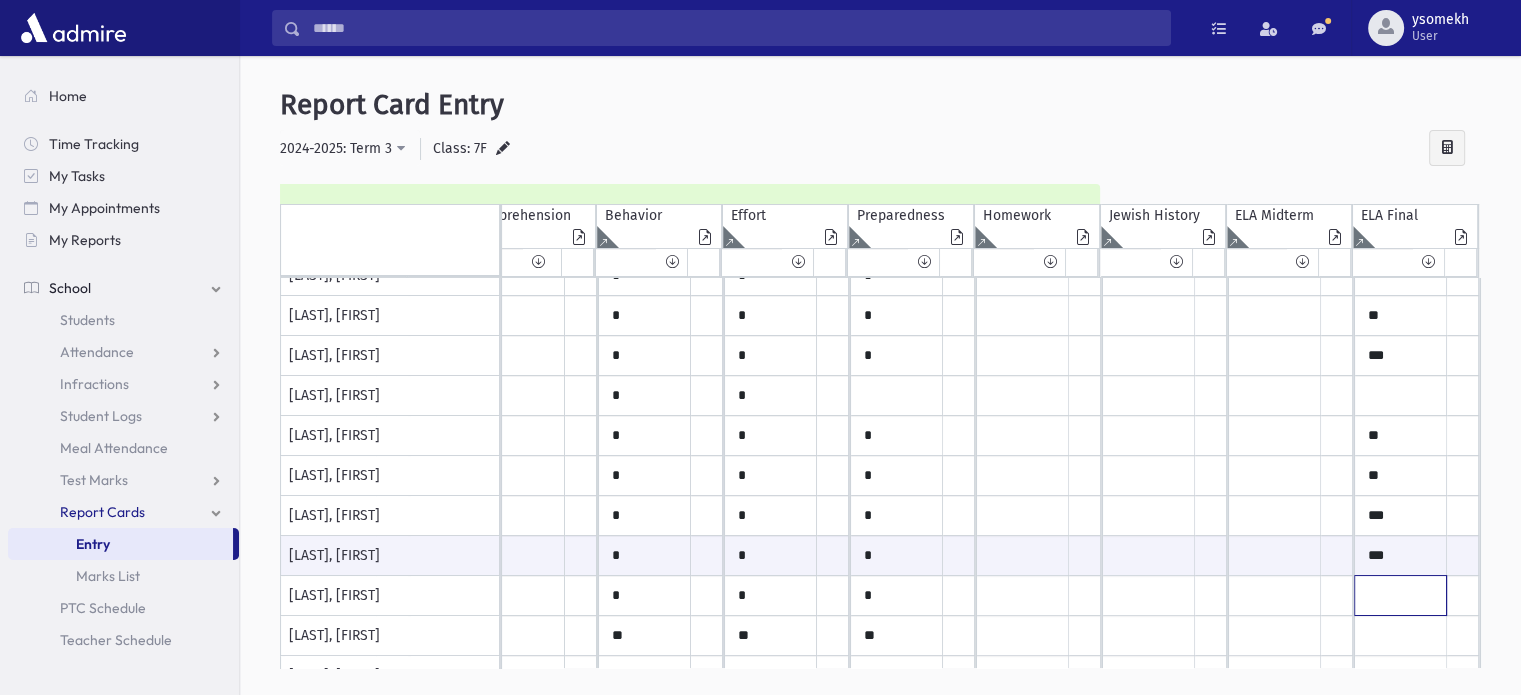 click at bounding box center [79, 36] 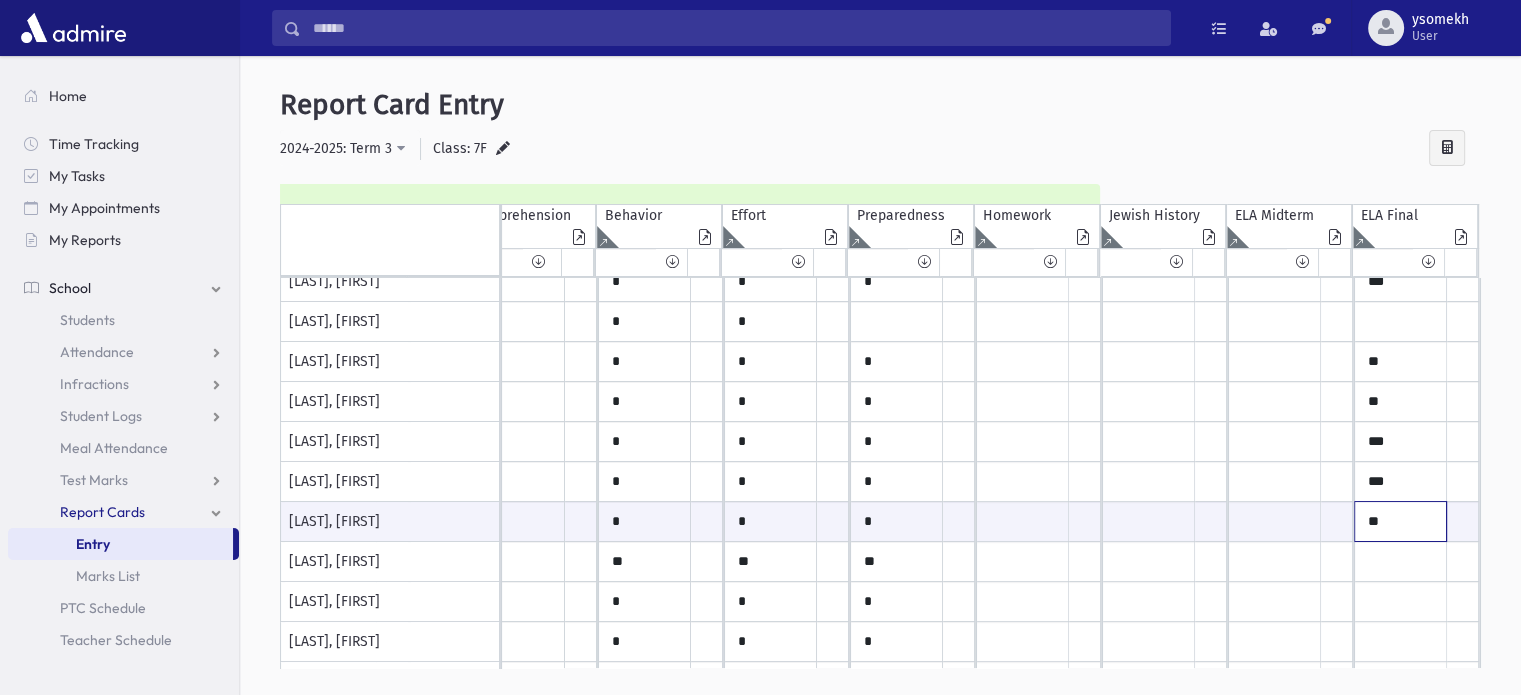 scroll, scrollTop: 340, scrollLeft: 472, axis: both 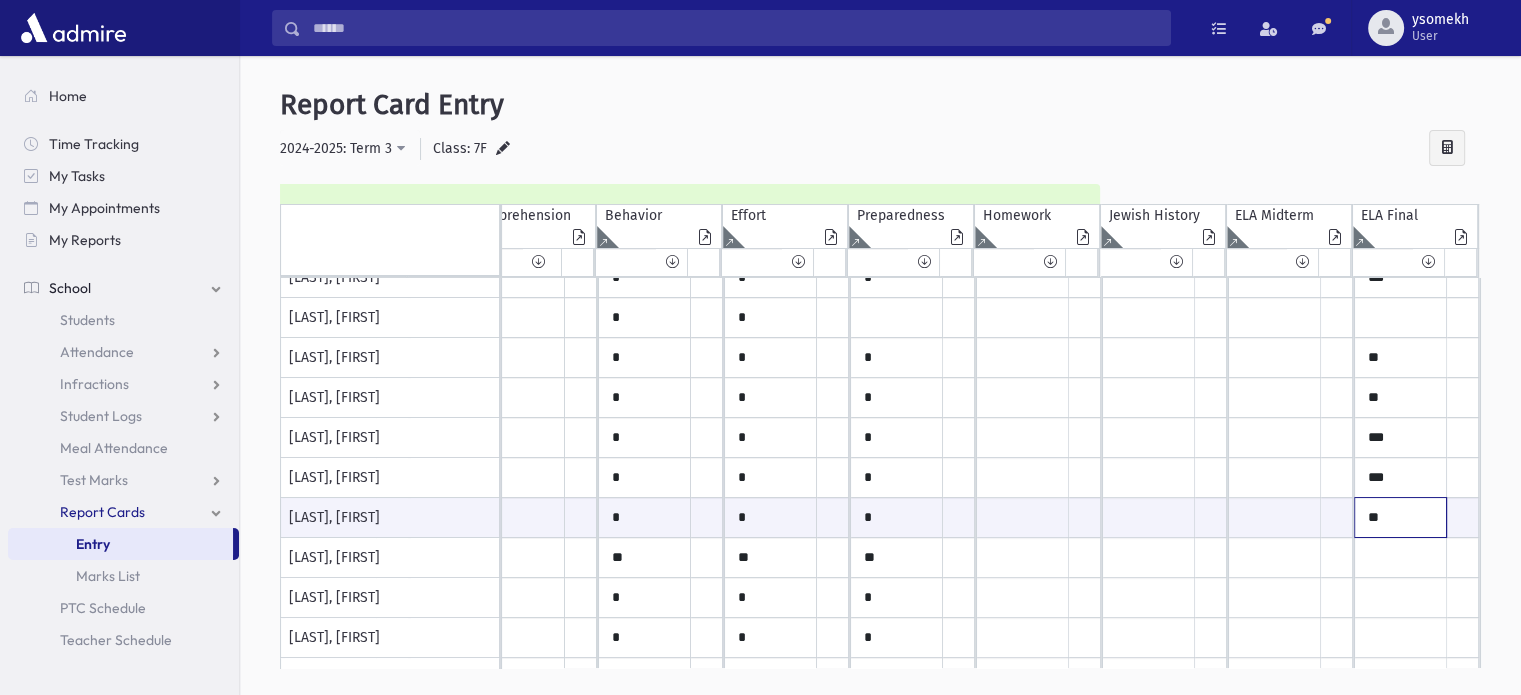 type on "**" 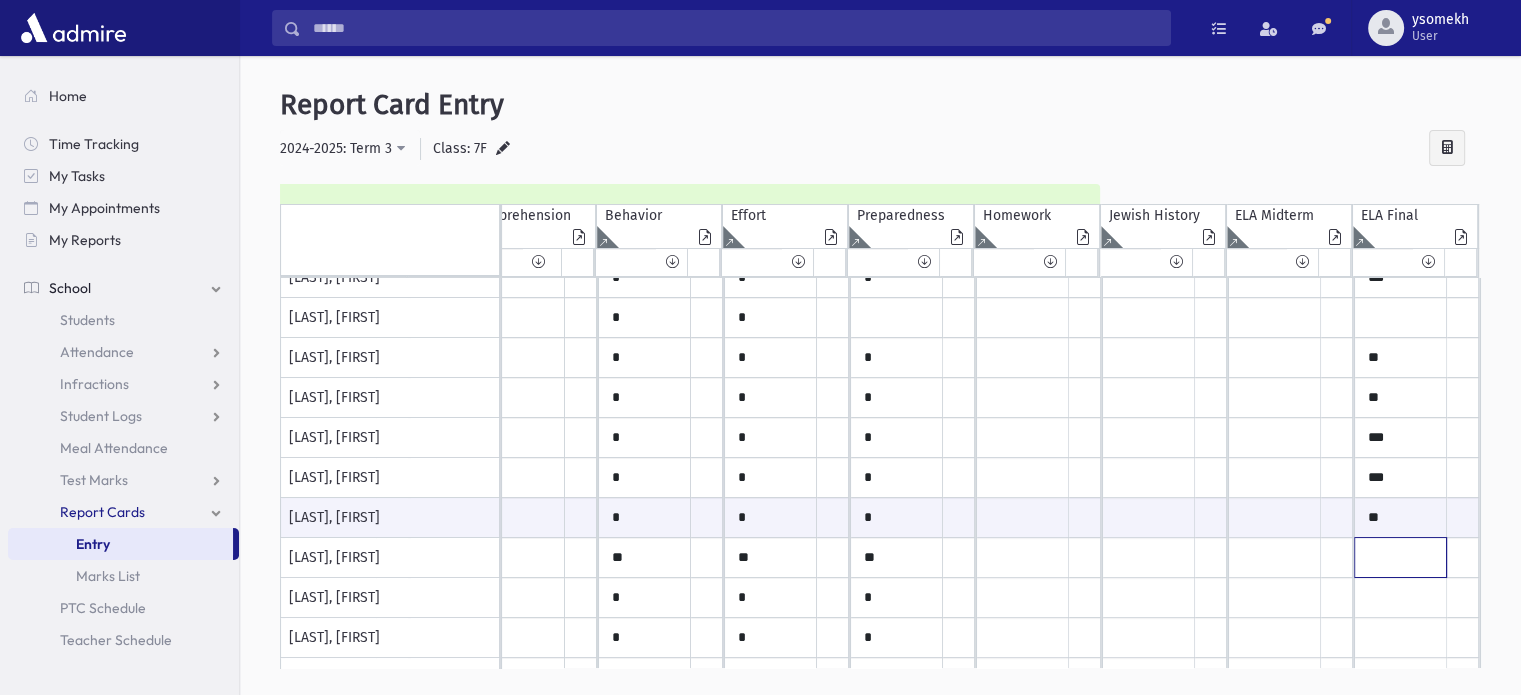 click at bounding box center [79, -42] 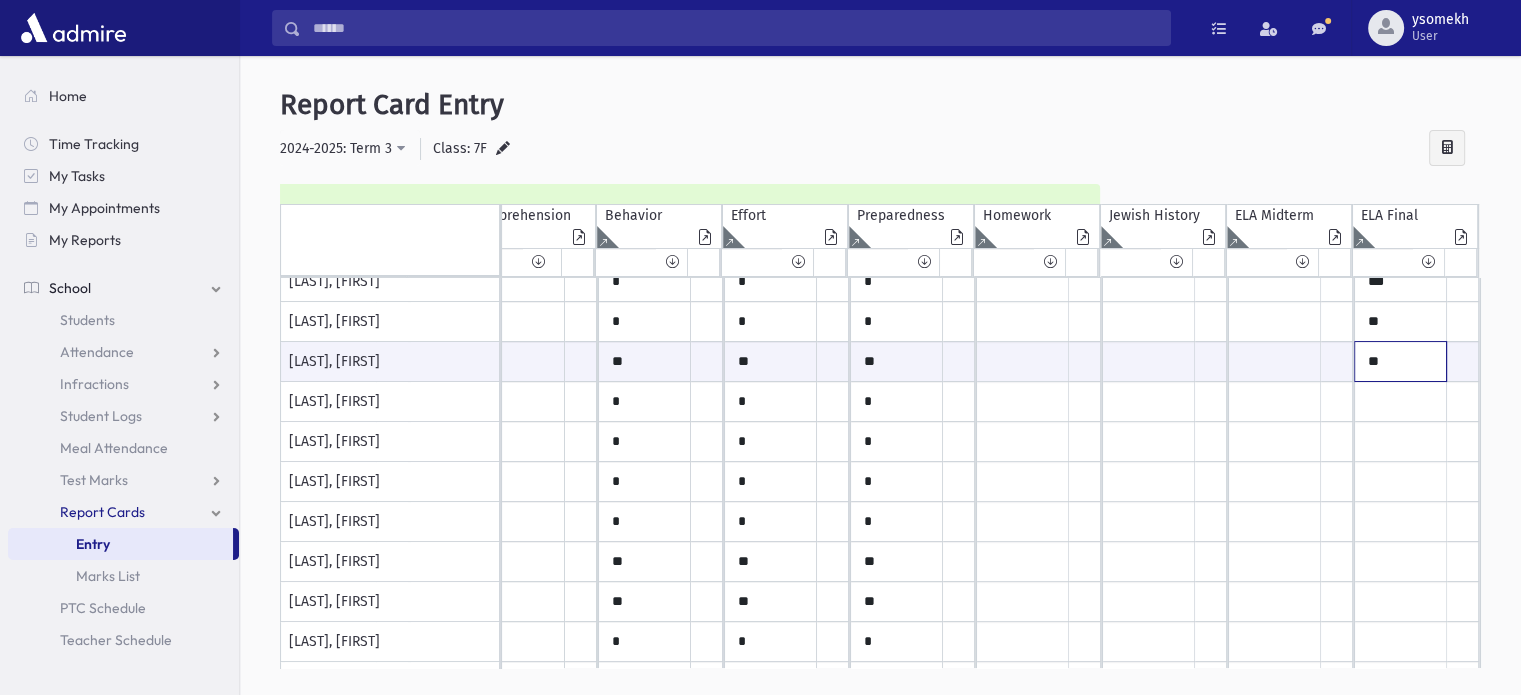 scroll, scrollTop: 536, scrollLeft: 472, axis: both 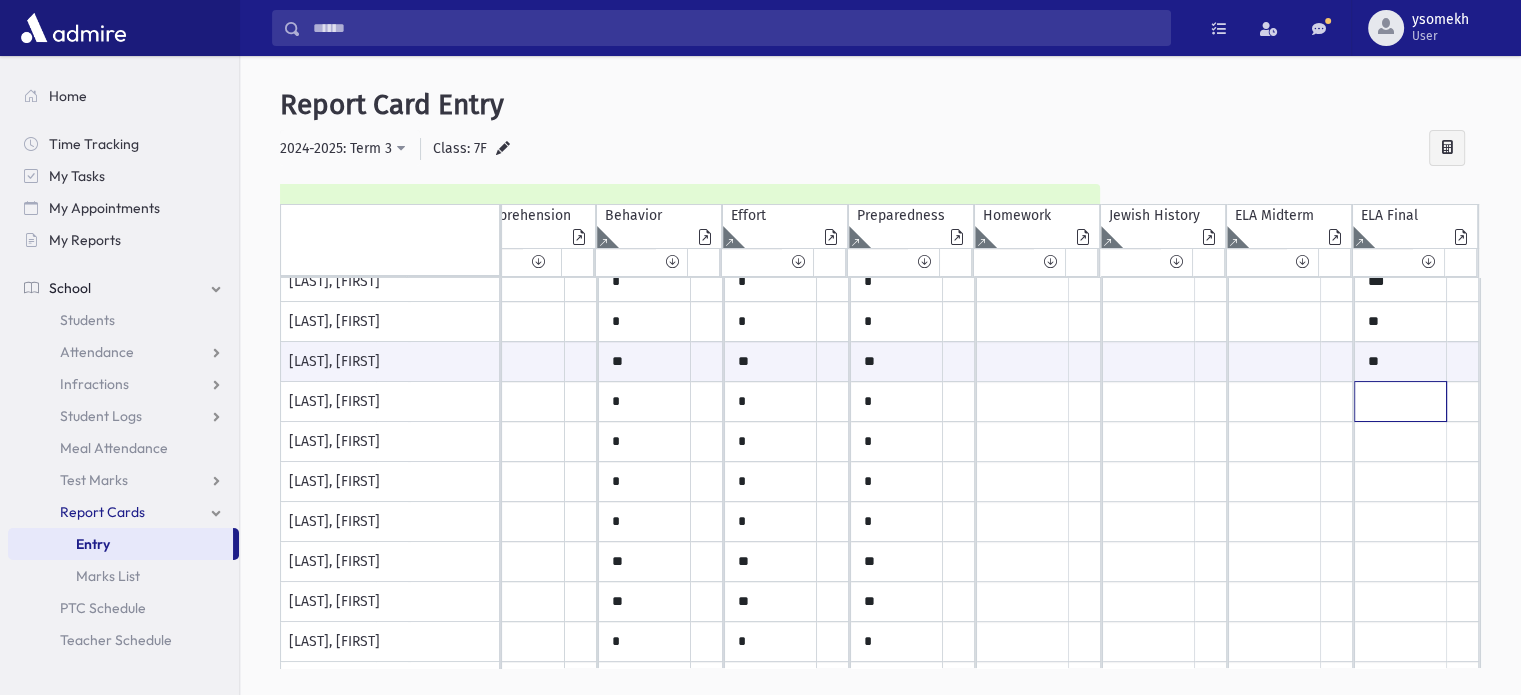 click at bounding box center (79, -238) 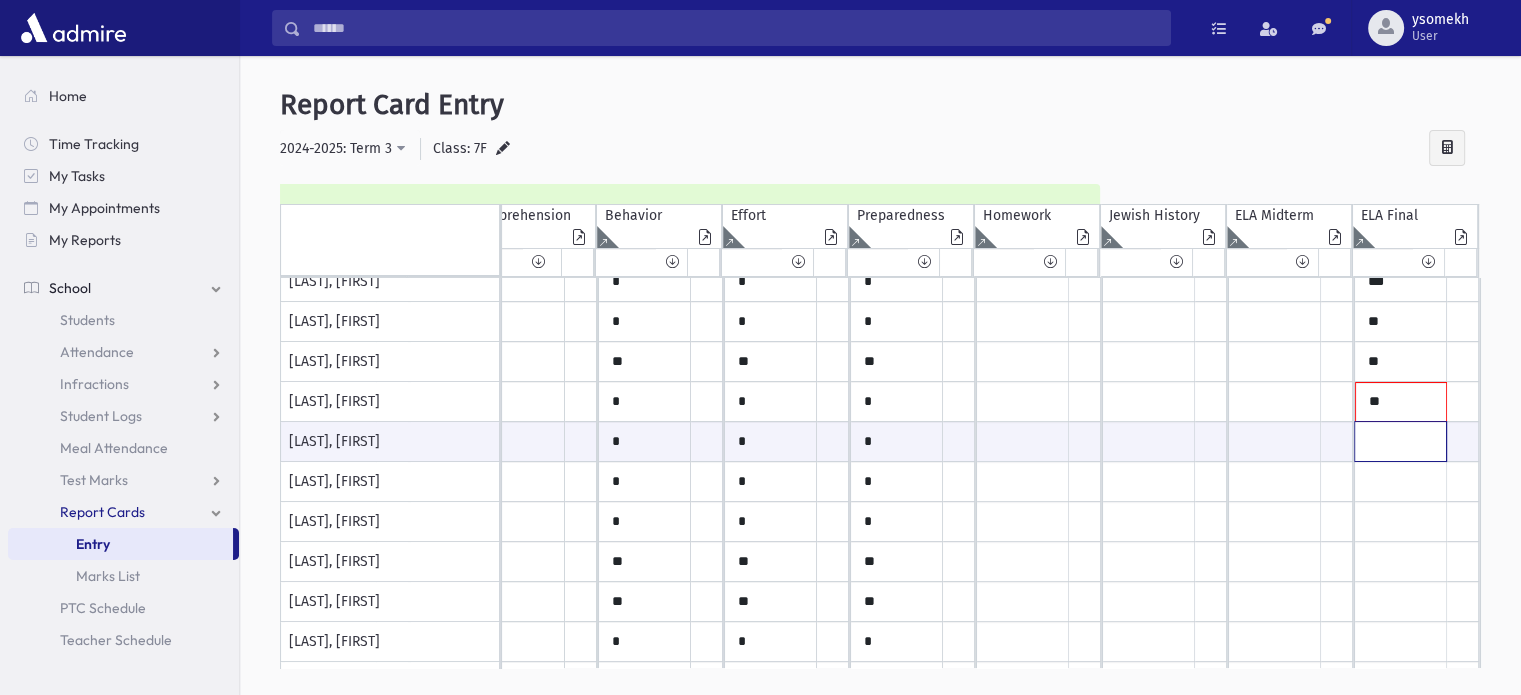 click at bounding box center (79, 441) 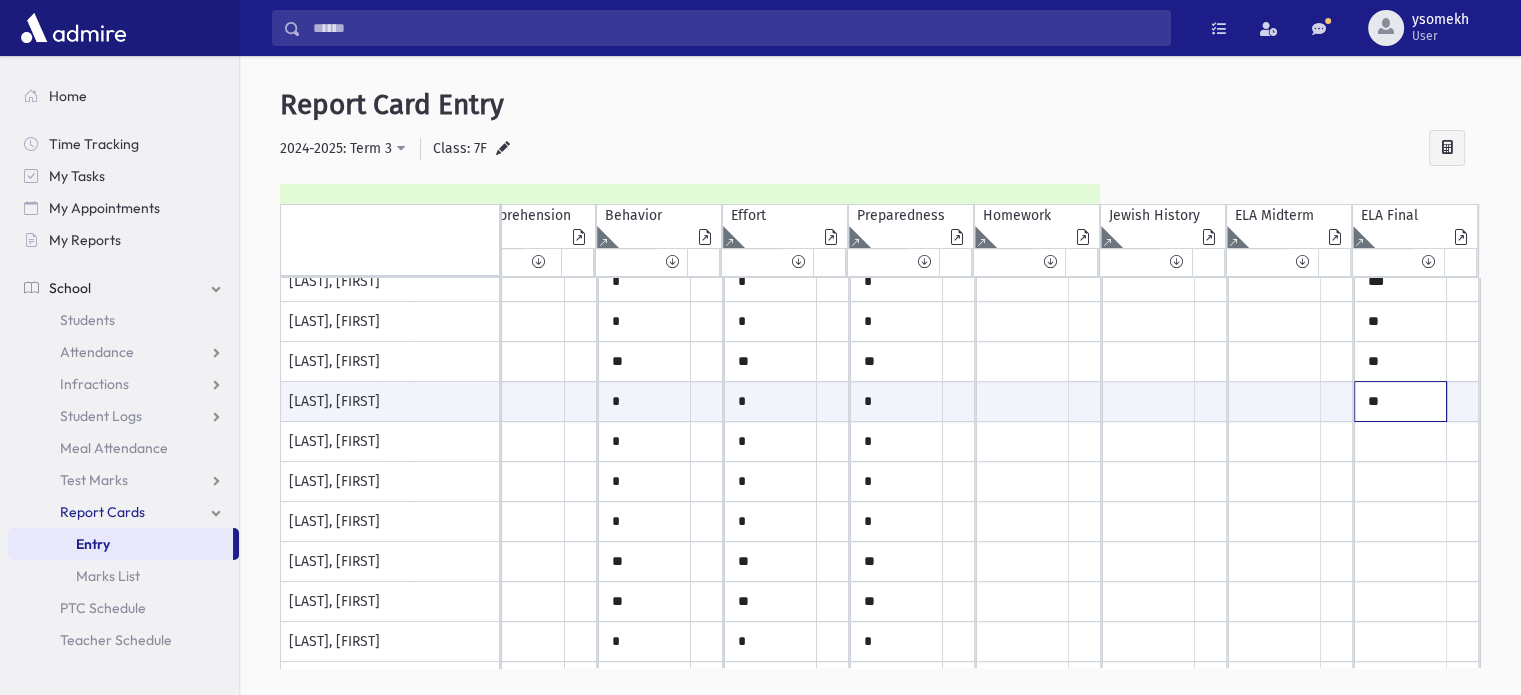 drag, startPoint x: 1371, startPoint y: 392, endPoint x: 1356, endPoint y: 394, distance: 15.132746 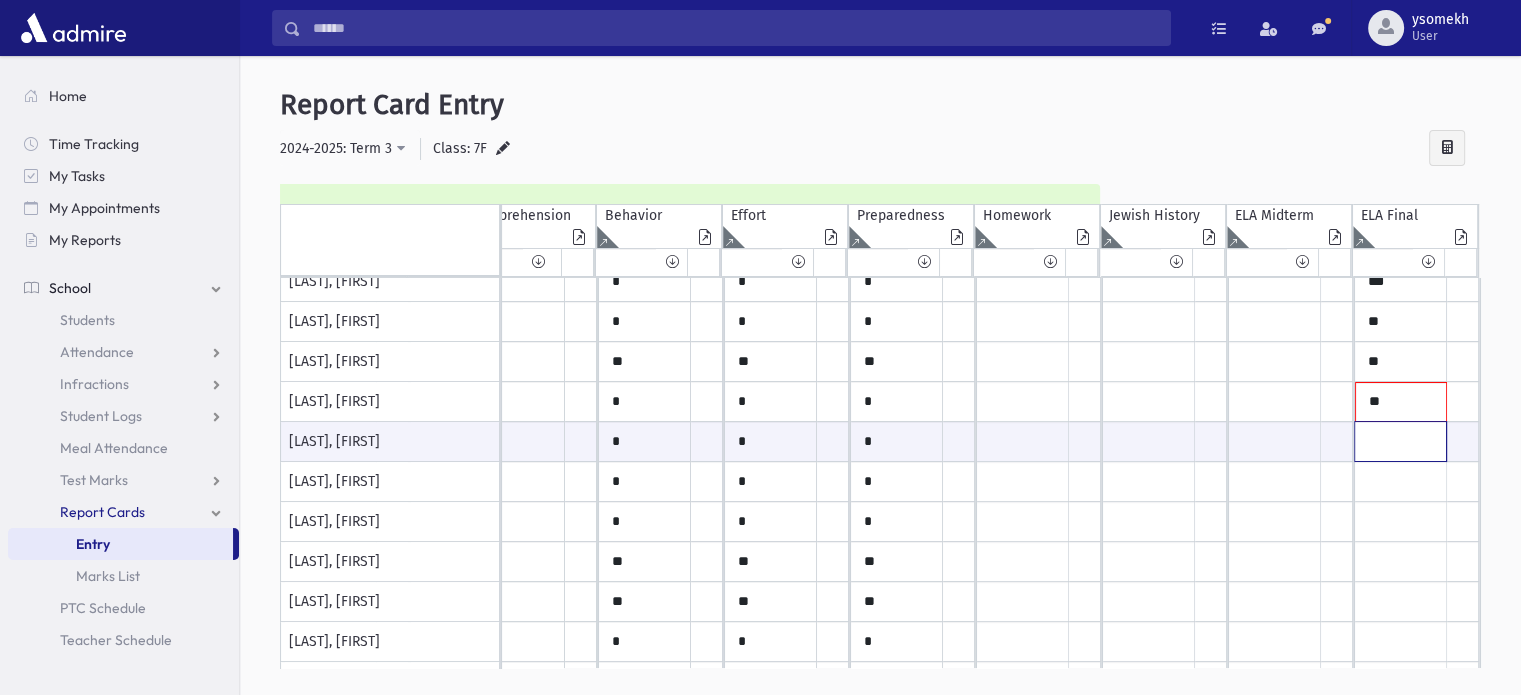click at bounding box center [79, 441] 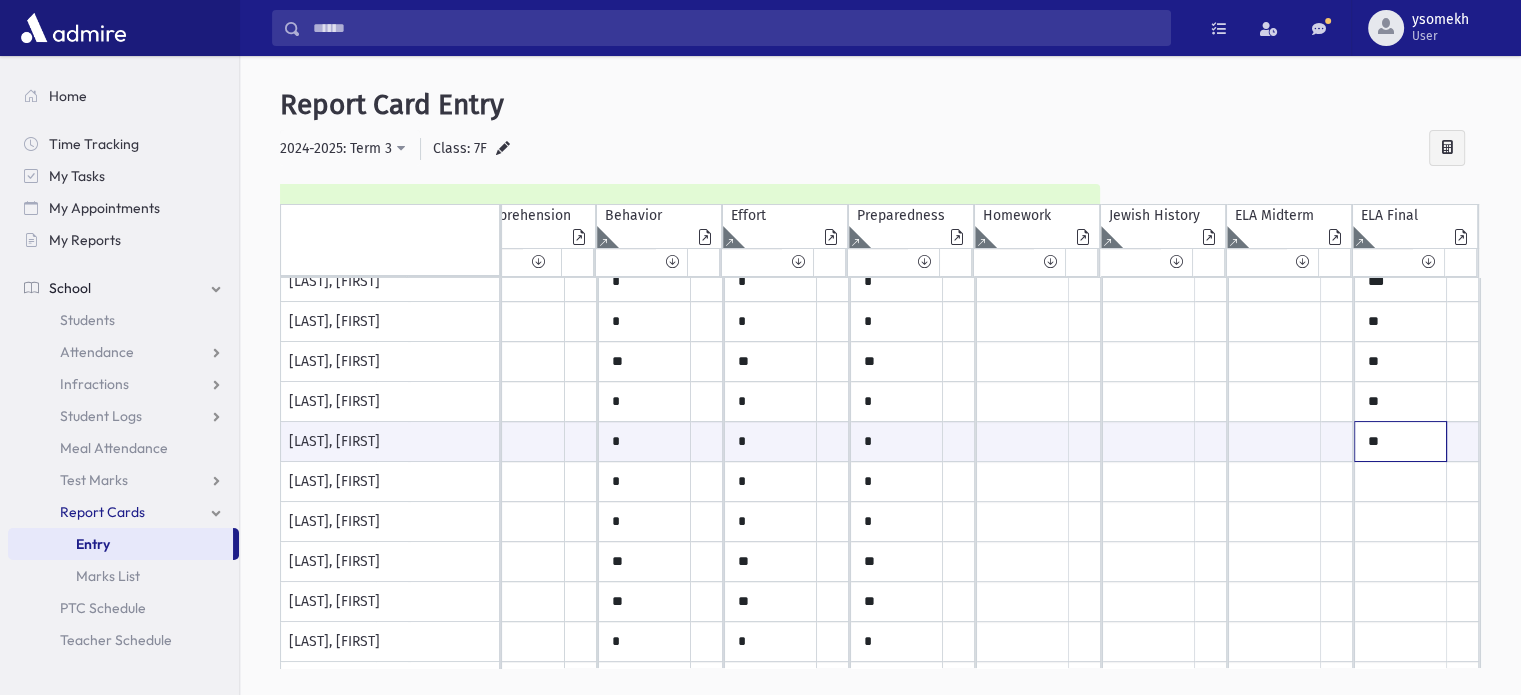 type on "**" 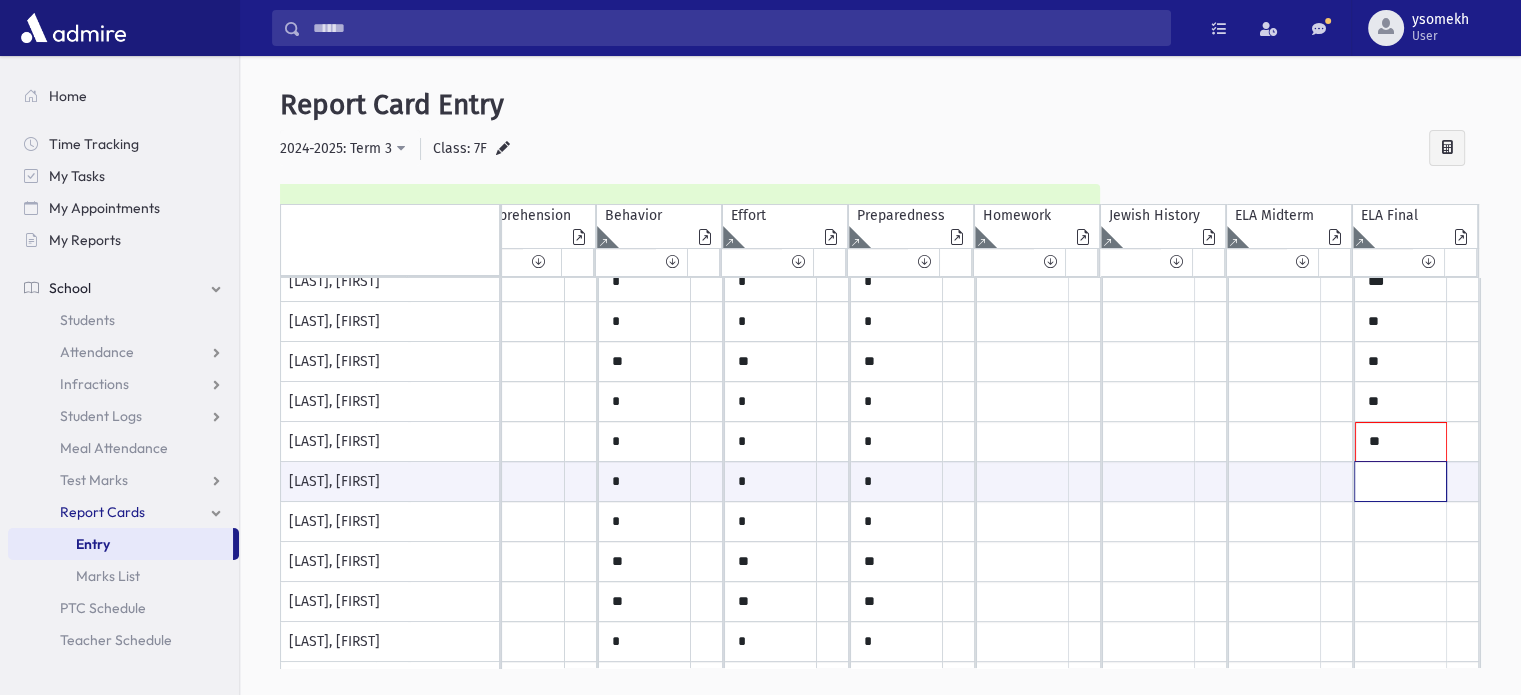 click at bounding box center (79, 481) 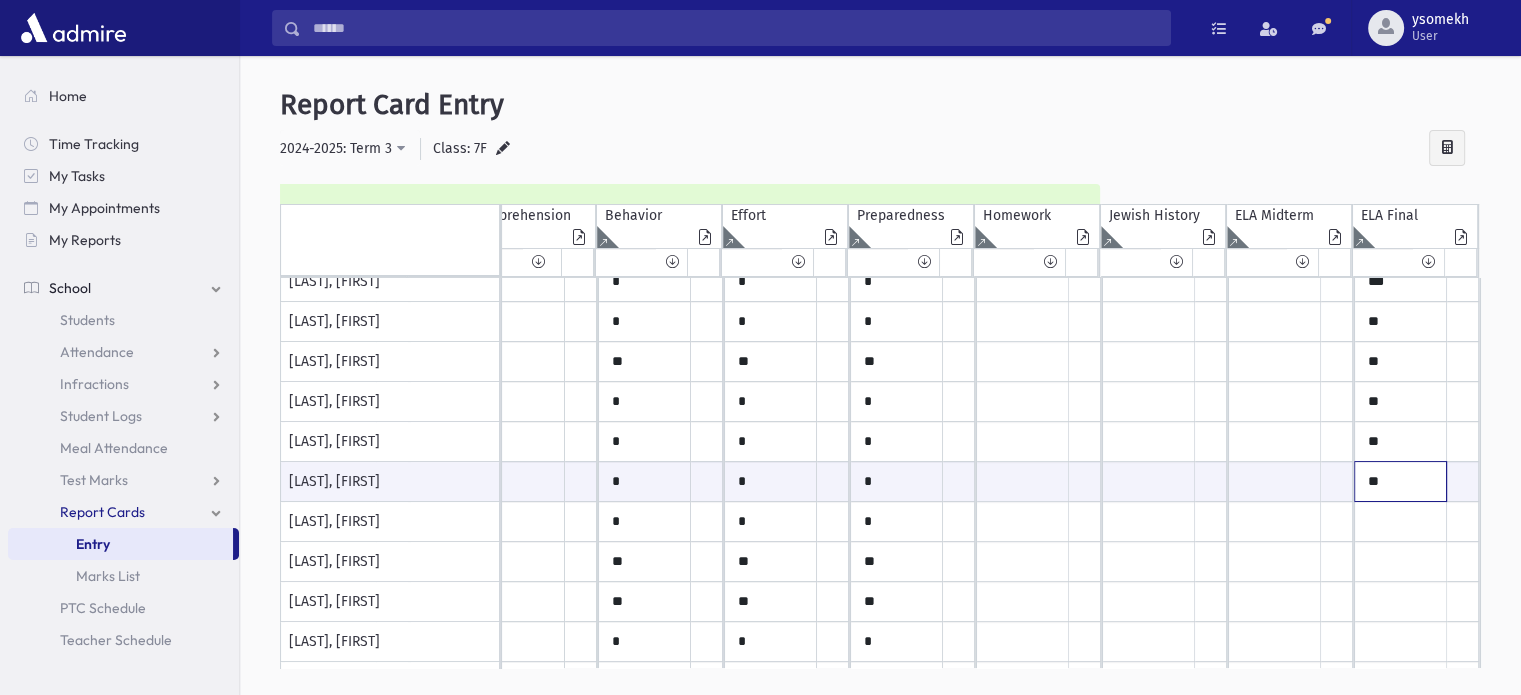 type on "**" 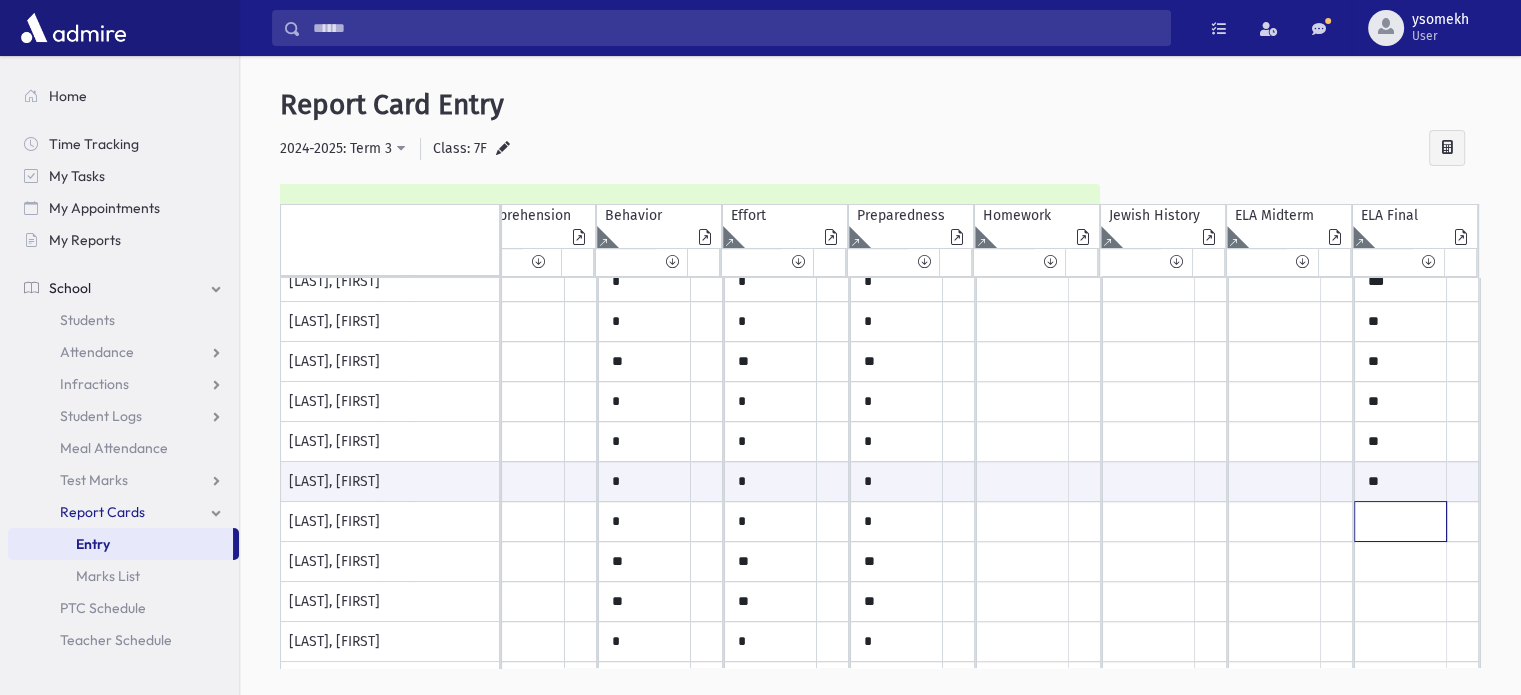 click at bounding box center [79, -238] 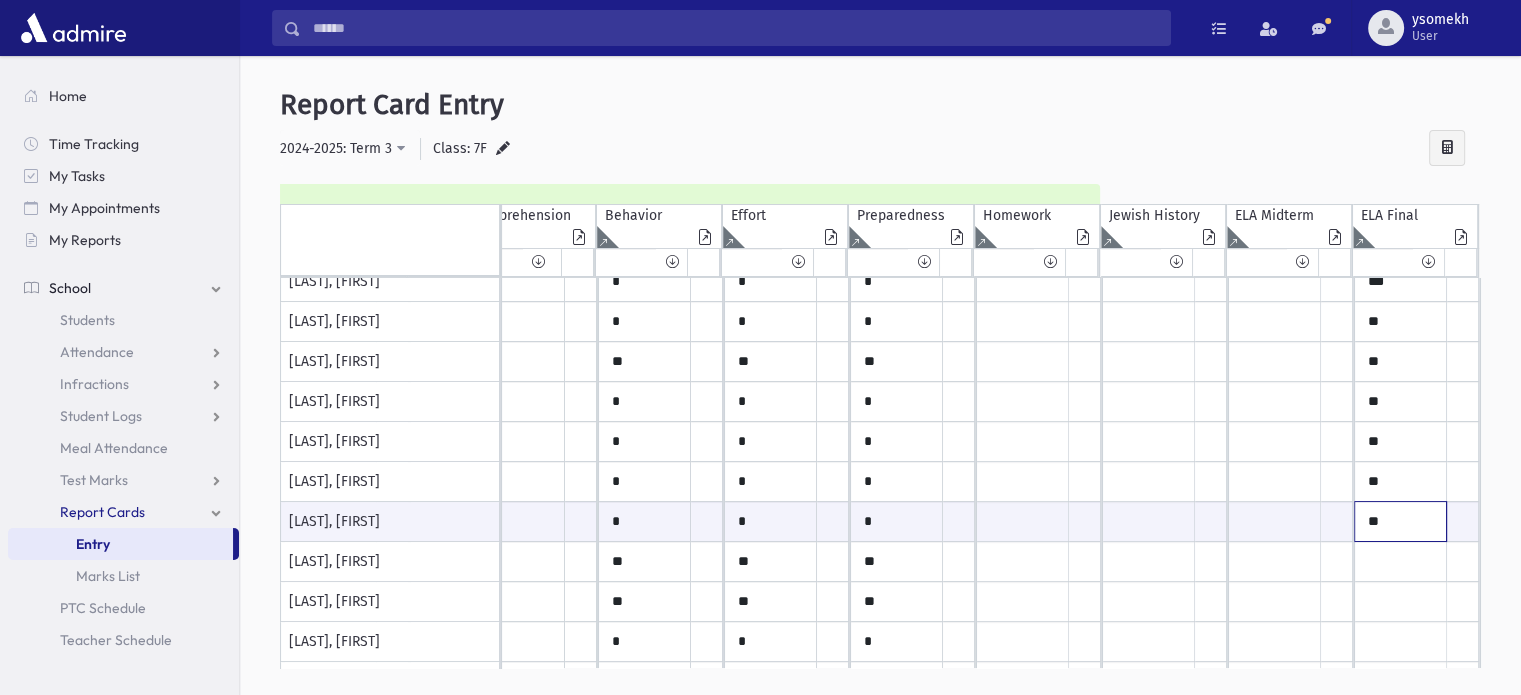 scroll, scrollTop: 579, scrollLeft: 472, axis: both 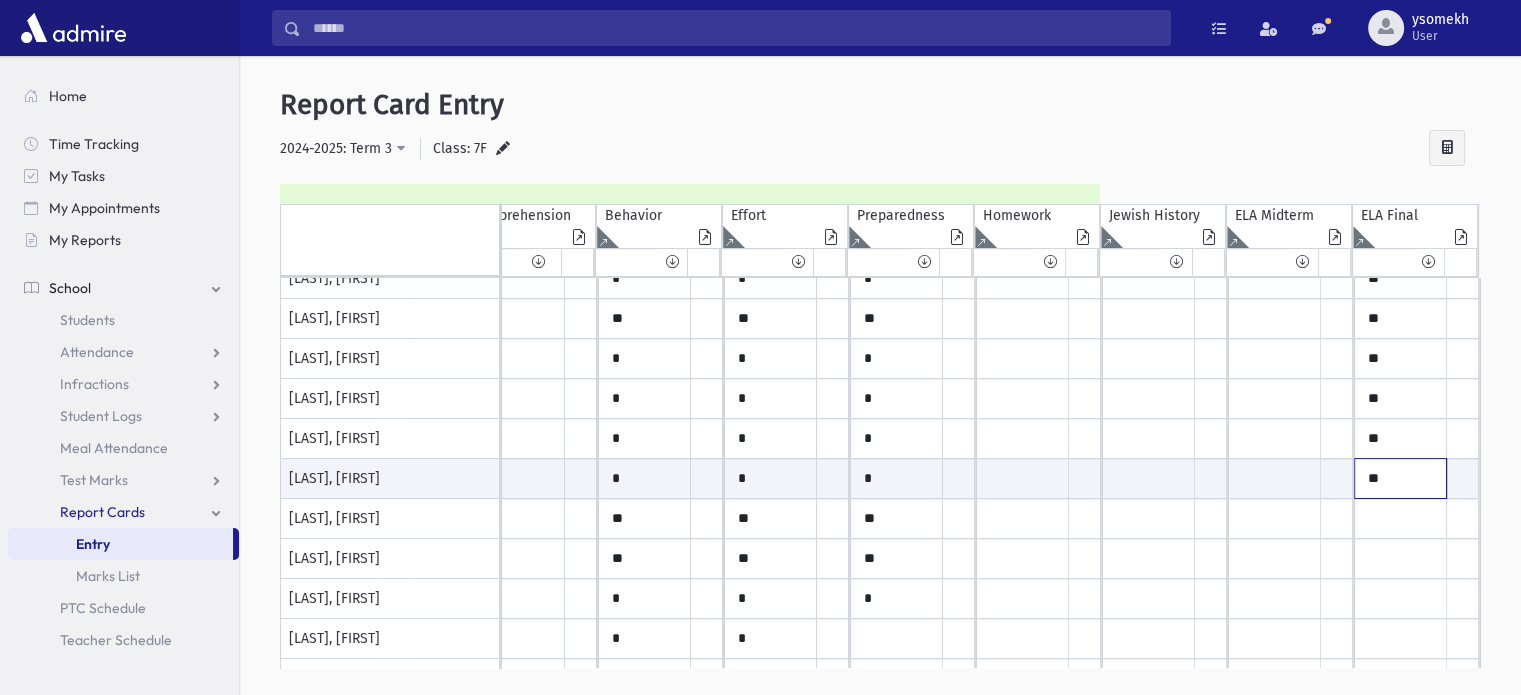 type on "**" 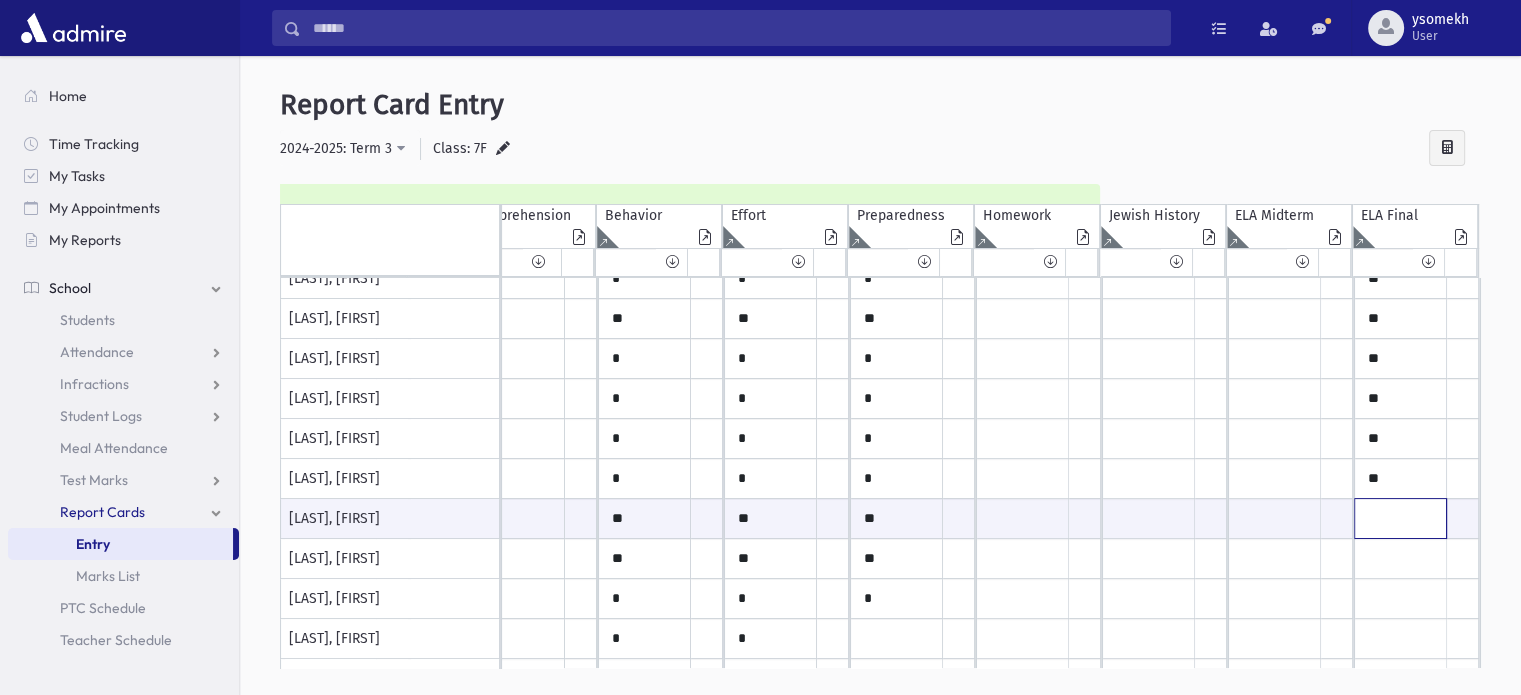 click at bounding box center [79, 518] 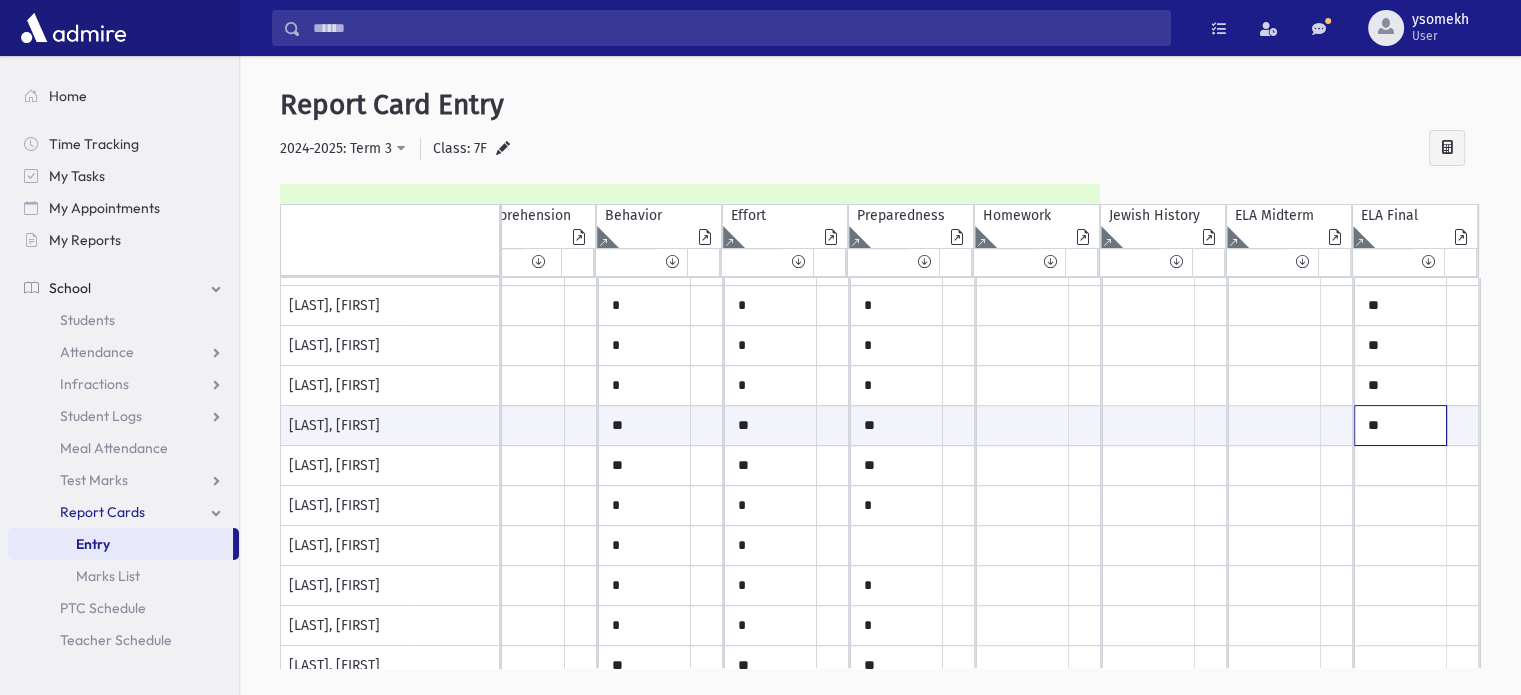 scroll, scrollTop: 674, scrollLeft: 472, axis: both 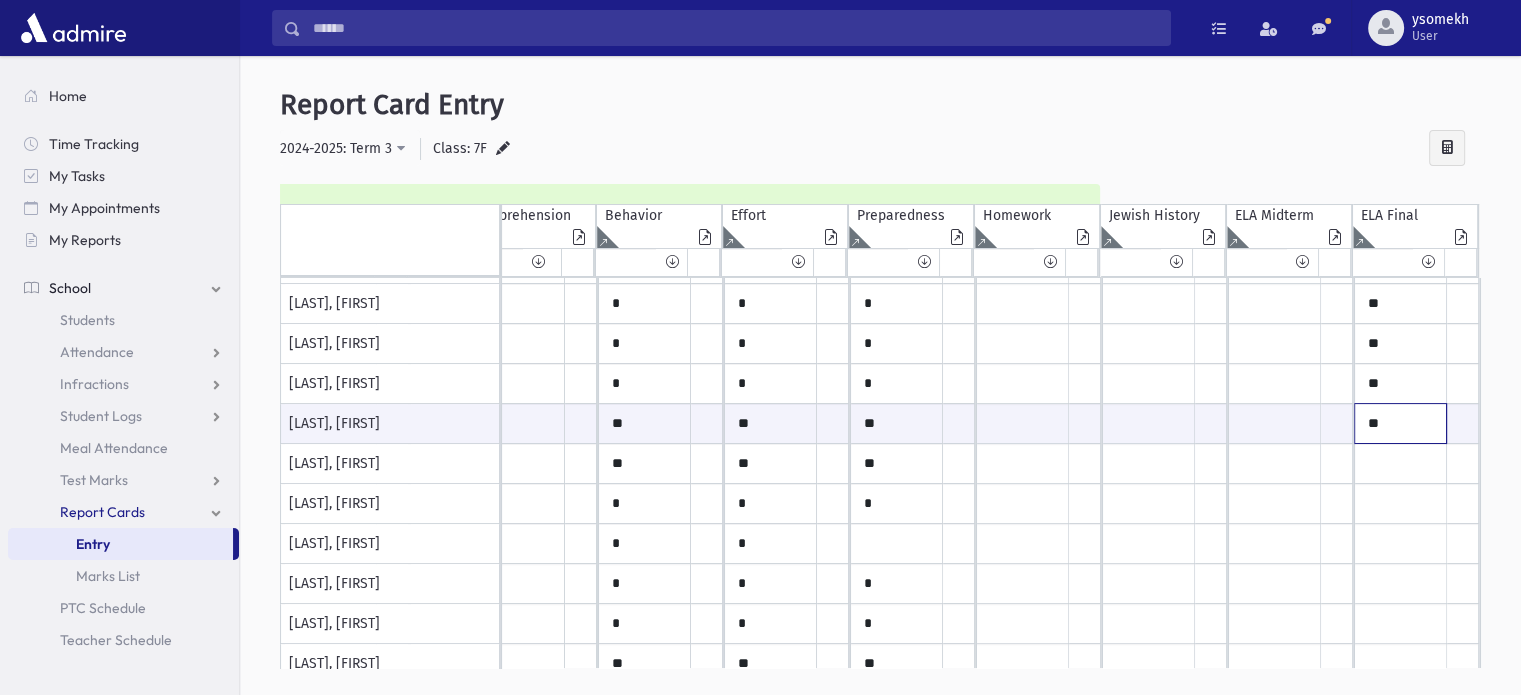 type on "**" 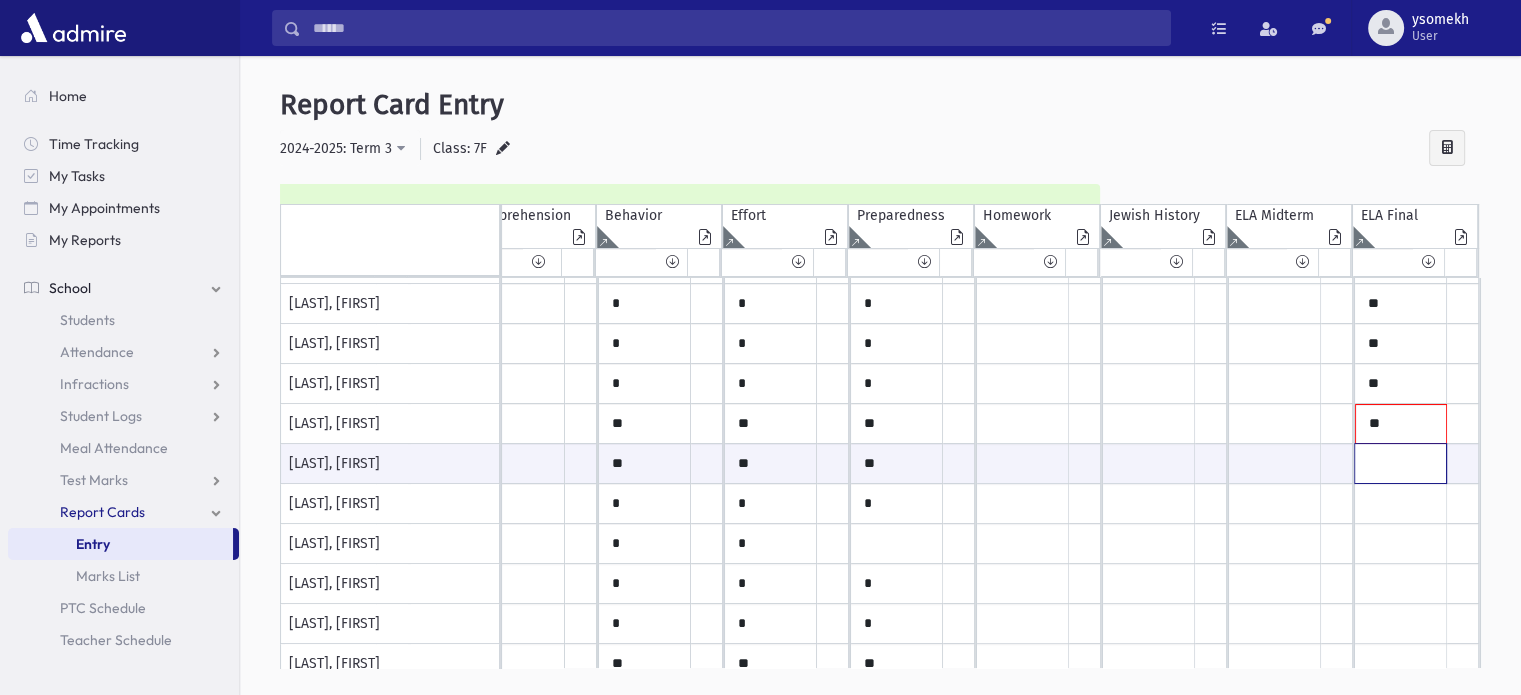 click at bounding box center [79, 463] 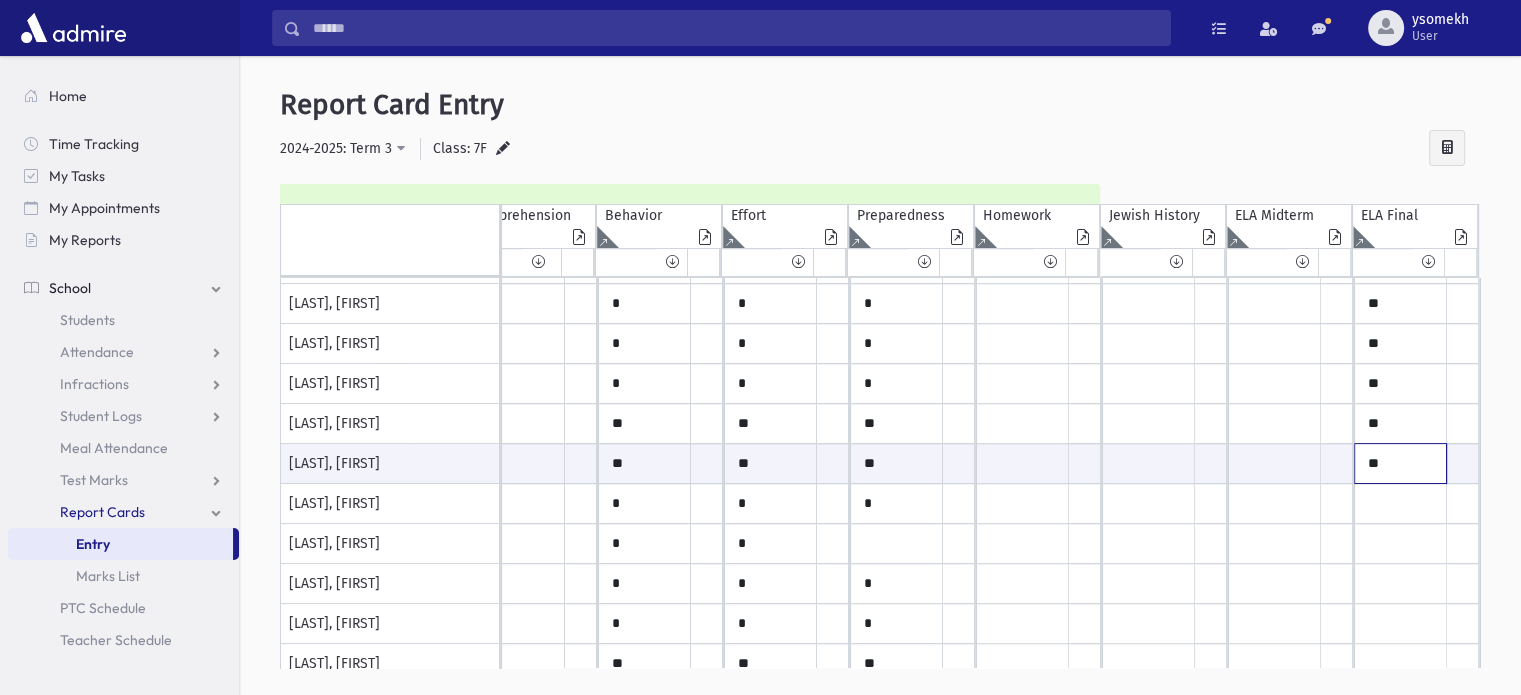 scroll, scrollTop: 690, scrollLeft: 472, axis: both 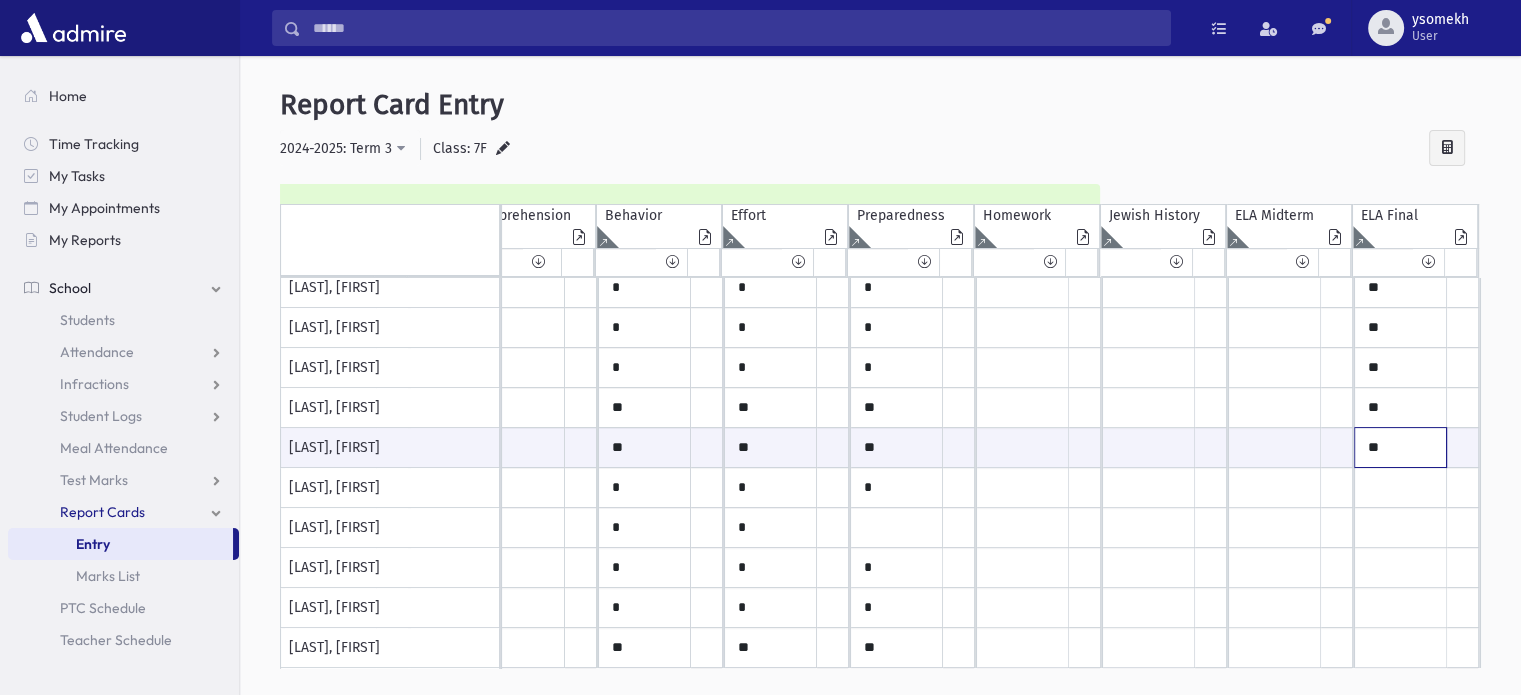 type on "**" 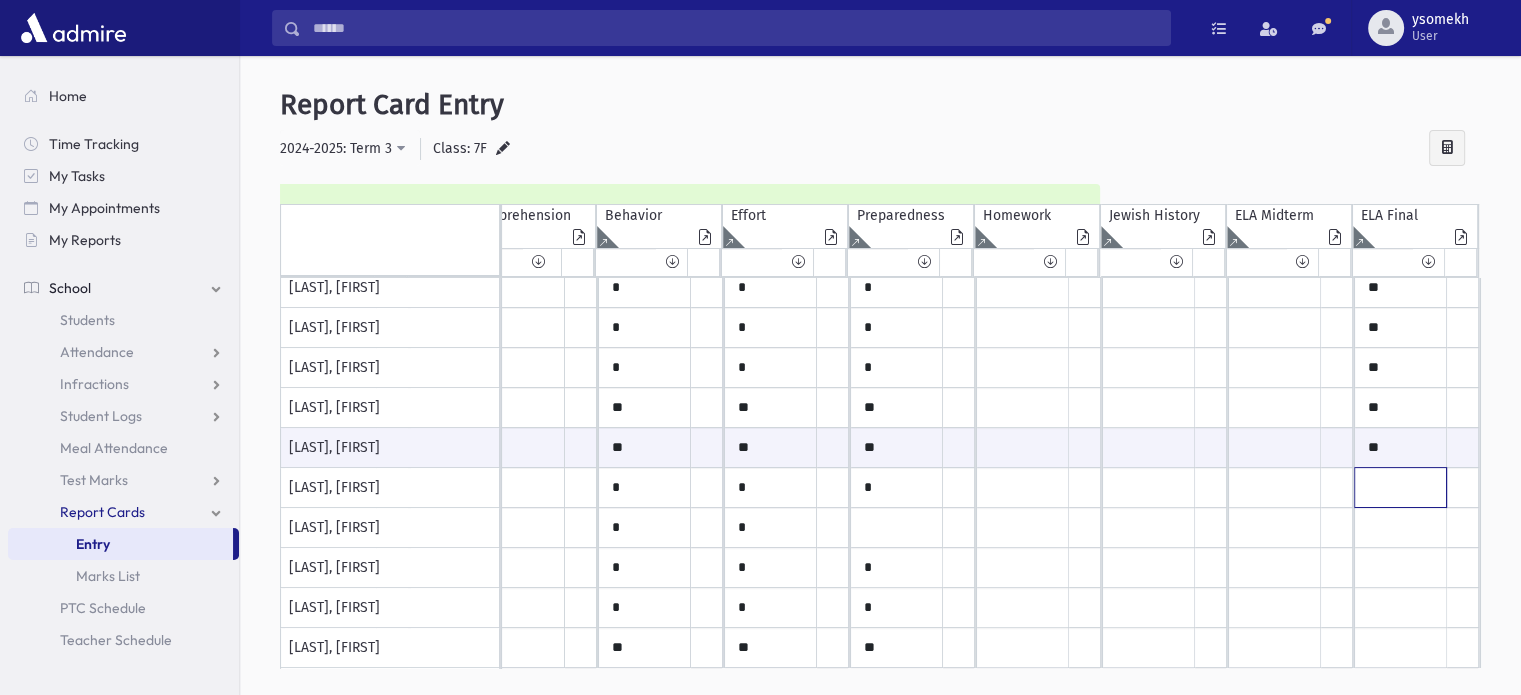 click at bounding box center [79, -392] 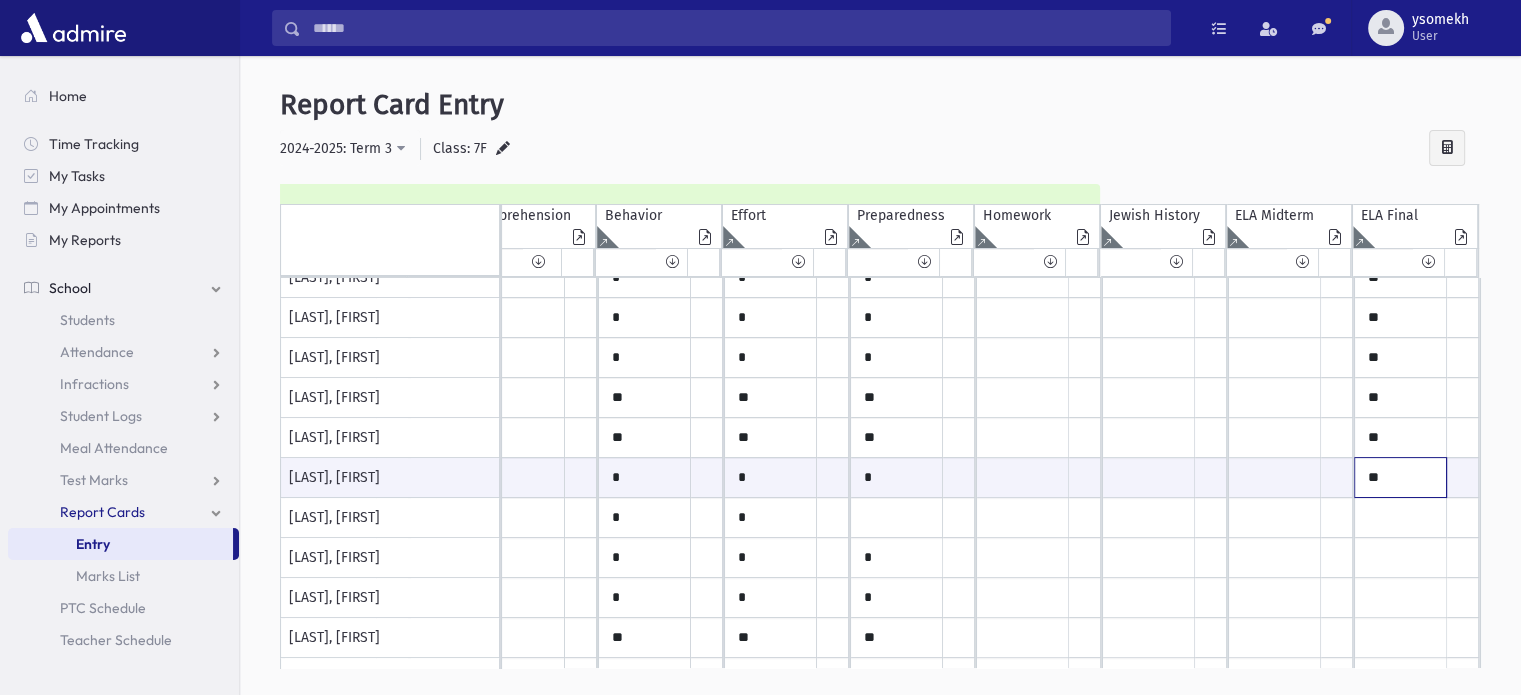 scroll, scrollTop: 700, scrollLeft: 472, axis: both 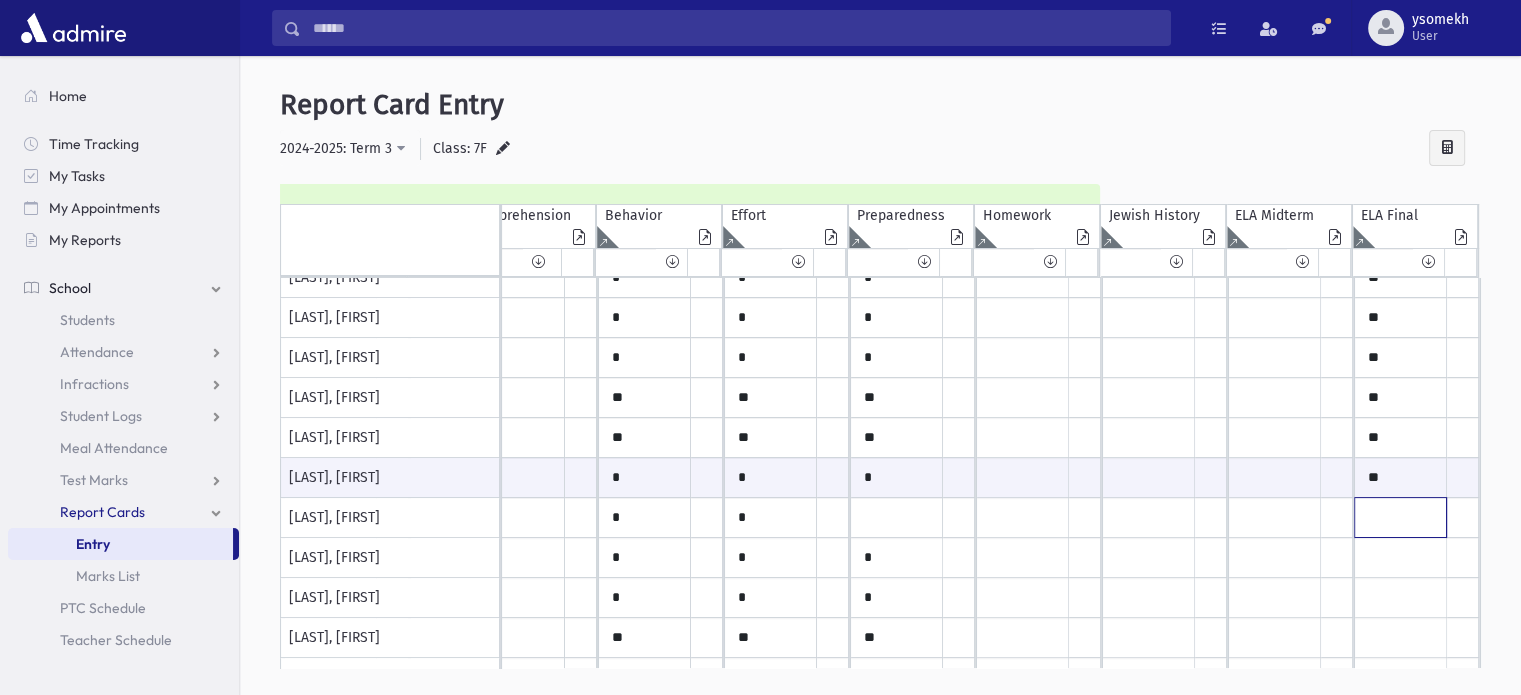 click at bounding box center (79, -402) 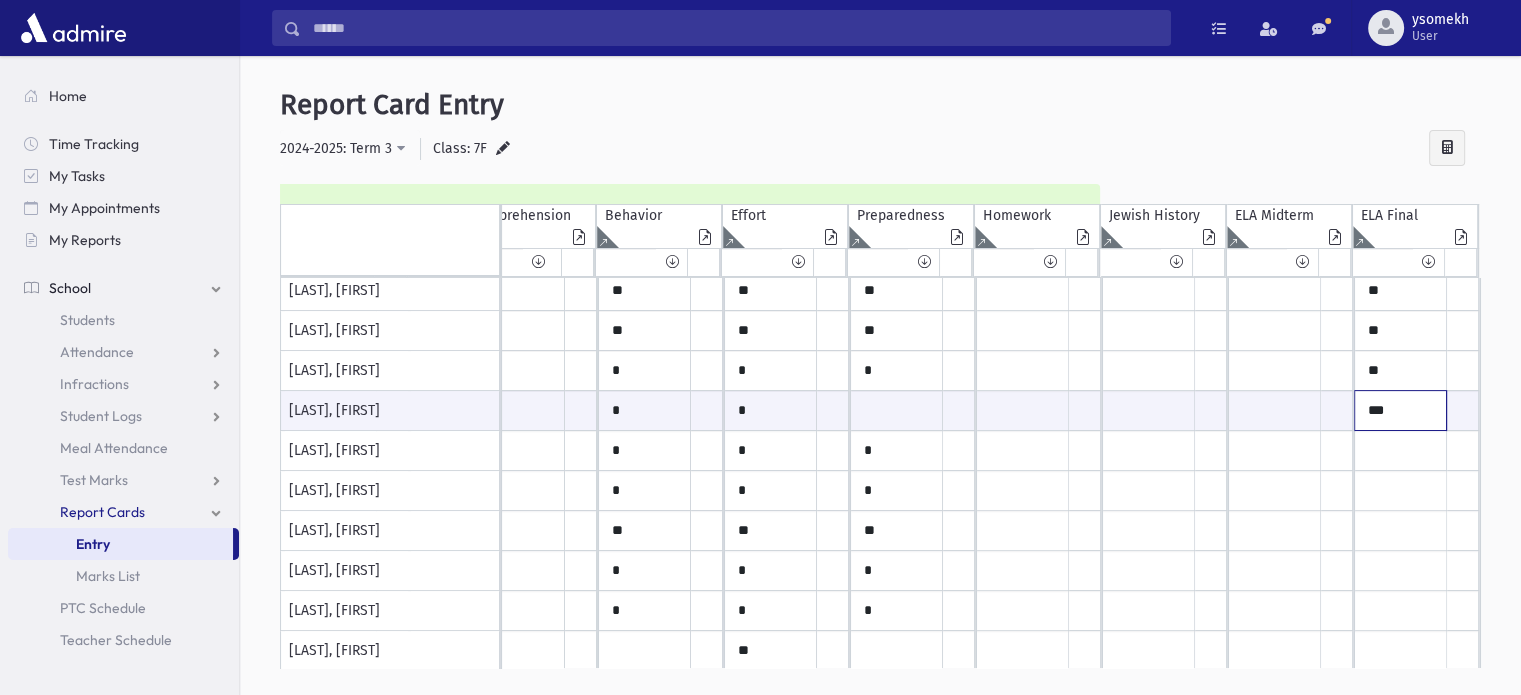 scroll, scrollTop: 808, scrollLeft: 472, axis: both 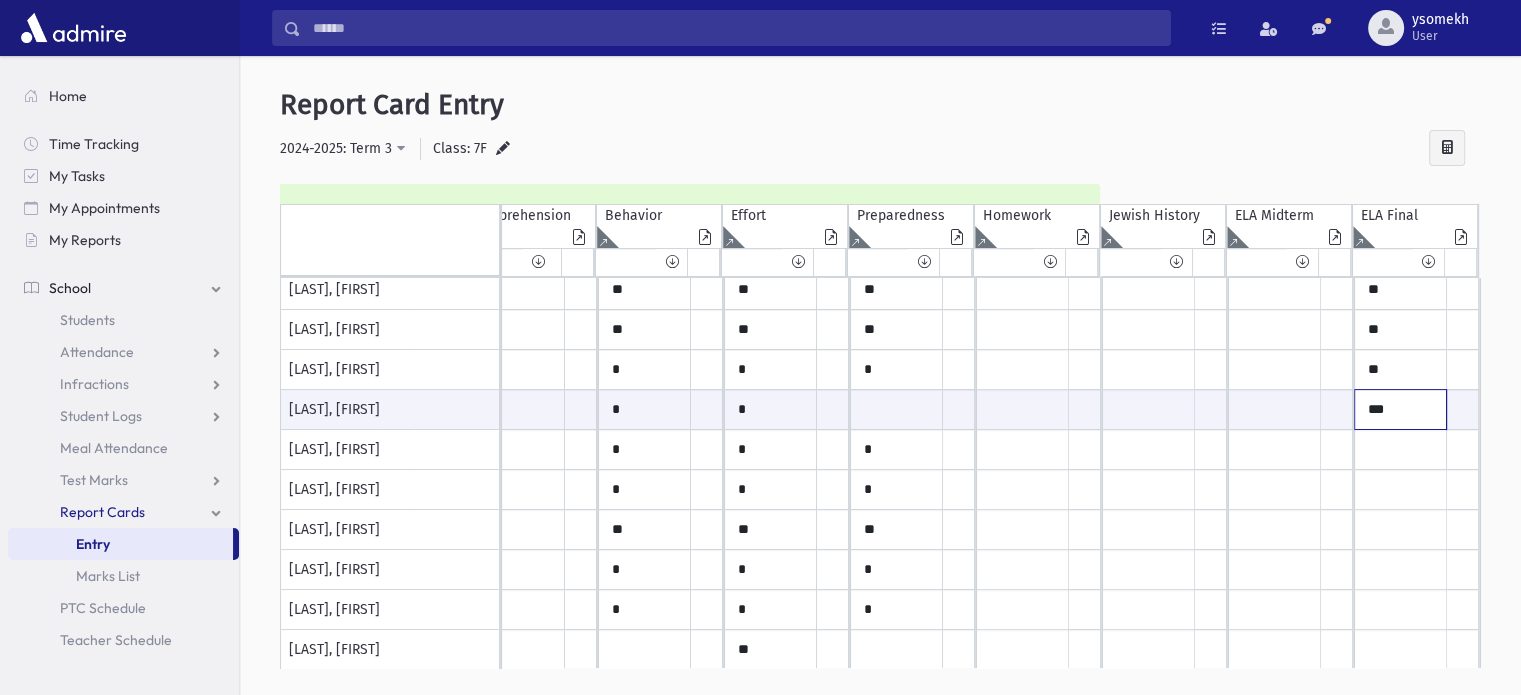 type on "***" 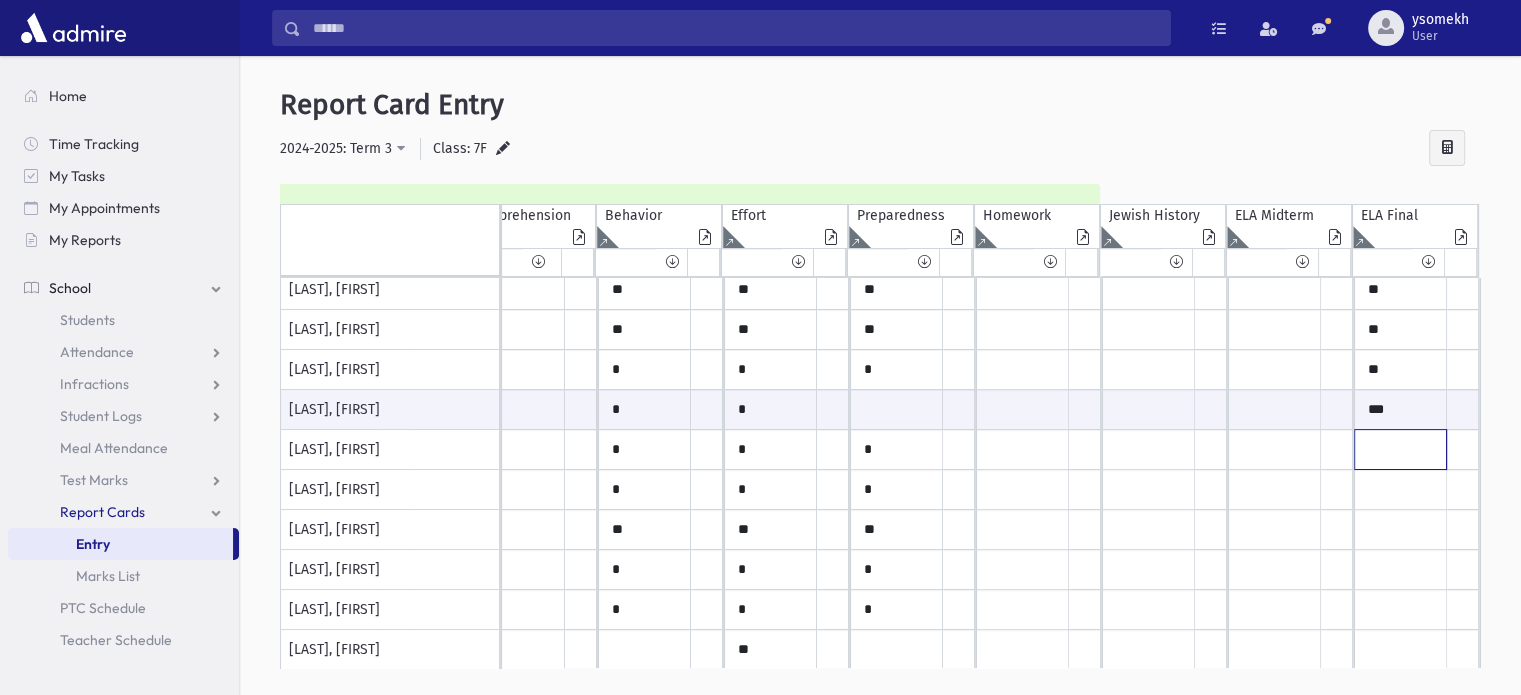 click at bounding box center (79, -510) 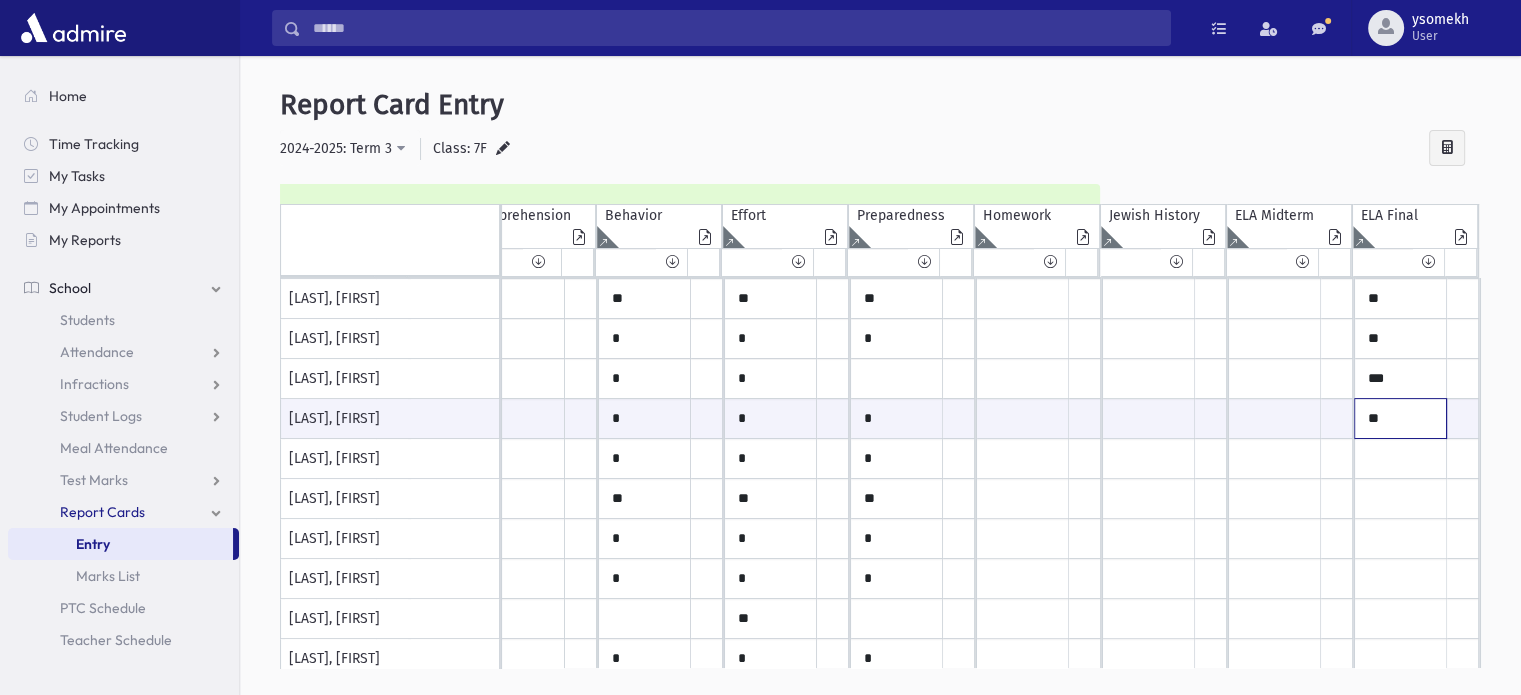 scroll, scrollTop: 840, scrollLeft: 472, axis: both 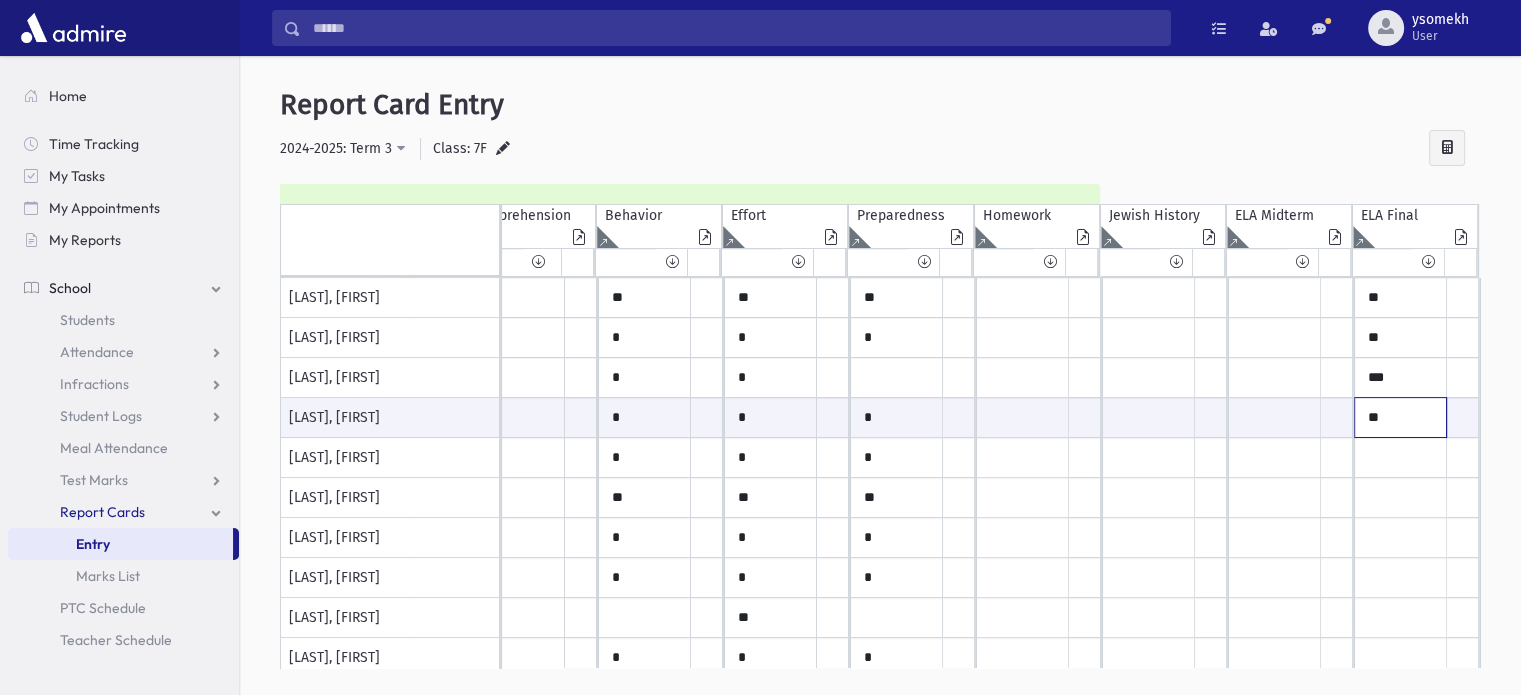 type on "**" 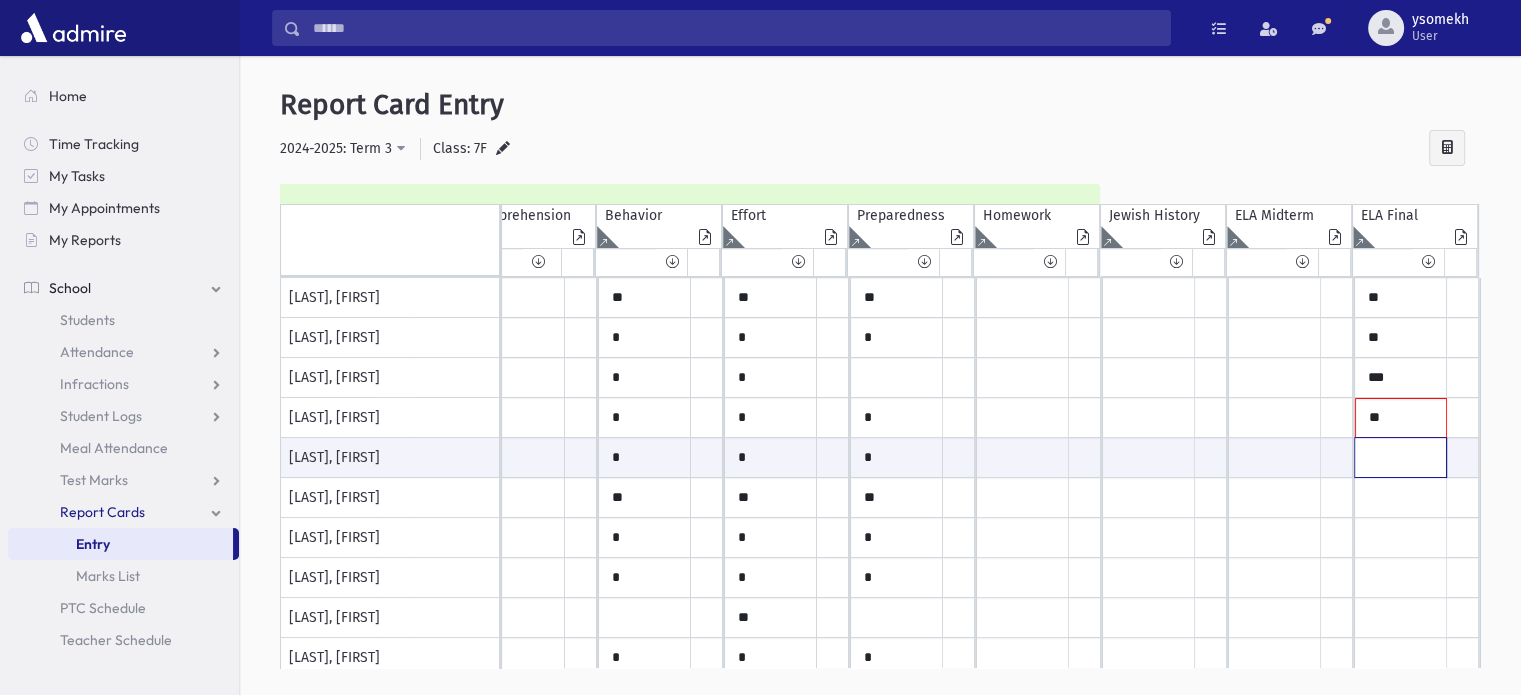 click at bounding box center [79, 457] 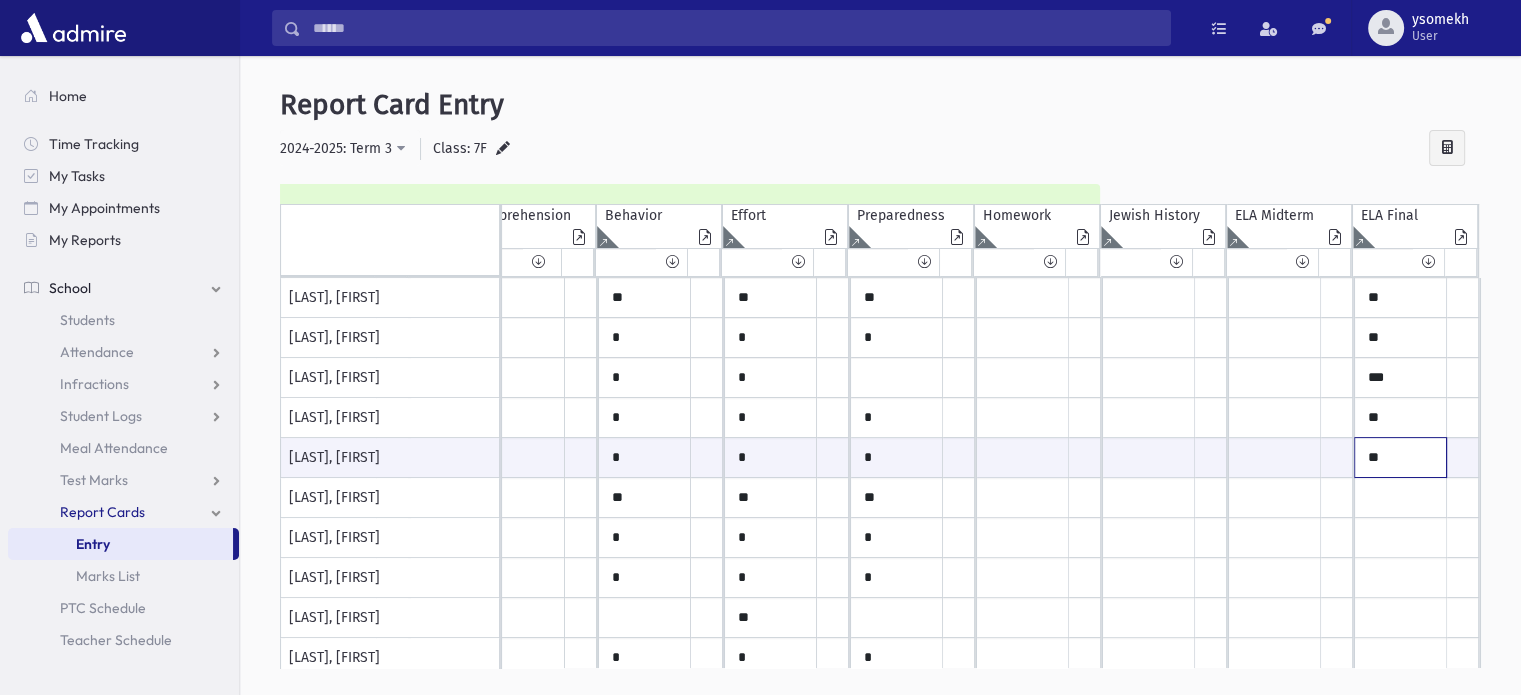 scroll, scrollTop: 857, scrollLeft: 472, axis: both 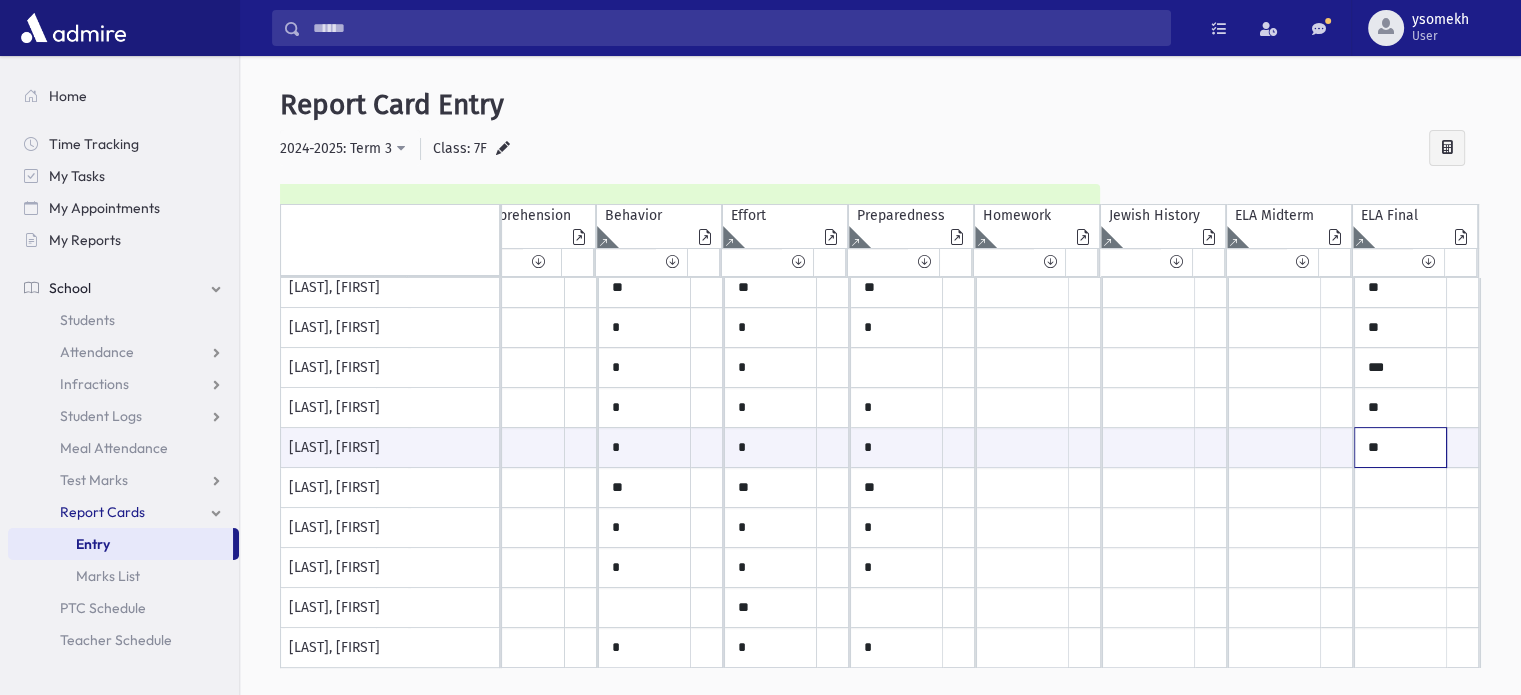 type on "**" 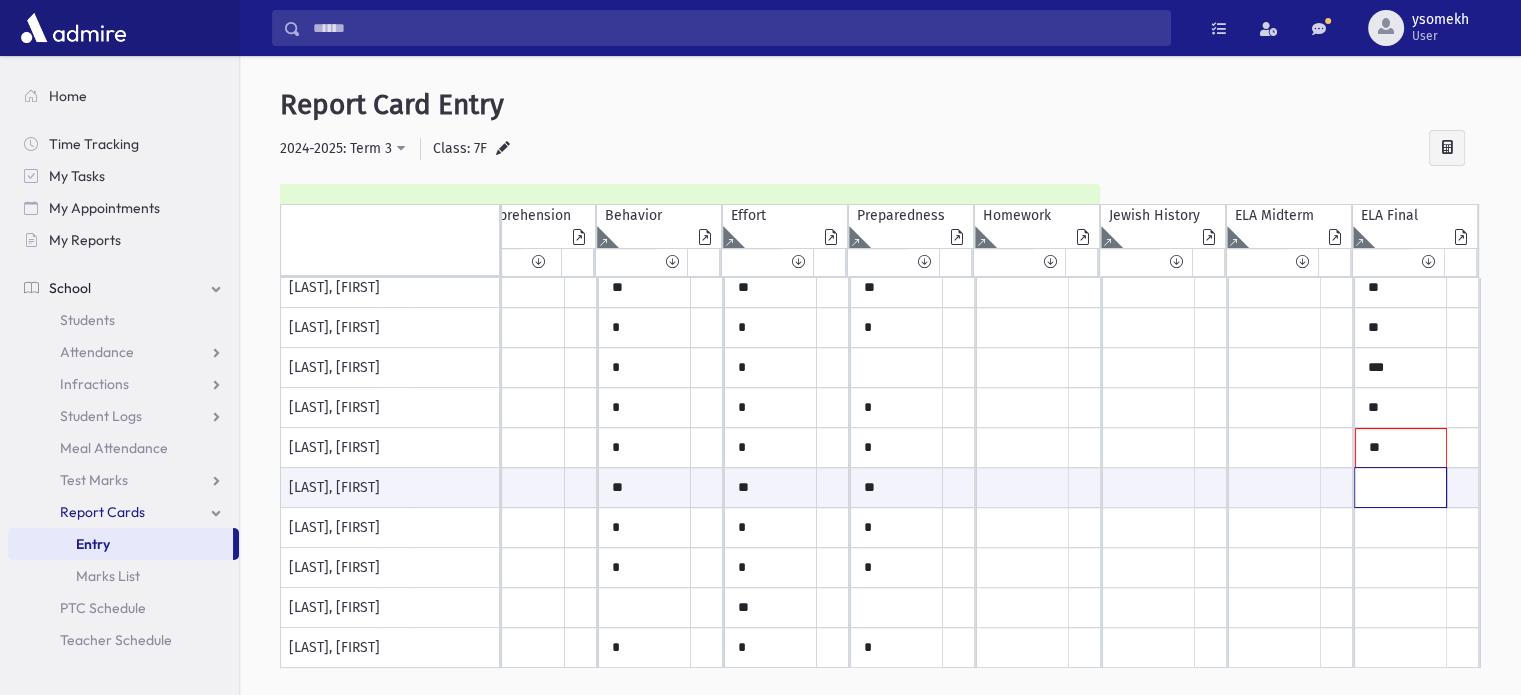 click at bounding box center [79, 487] 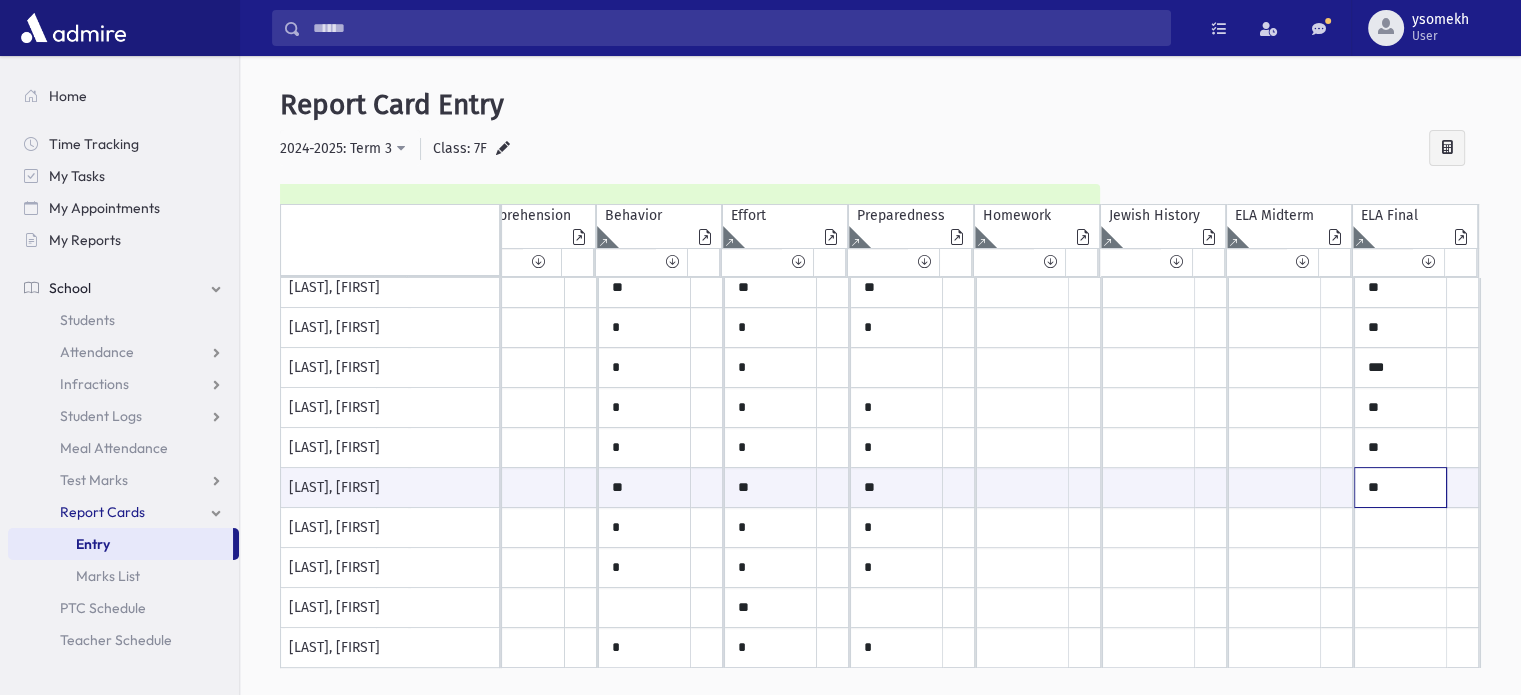 type on "**" 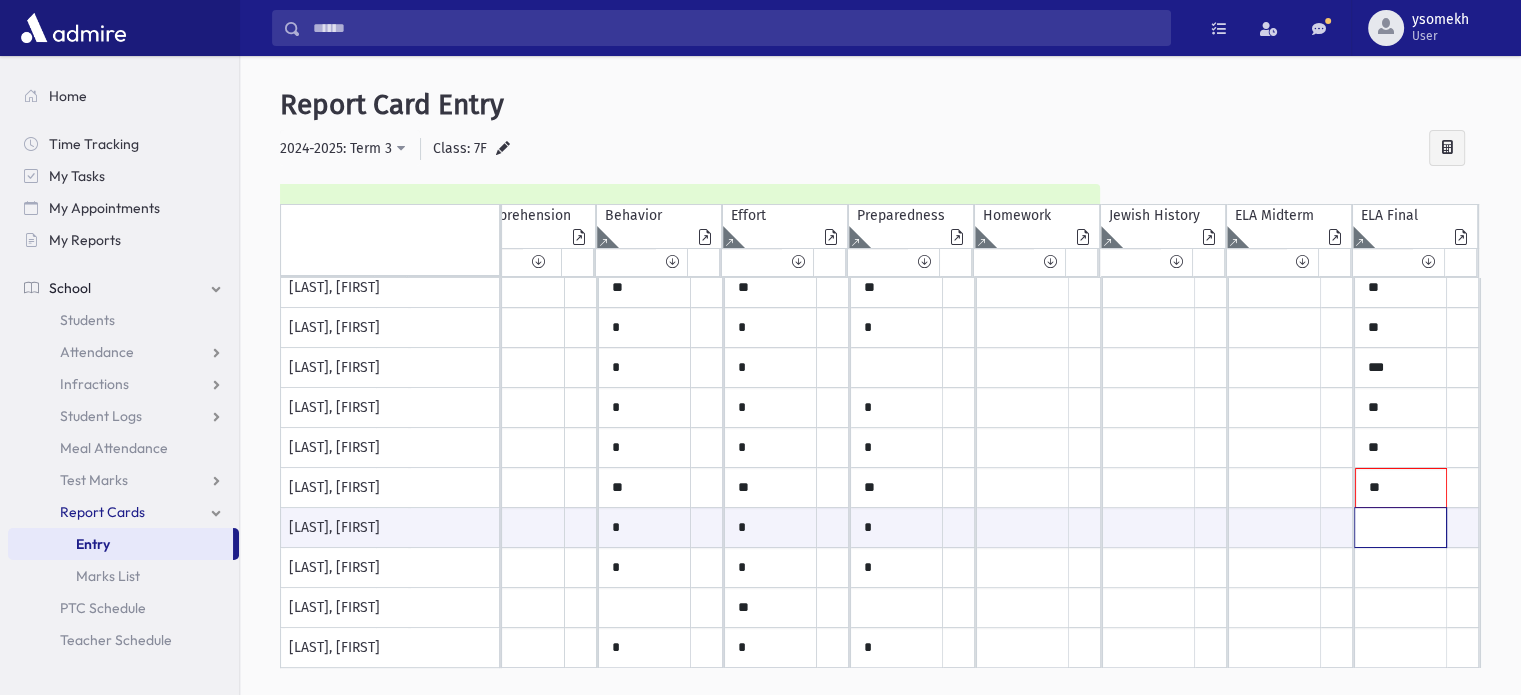 click at bounding box center (79, 527) 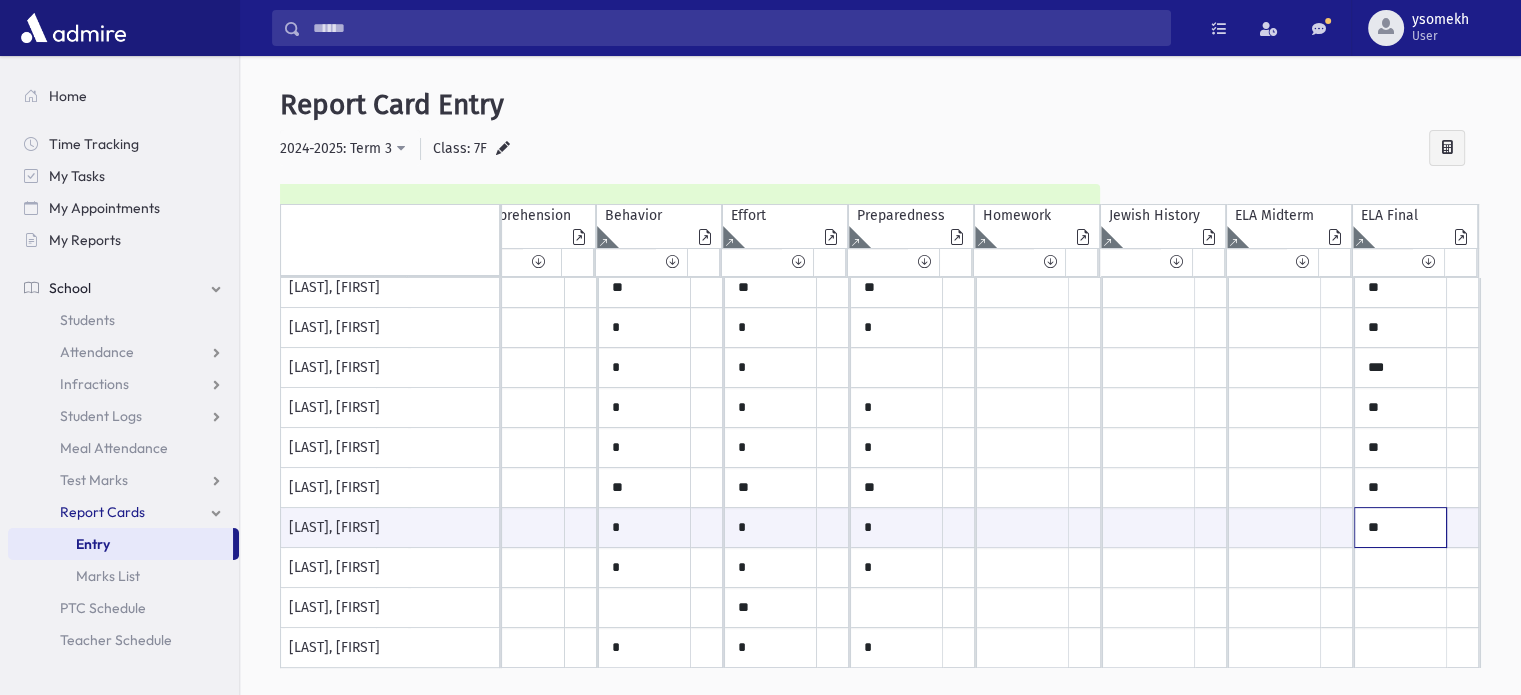 type on "**" 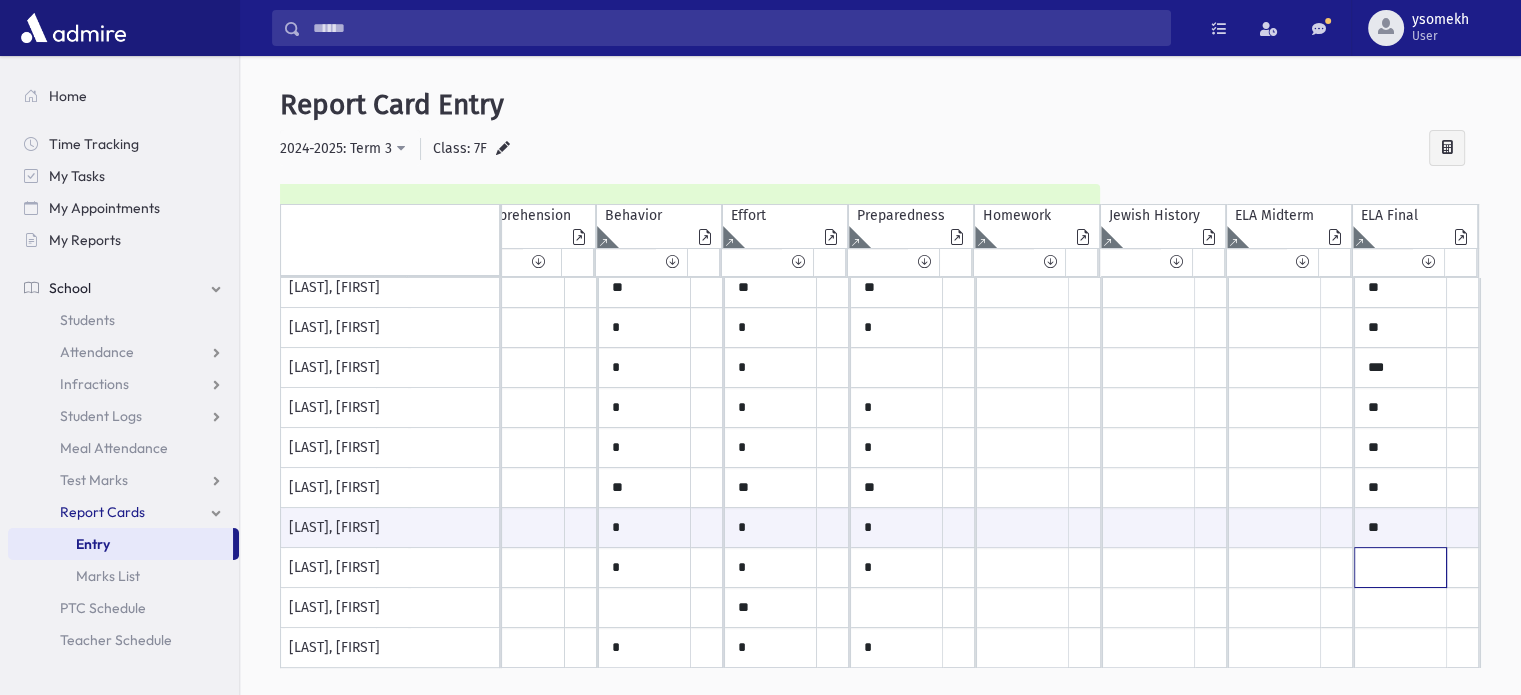 click at bounding box center [79, -552] 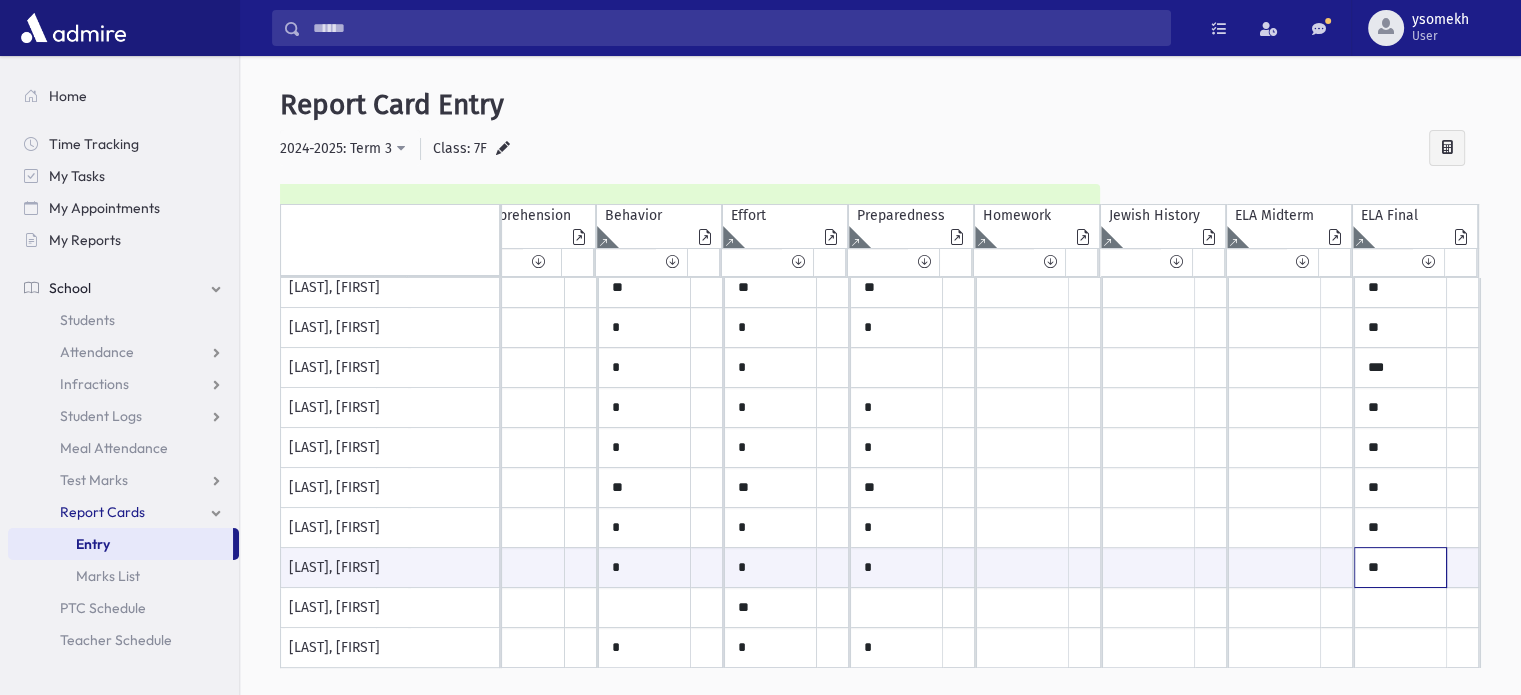type on "**" 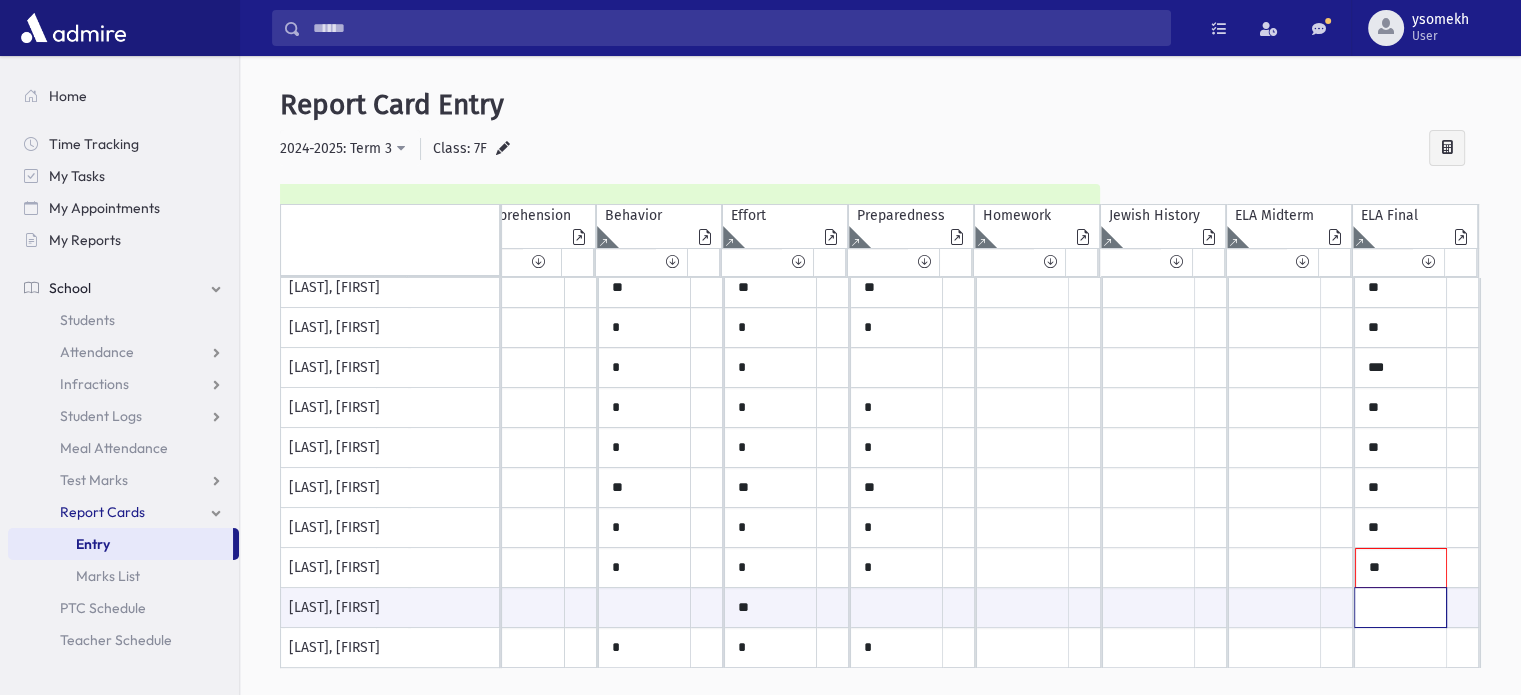 click at bounding box center (79, 607) 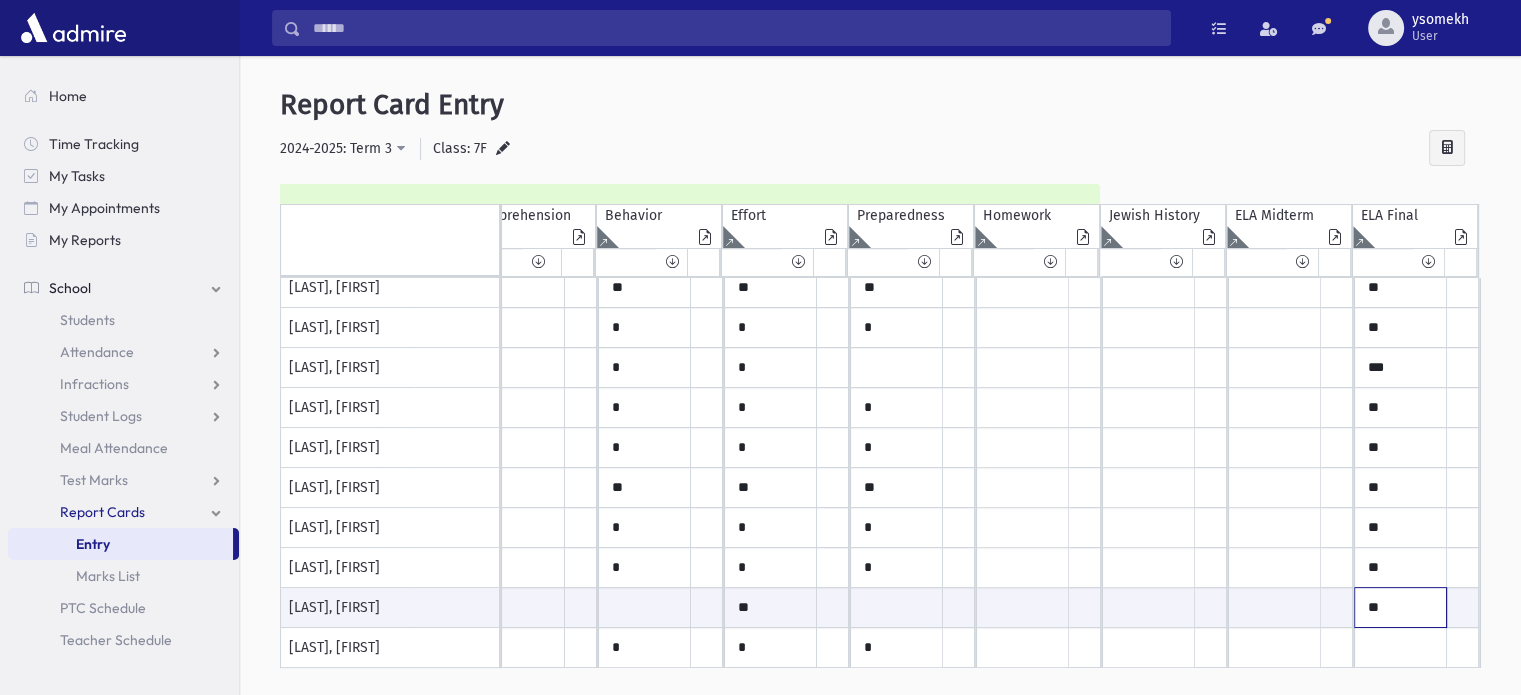 type on "*" 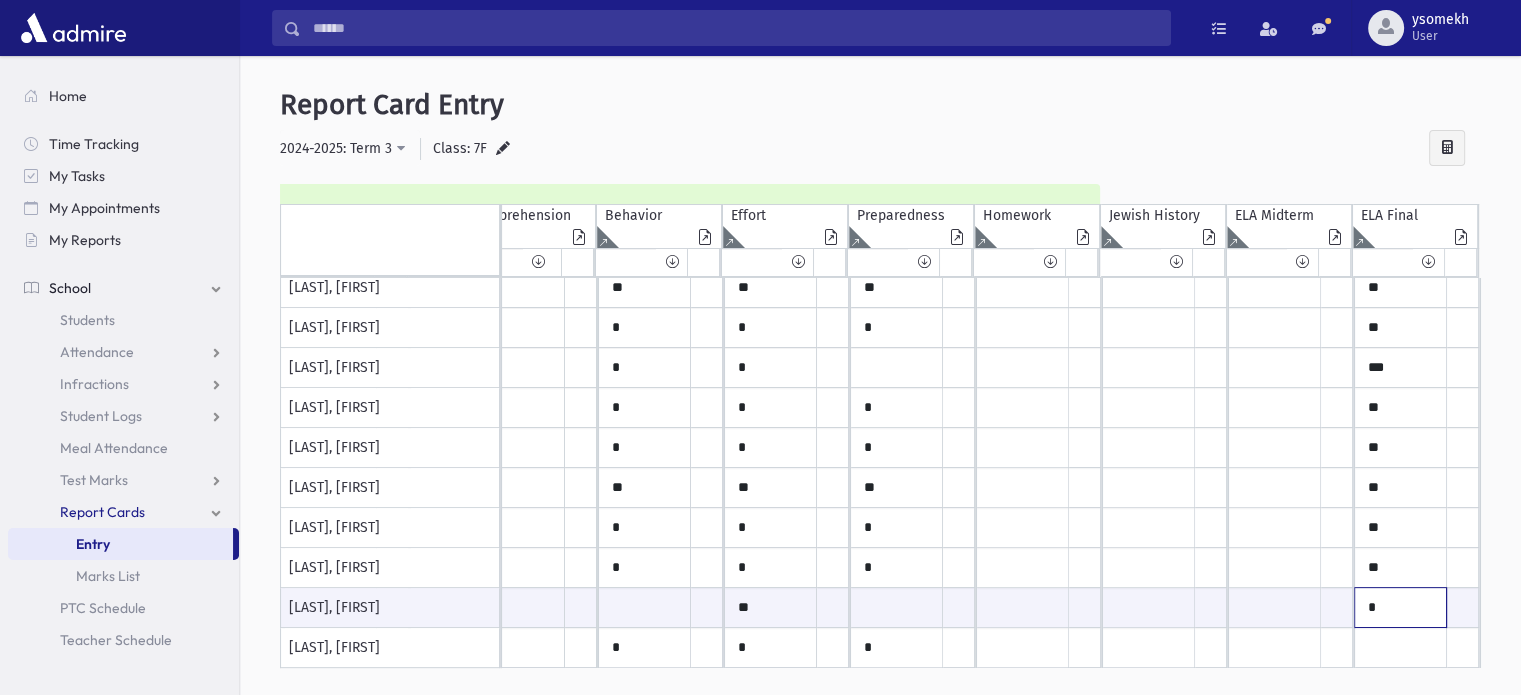 type 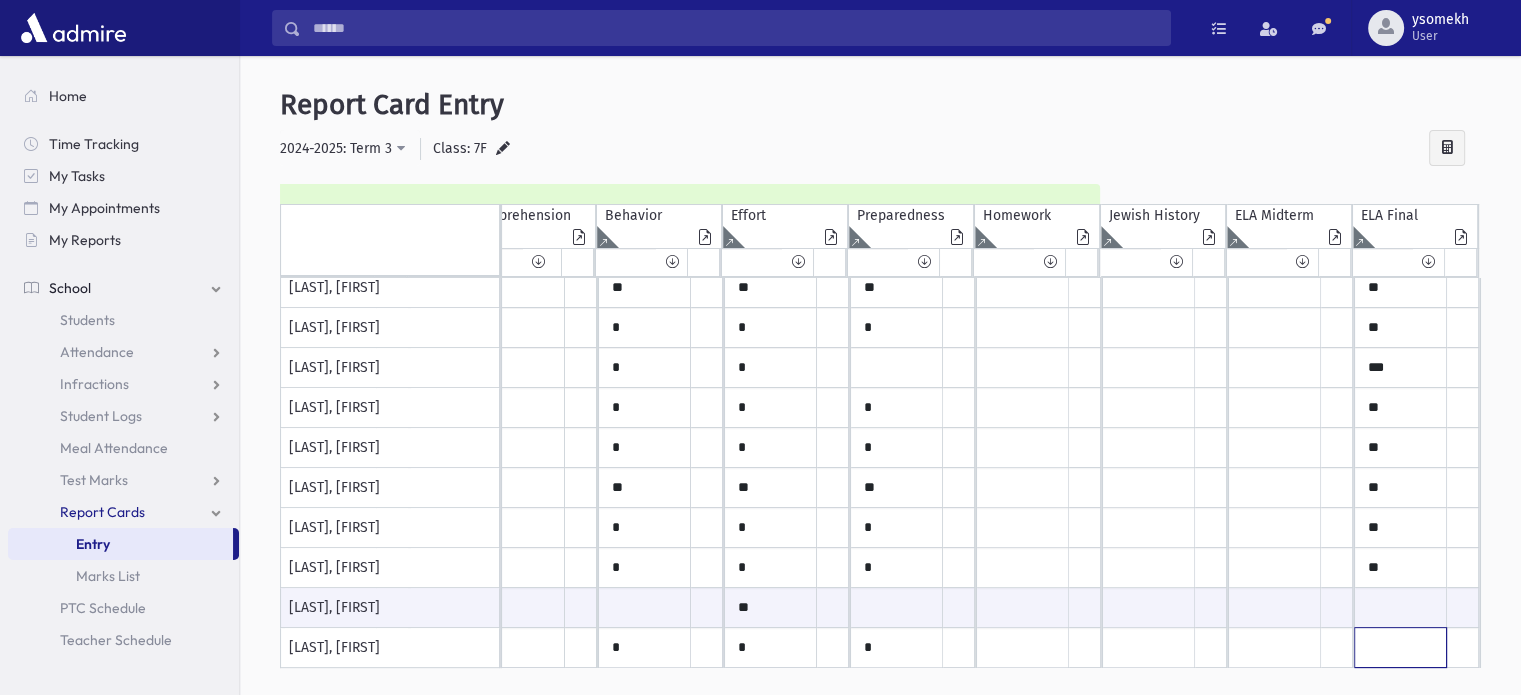 click at bounding box center (79, -552) 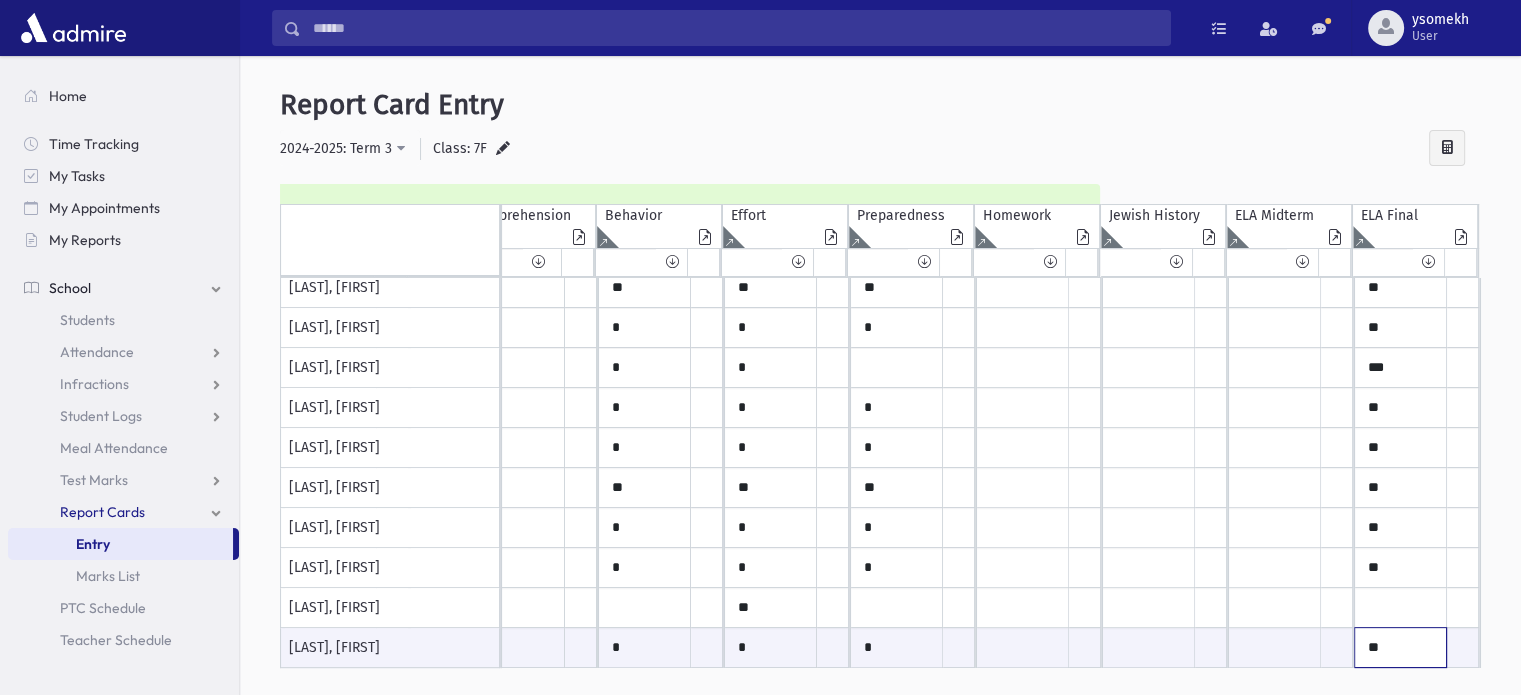 type on "**" 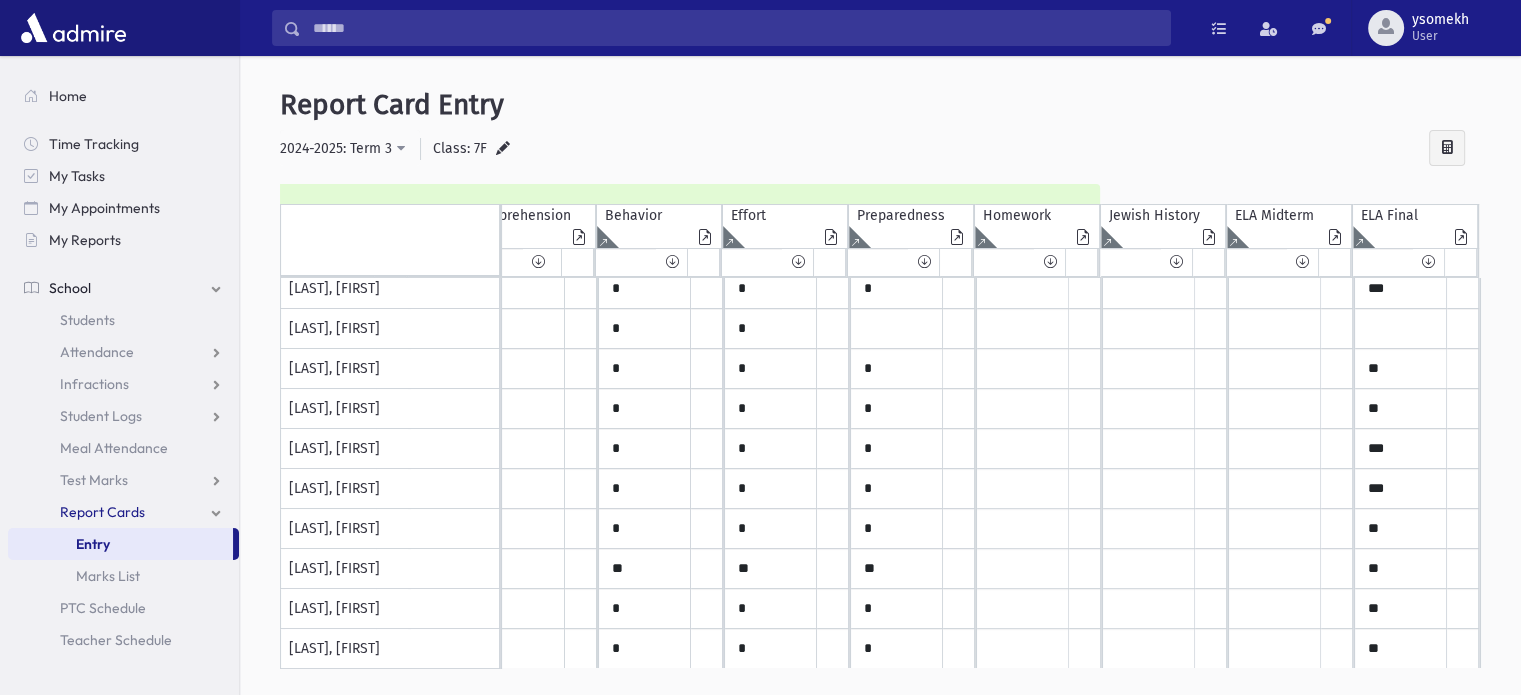 scroll, scrollTop: 0, scrollLeft: 472, axis: horizontal 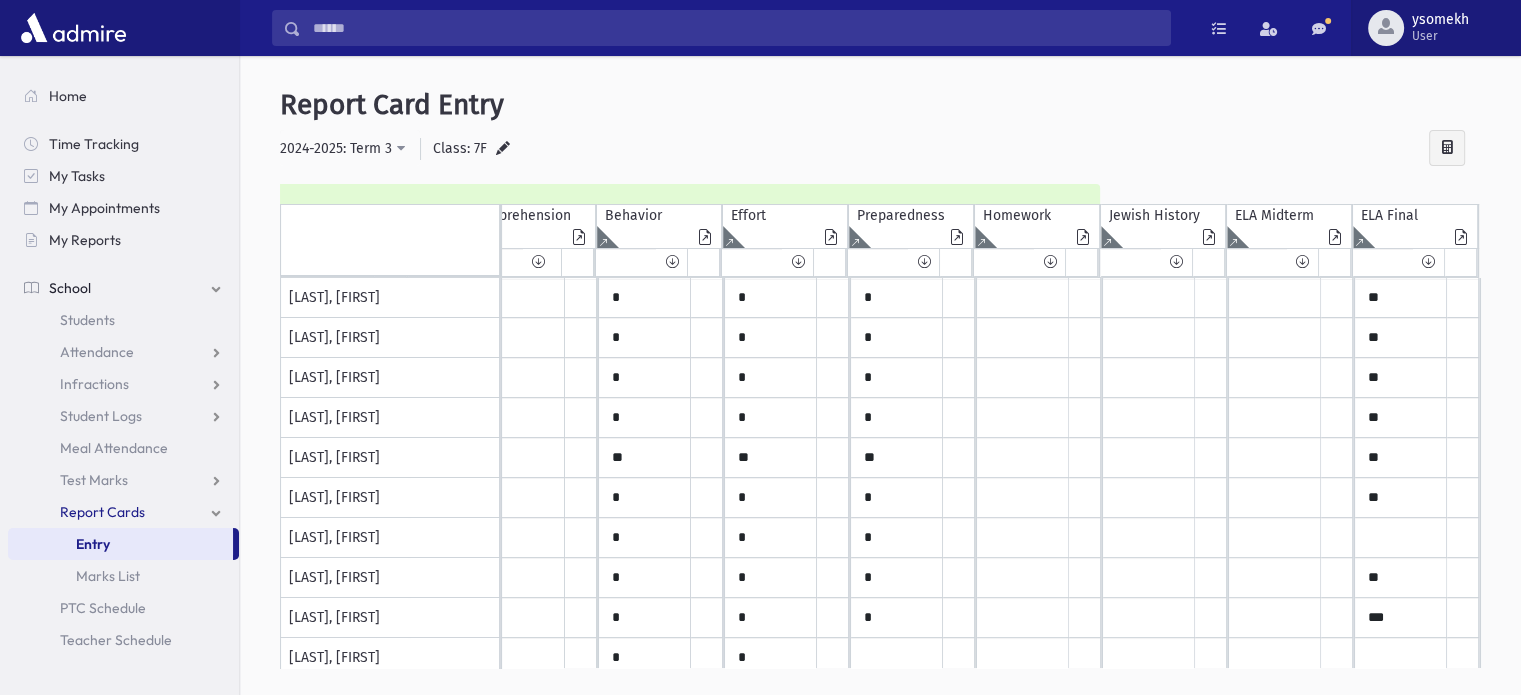 click on "User" at bounding box center [1440, 36] 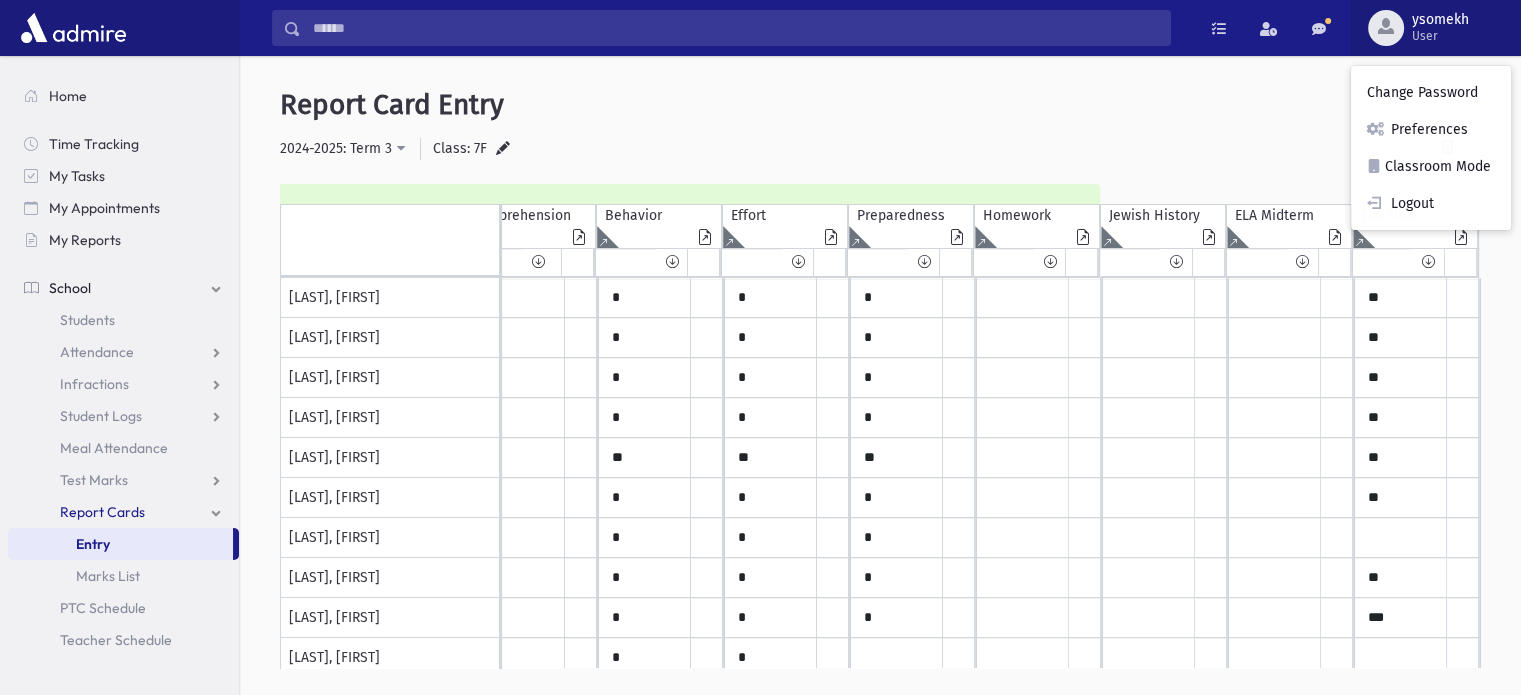 click on "User" at bounding box center [1440, 36] 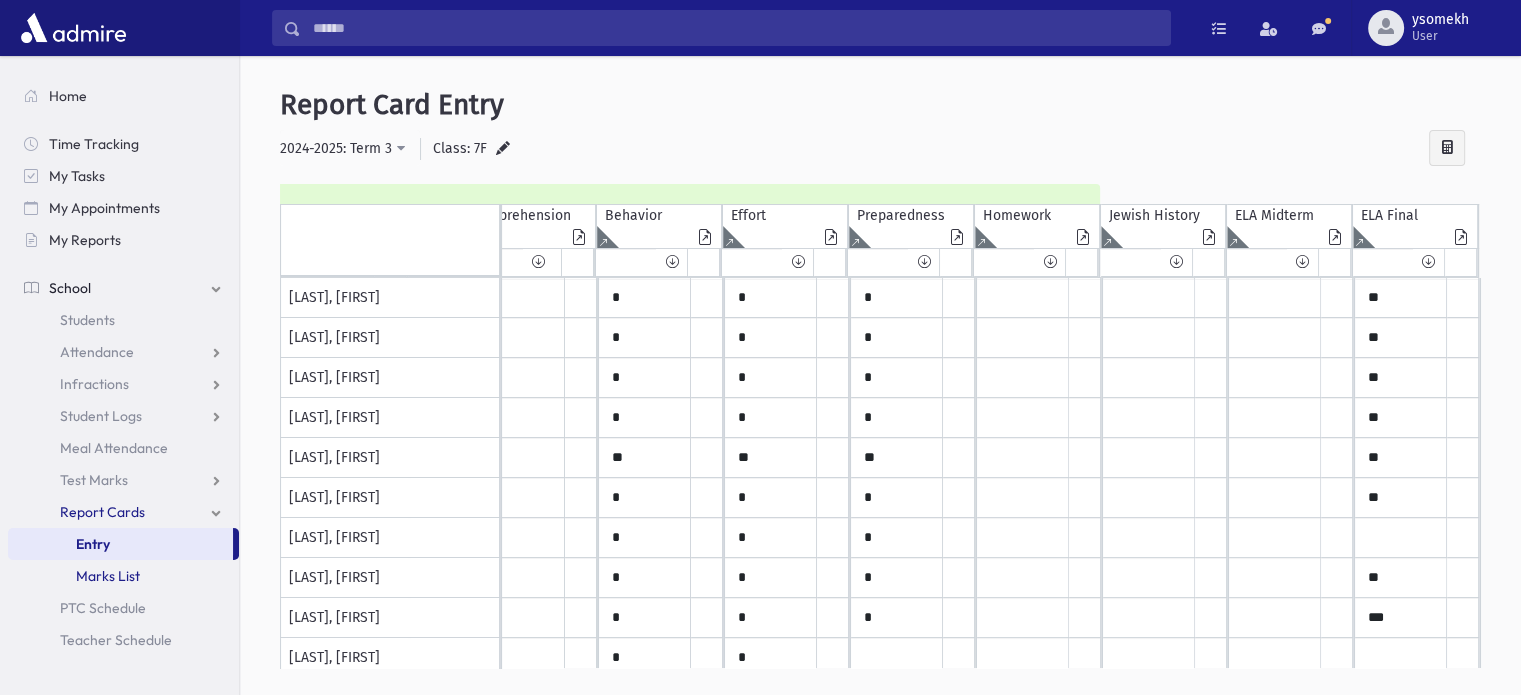 click on "Marks List" at bounding box center [108, 576] 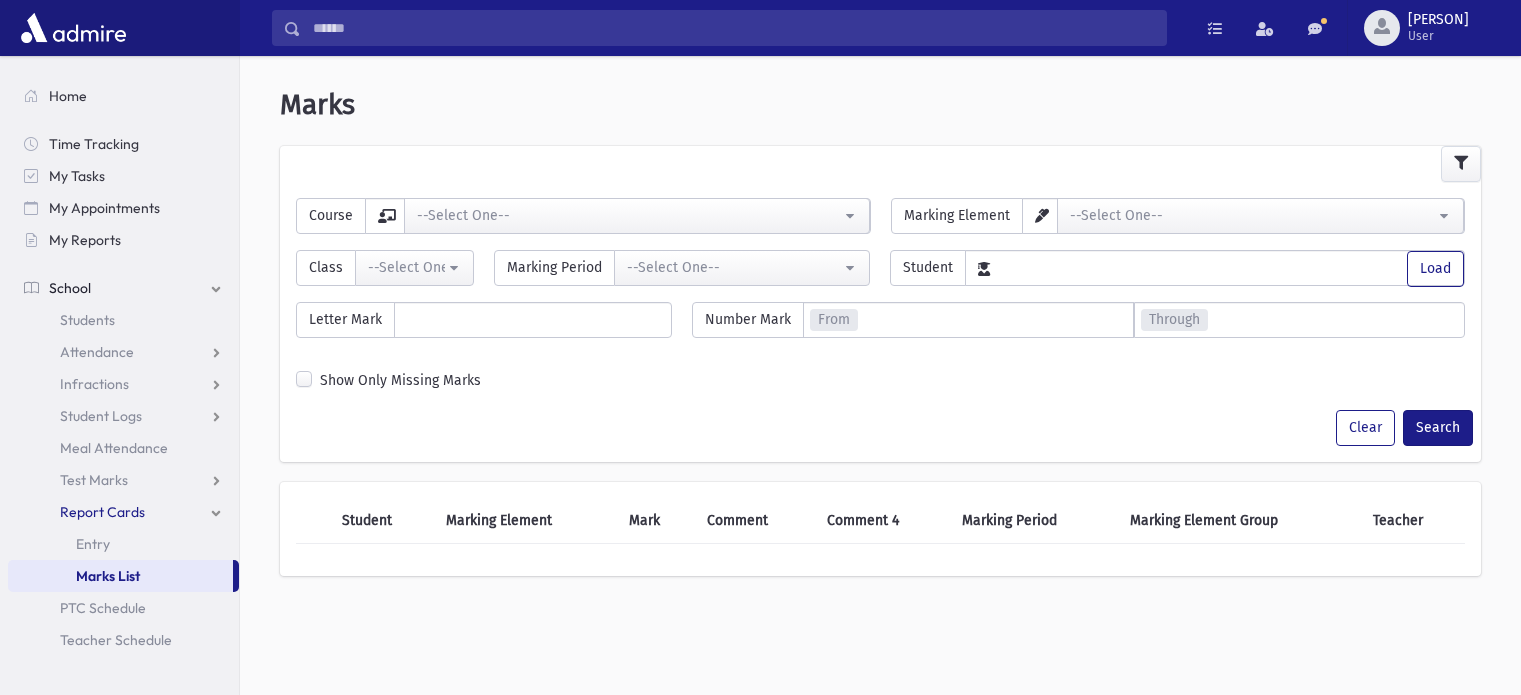 scroll, scrollTop: 0, scrollLeft: 0, axis: both 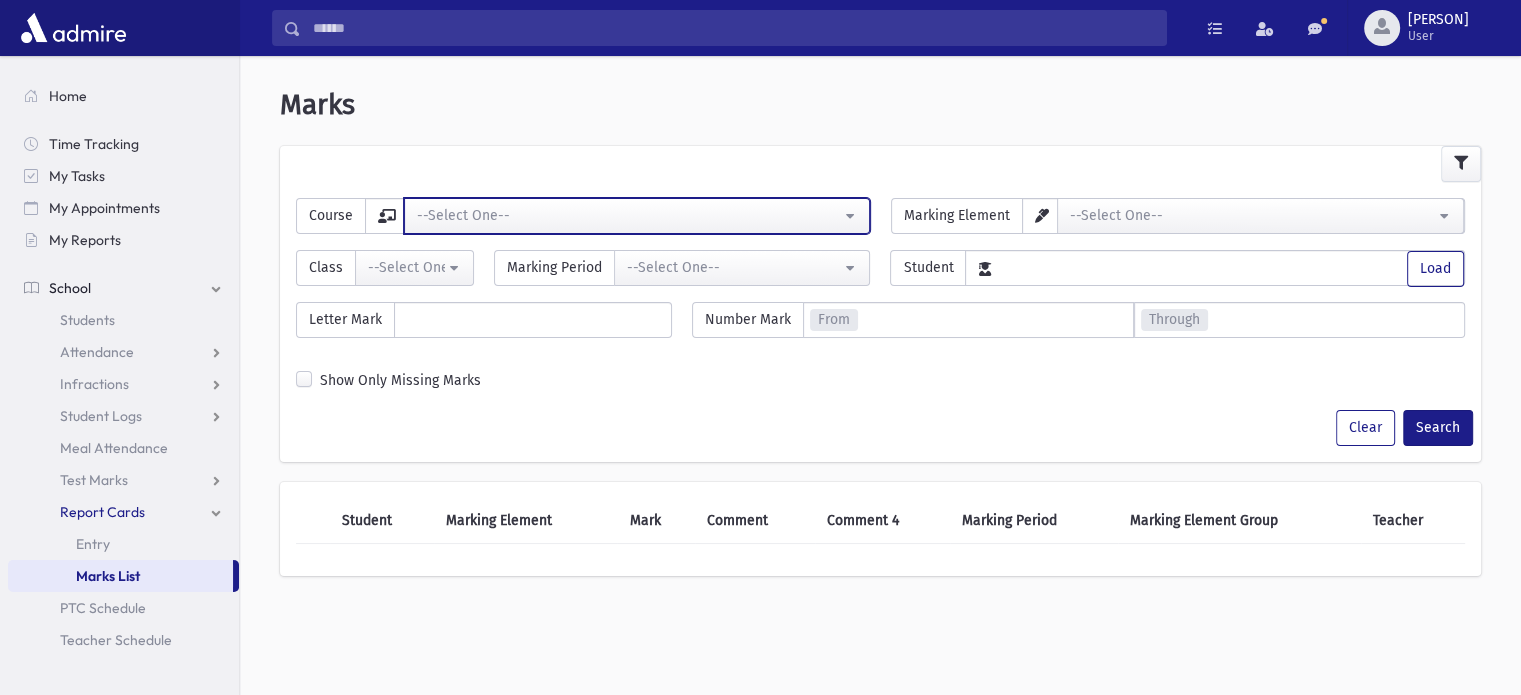 click on "--Select One--" at bounding box center [637, 216] 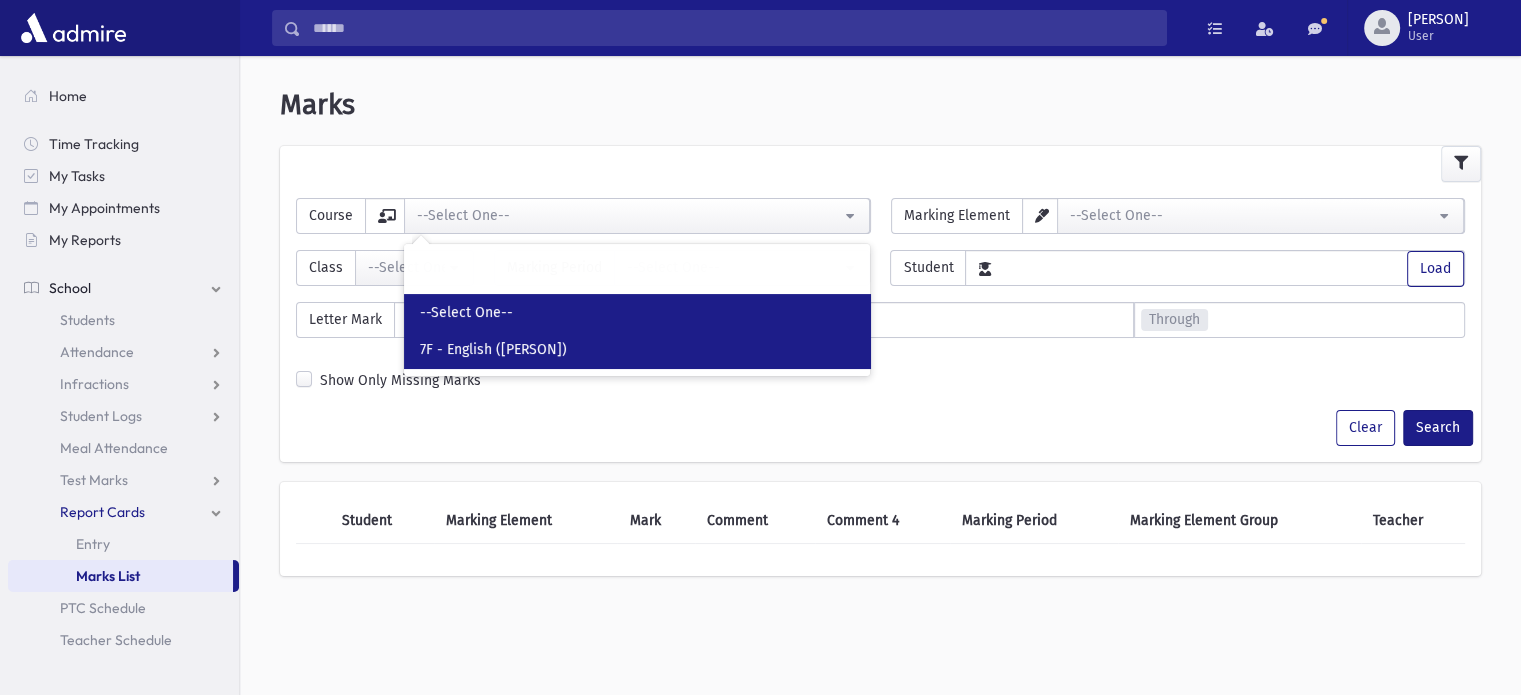 click on "7F - English ([PERSON])" at bounding box center [637, 349] 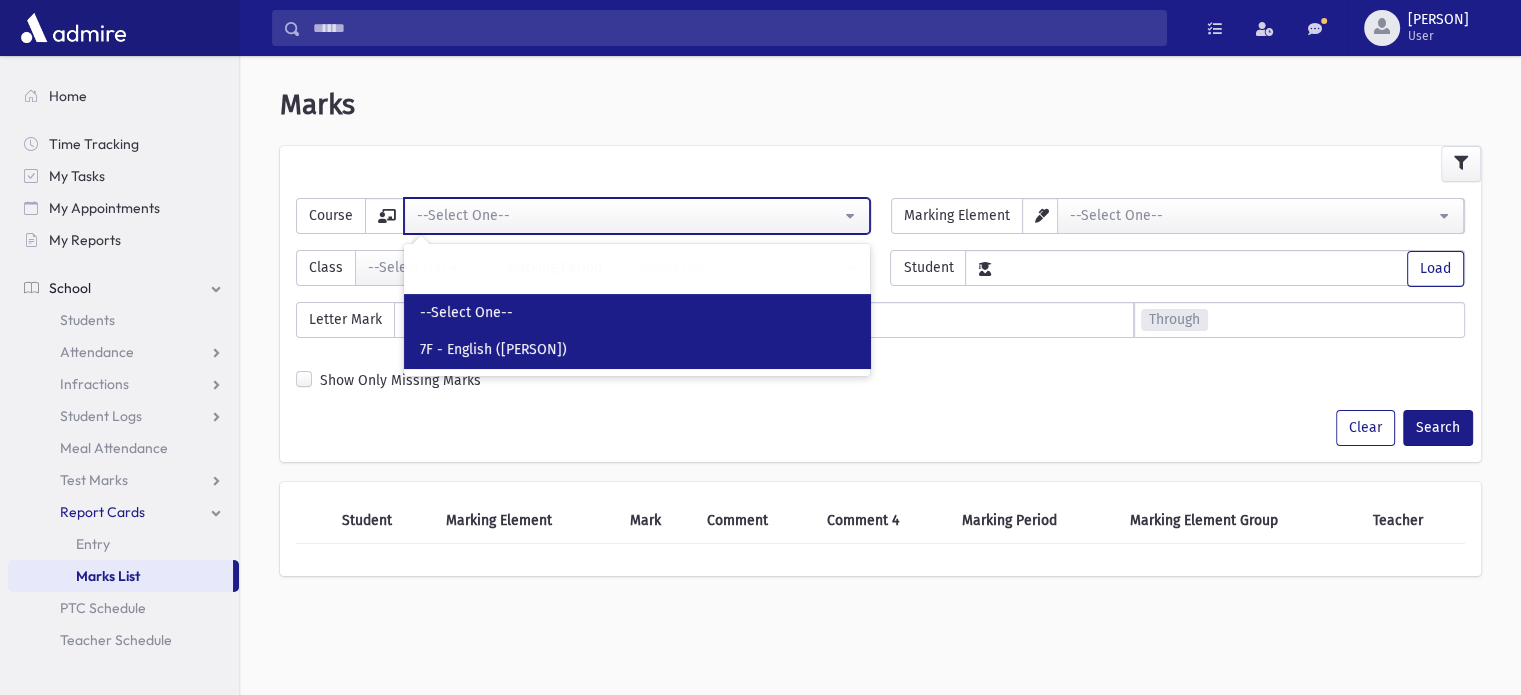 select on "****" 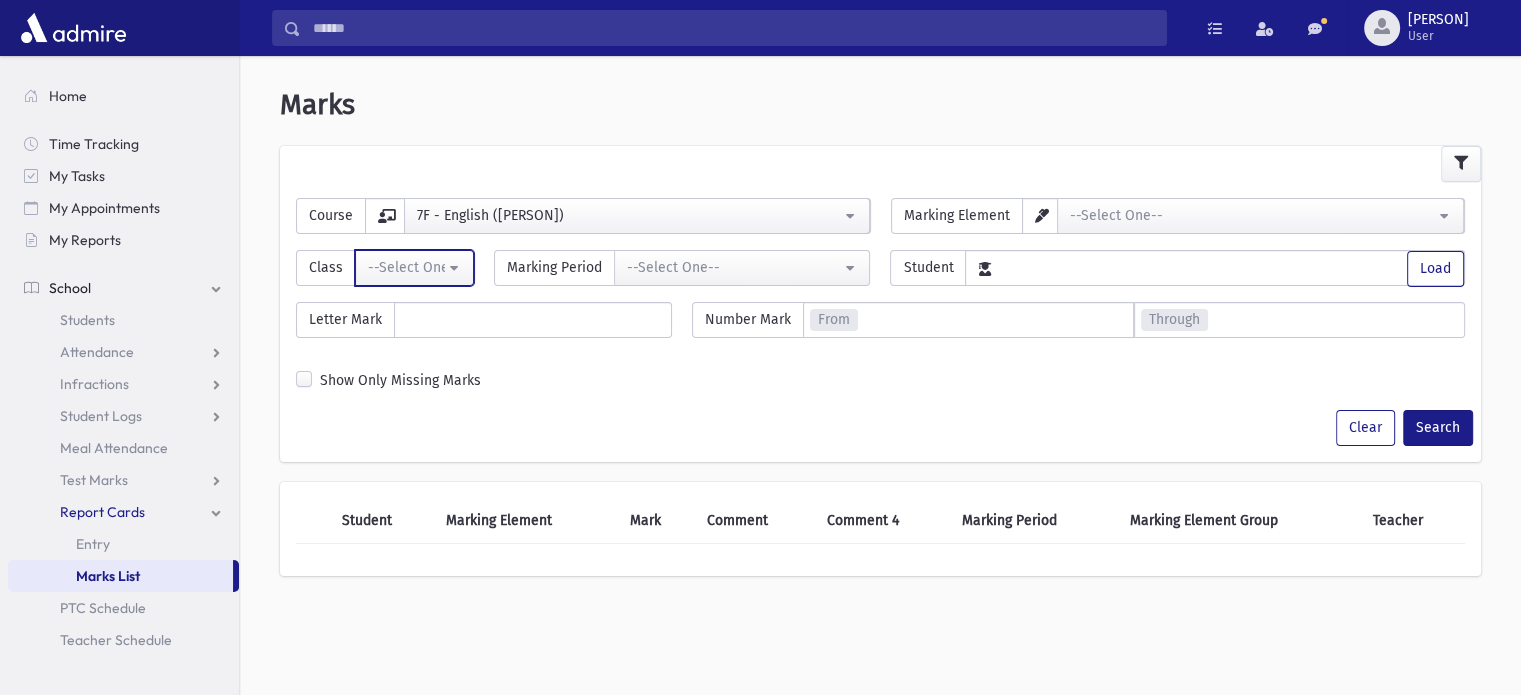 click on "--Select One--" at bounding box center [414, 268] 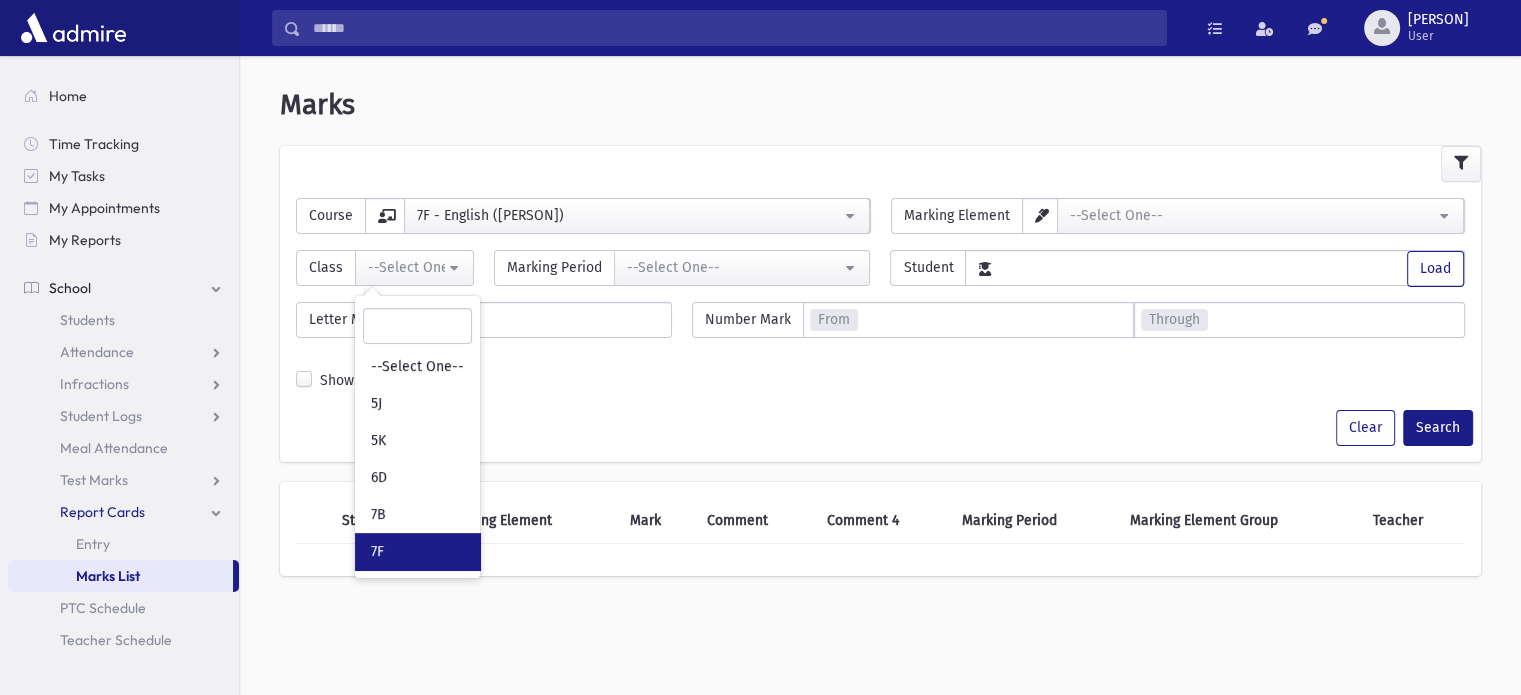 click on "7F" at bounding box center [417, 551] 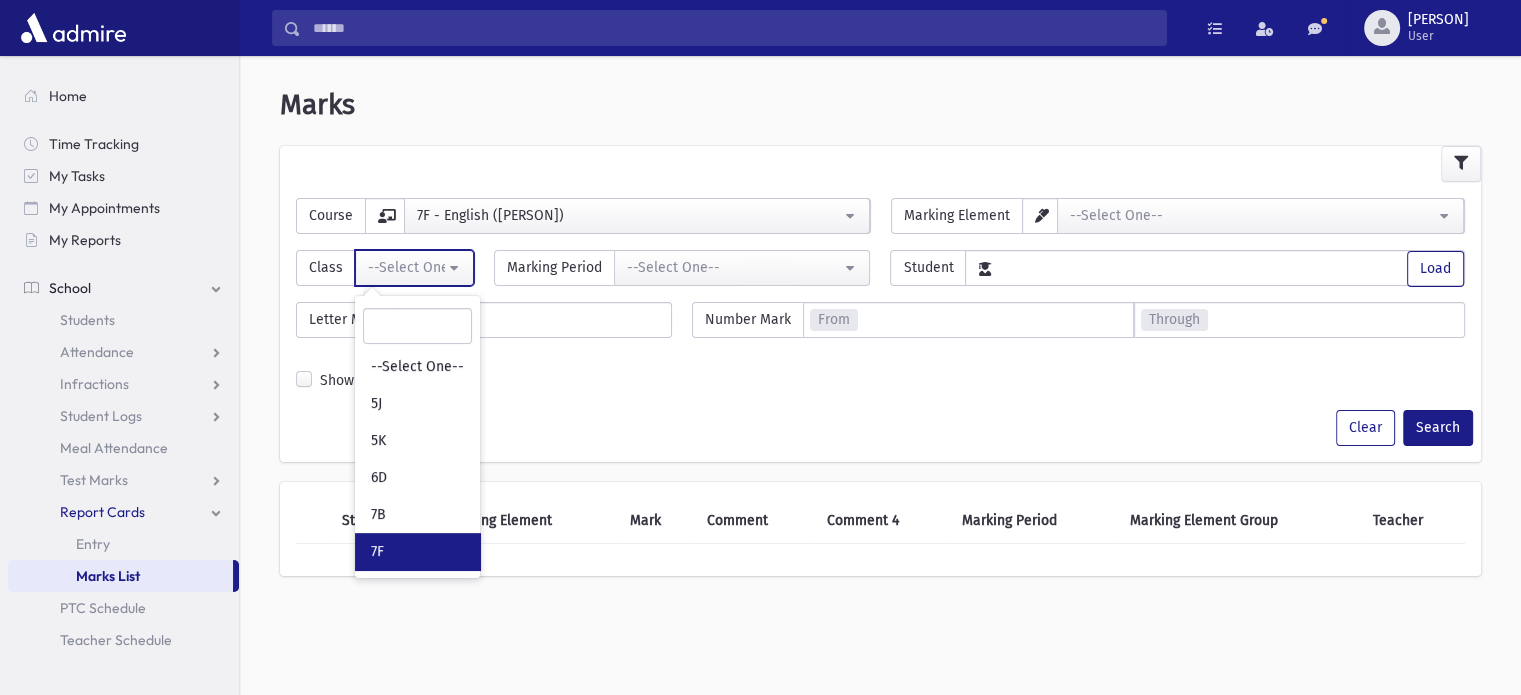 select on "***" 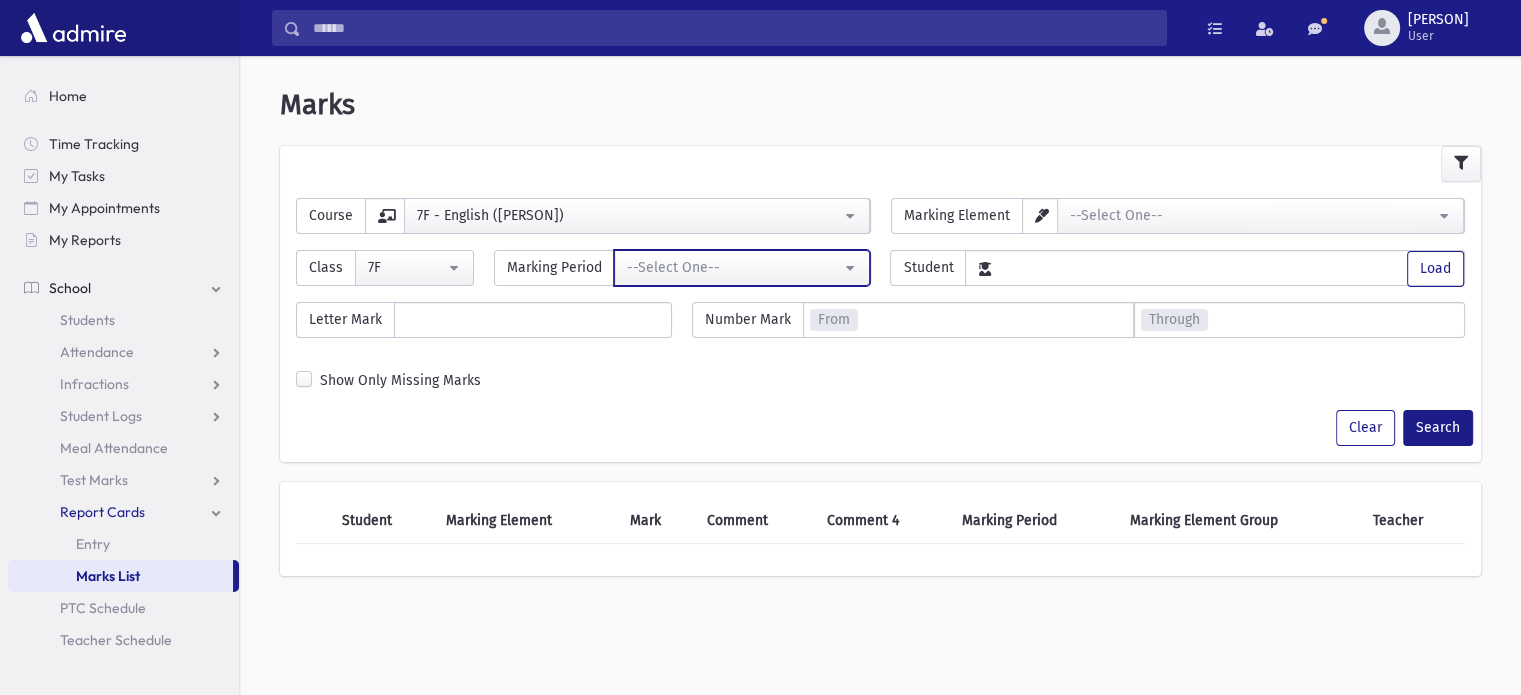 click on "--Select One--" at bounding box center [742, 268] 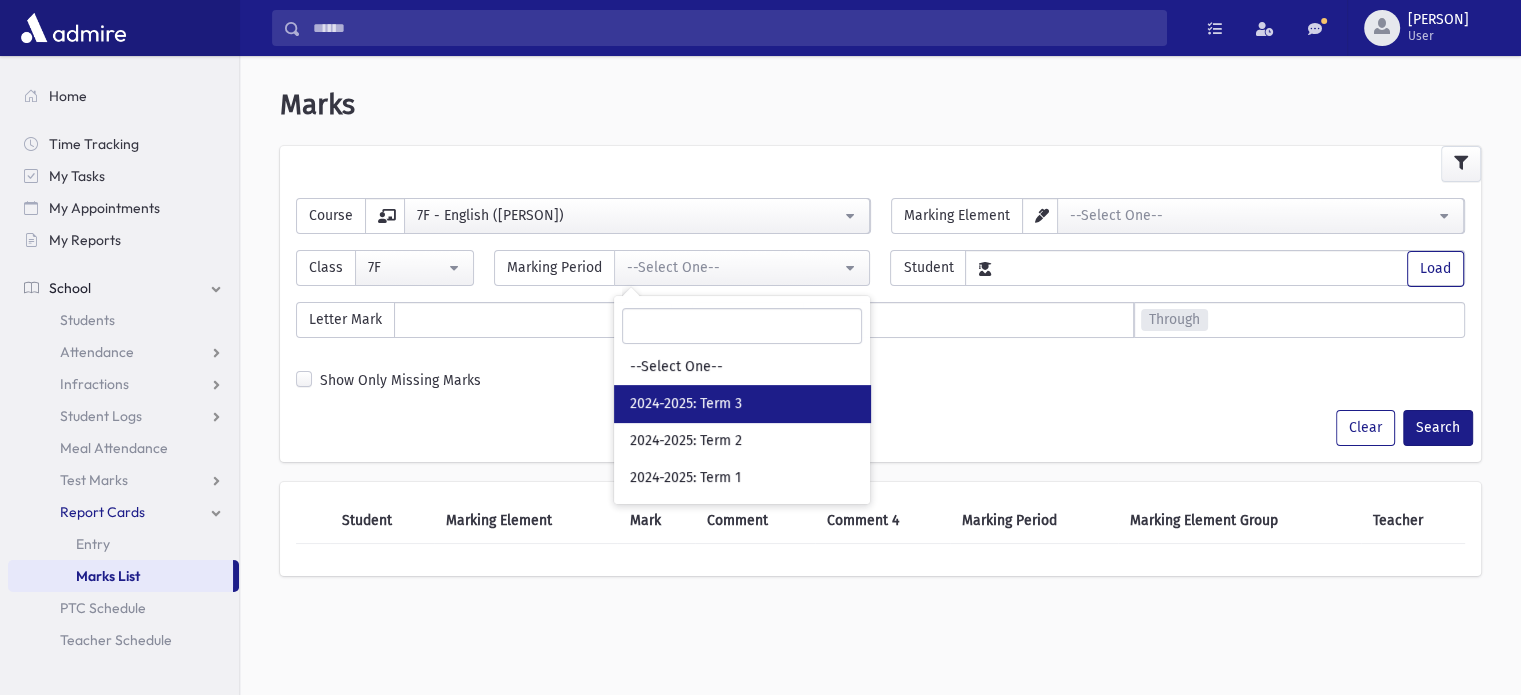 click on "2024-2025: Term 3" at bounding box center [742, 403] 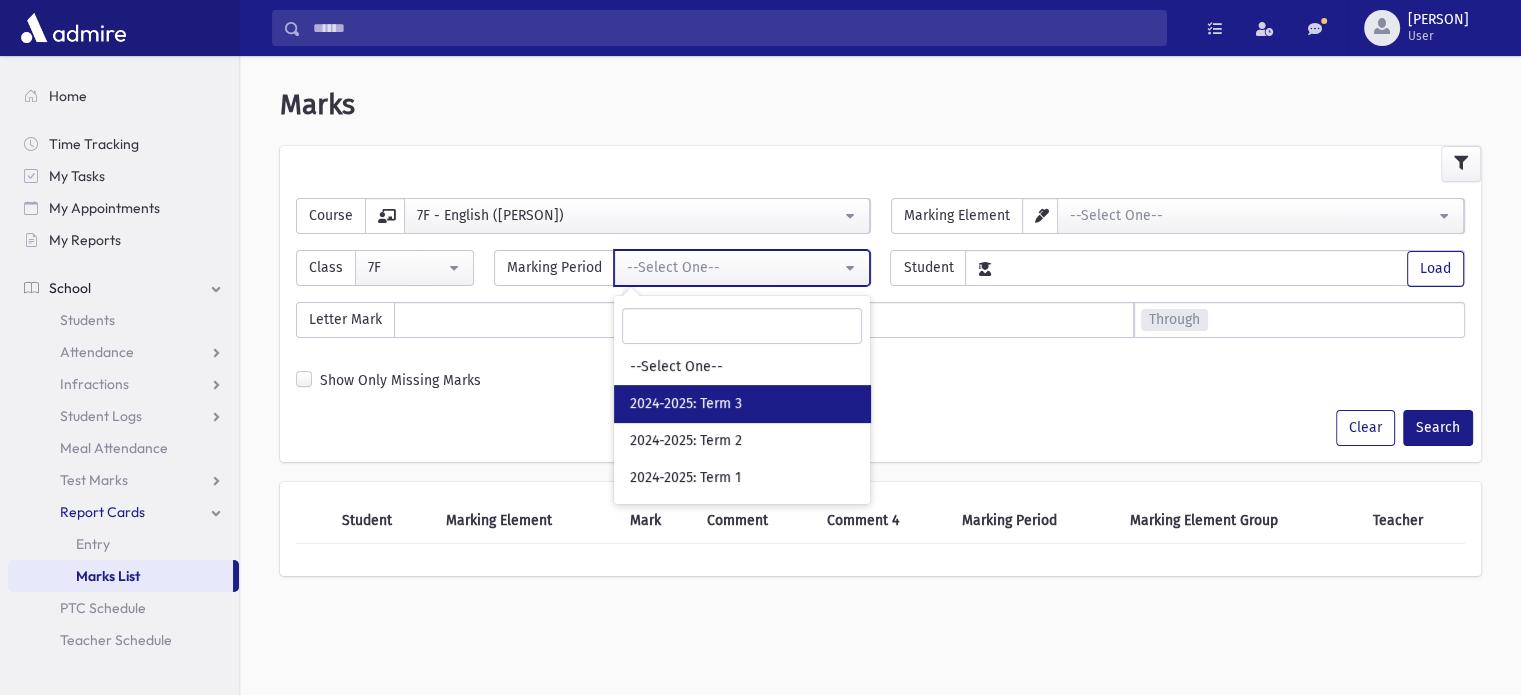 select on "**" 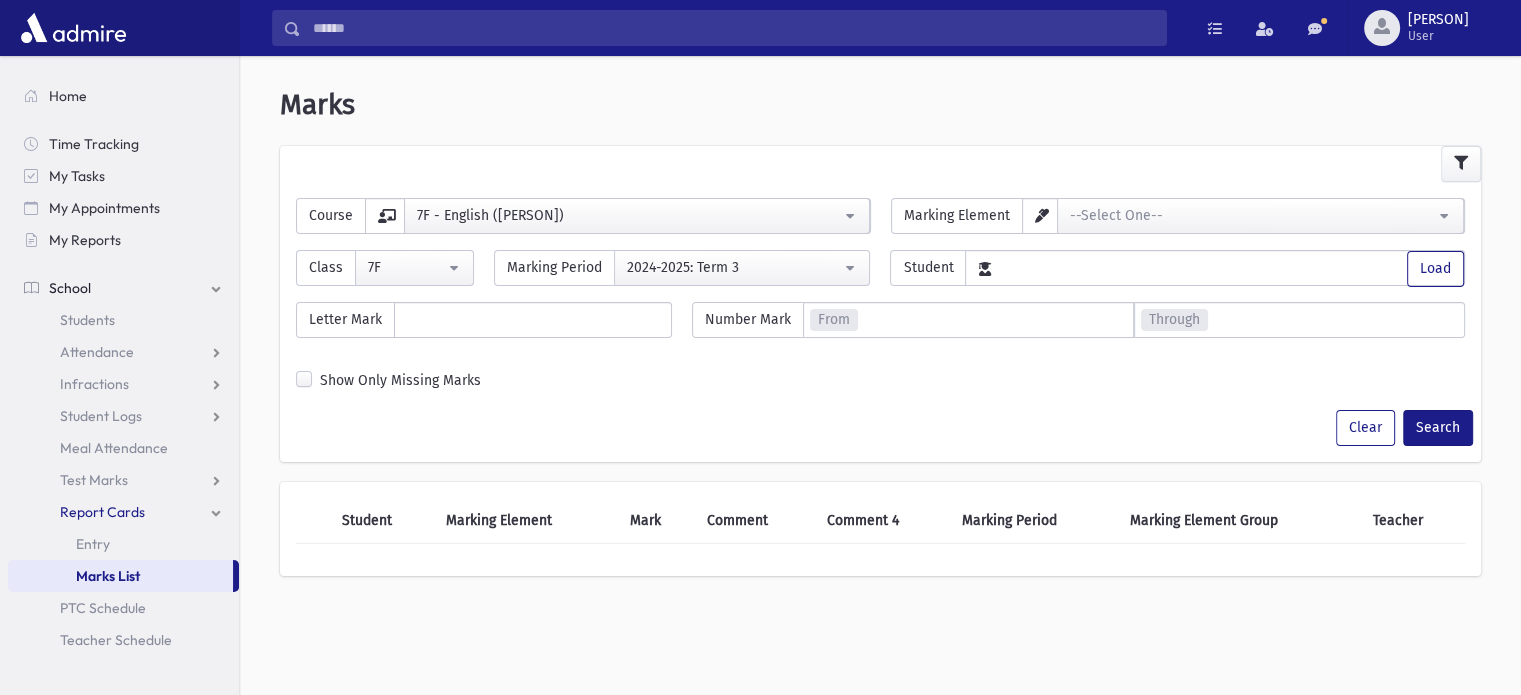 click on "Student" at bounding box center [928, 268] 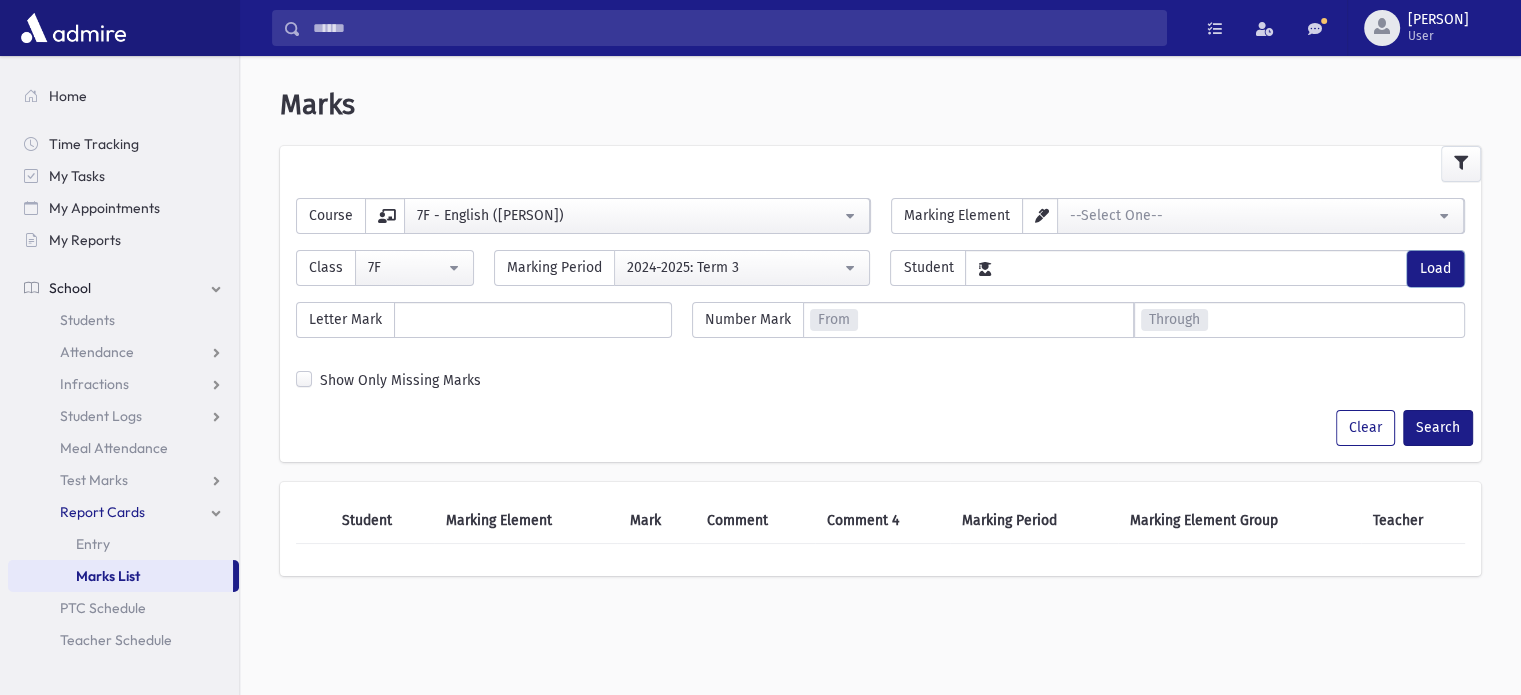 click on "Load" at bounding box center [1435, 269] 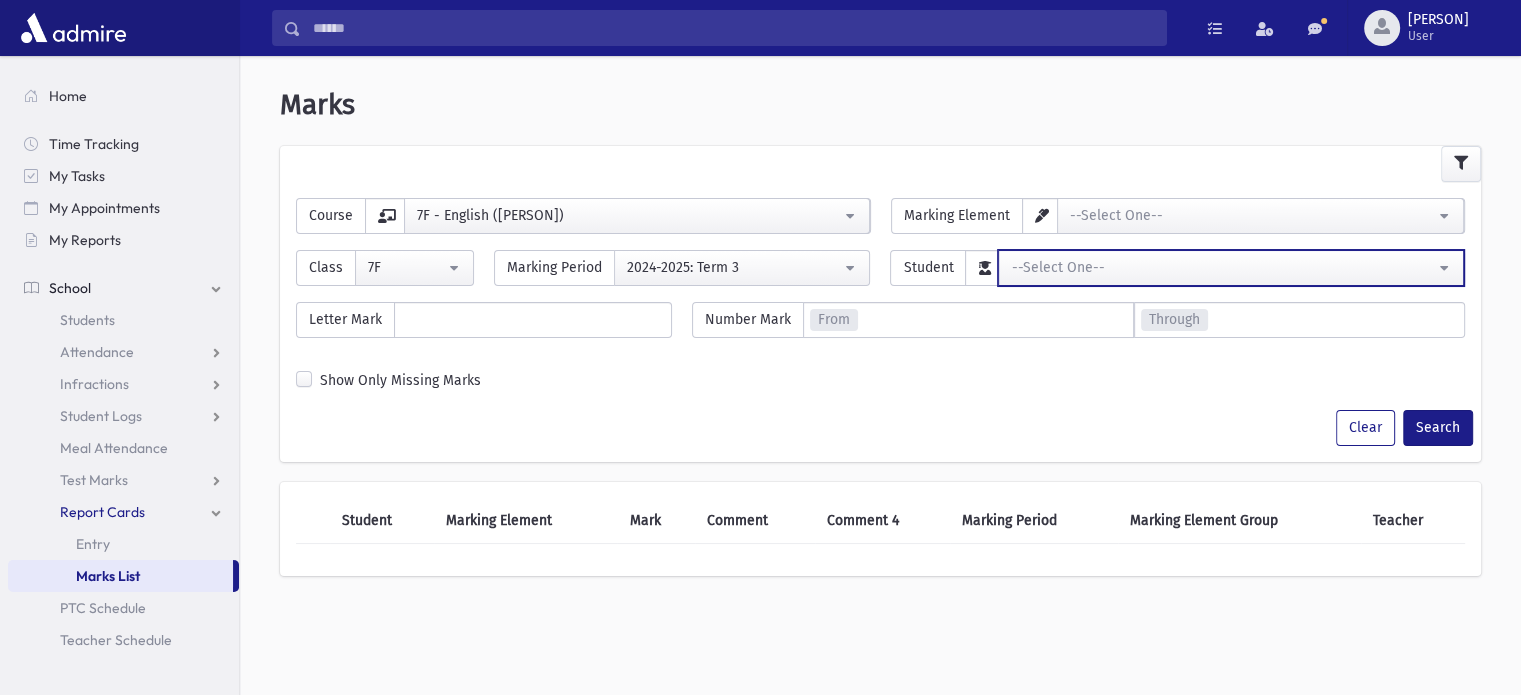 click on "--Select One--" at bounding box center [1231, 268] 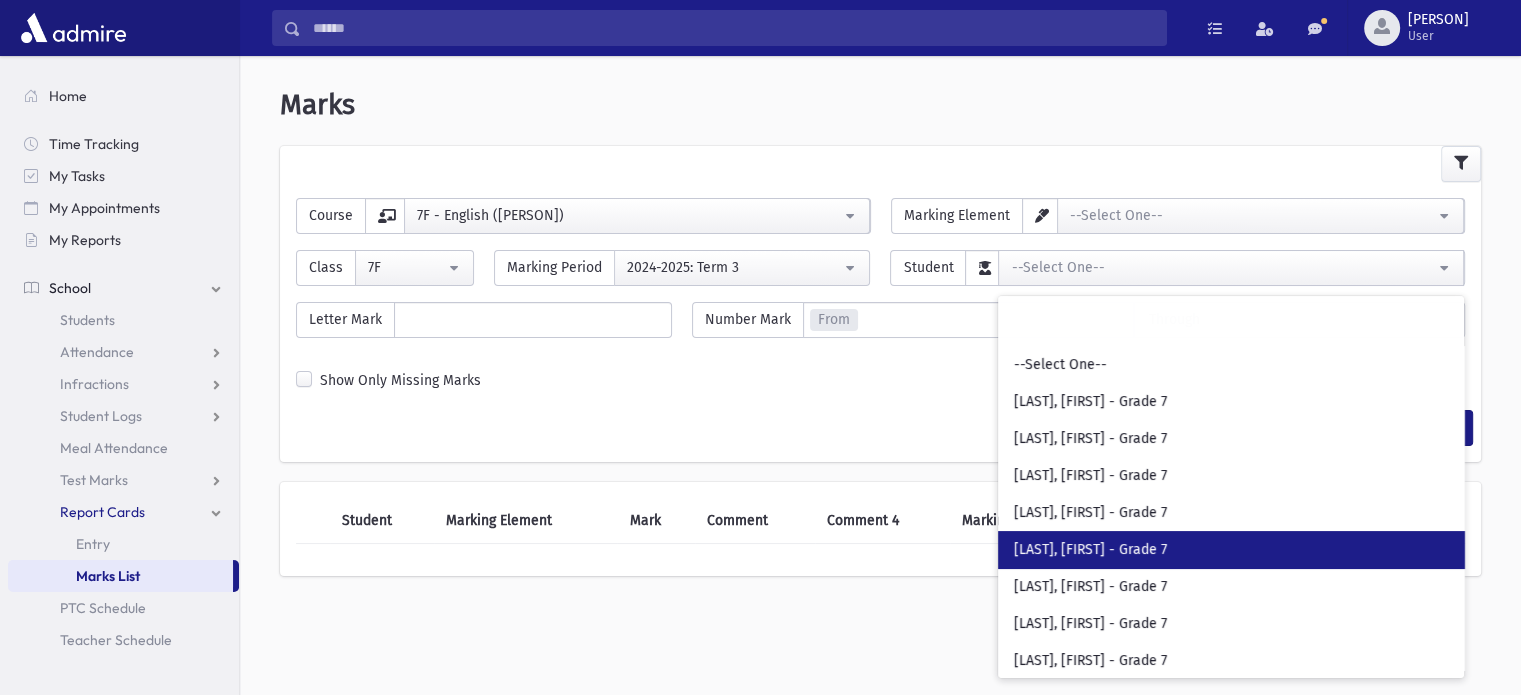 click on "Gelfand, Nosson - Grade 7" at bounding box center [1231, 549] 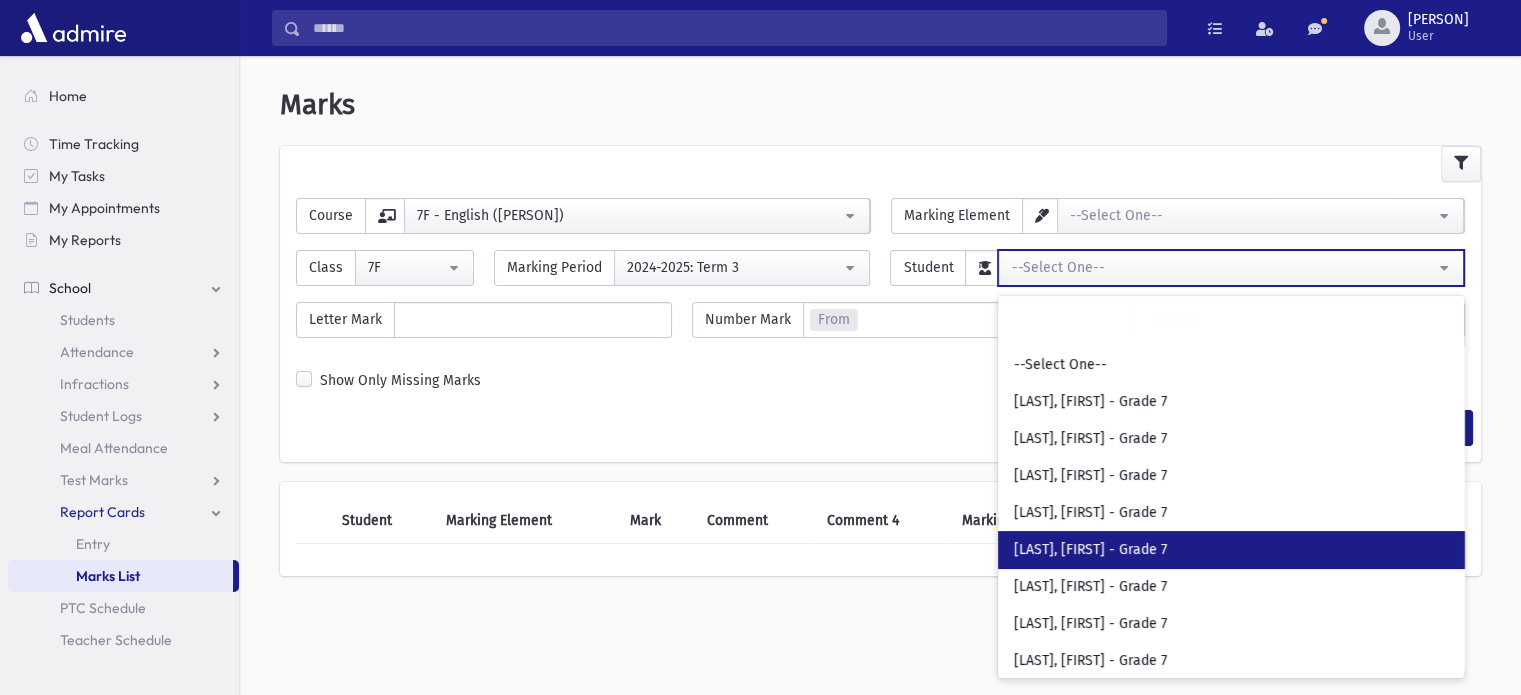 select on "*****" 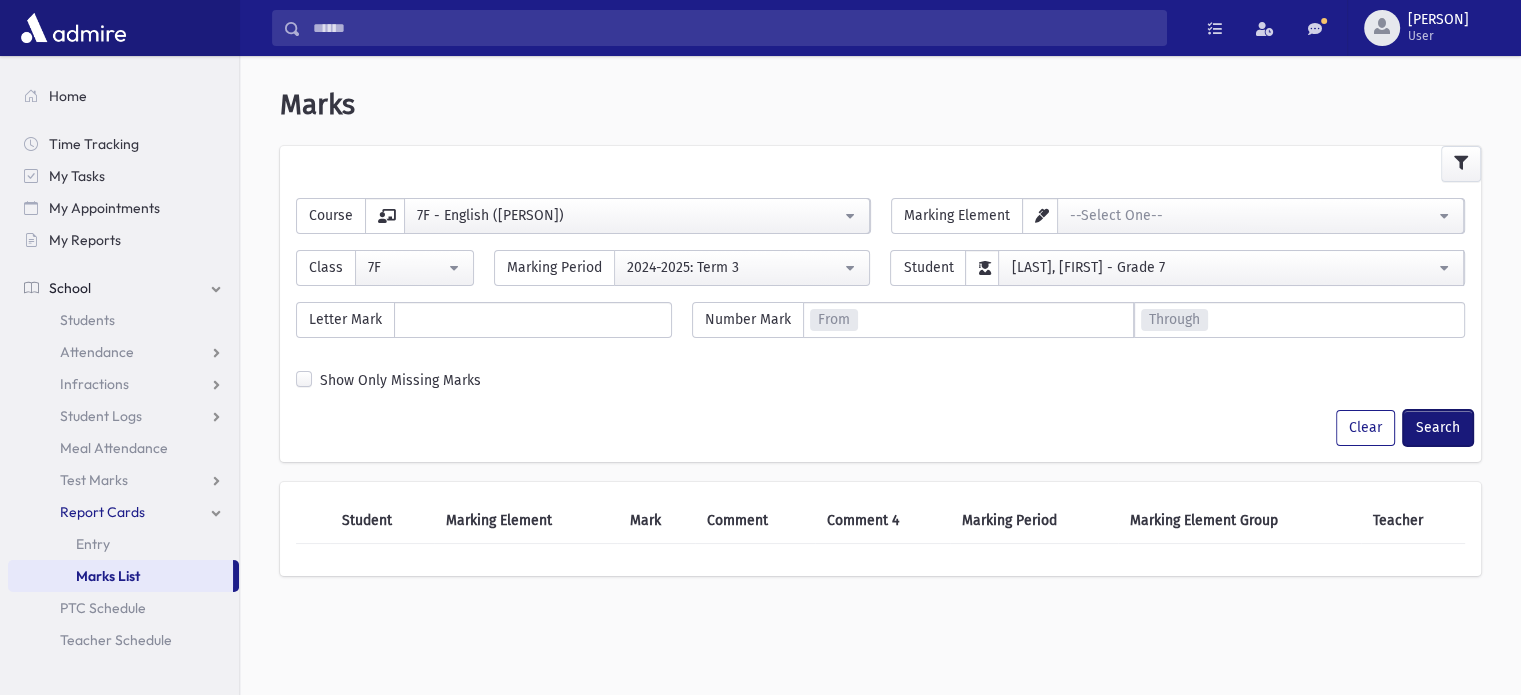 click on "Search" at bounding box center (1438, 428) 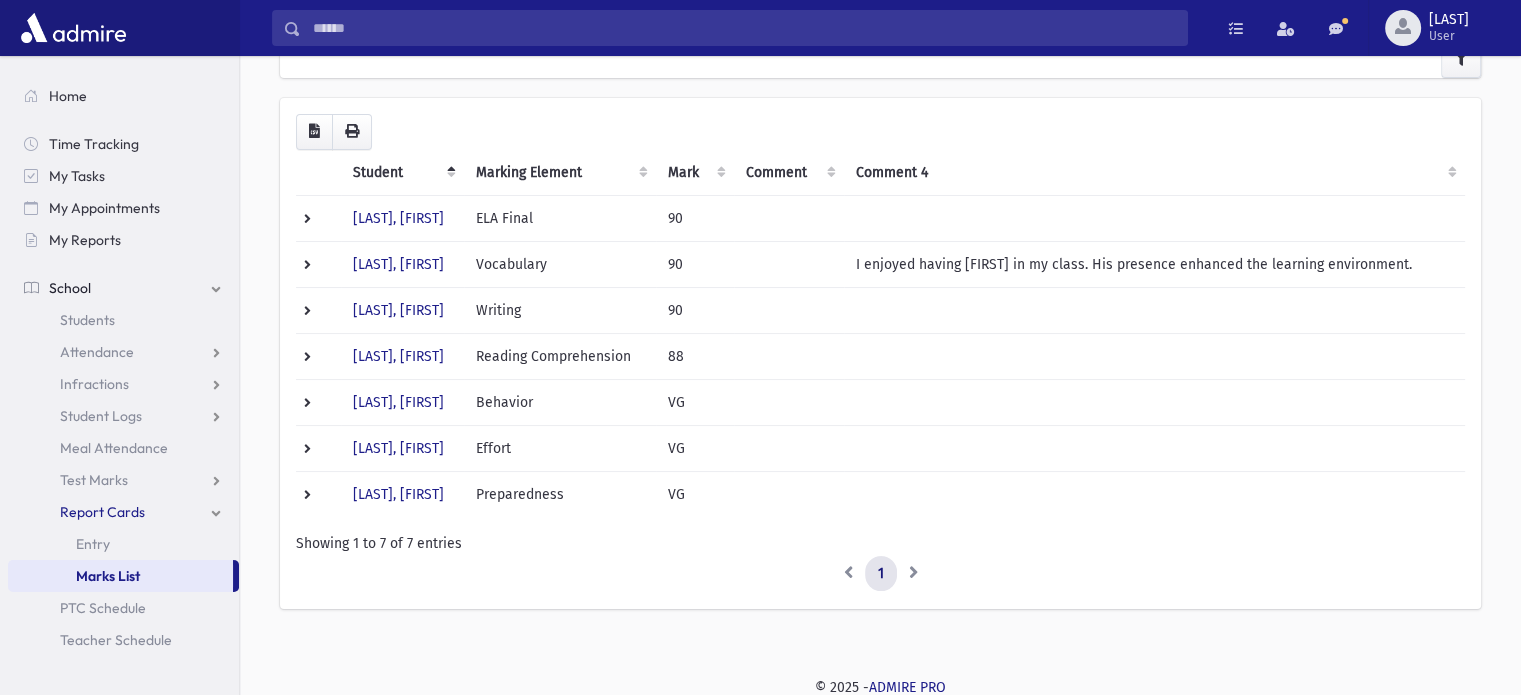 scroll, scrollTop: 0, scrollLeft: 0, axis: both 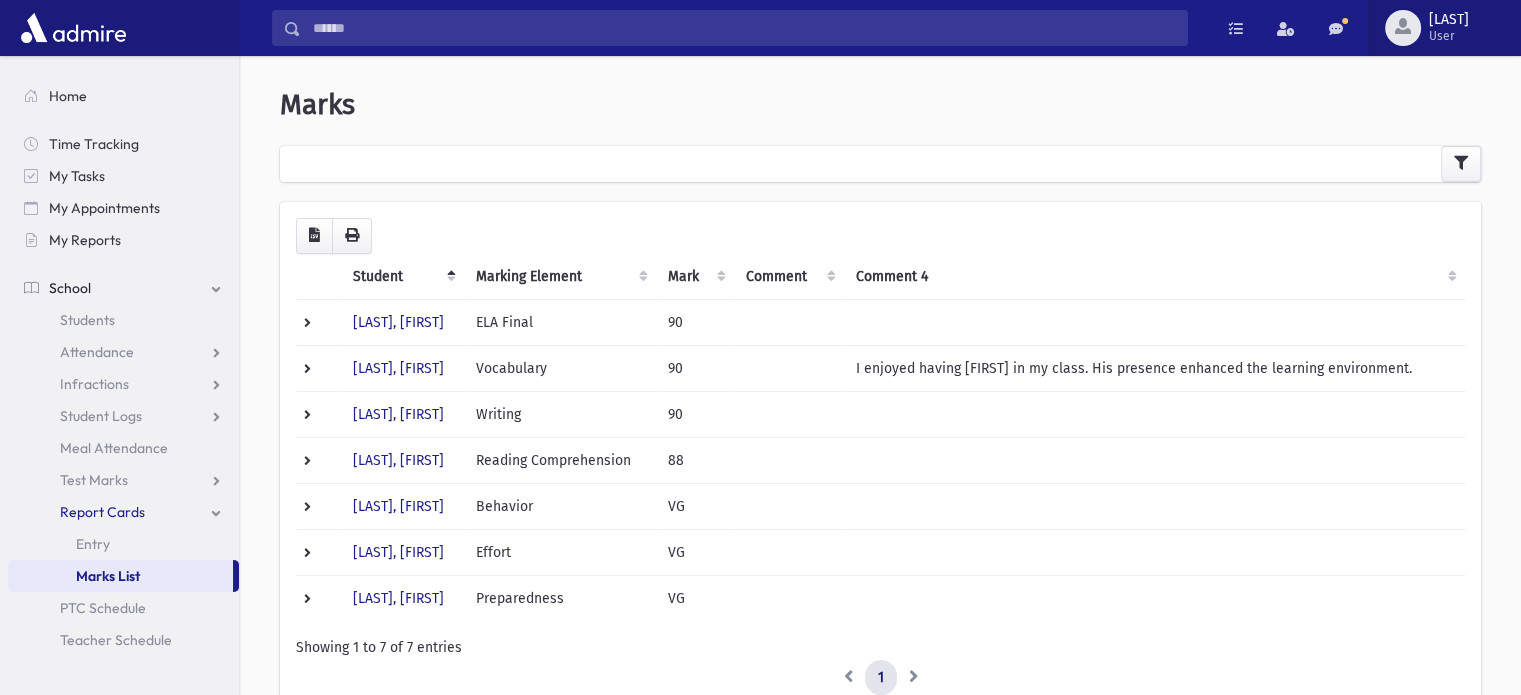 click on "ysomekh" at bounding box center (1449, 20) 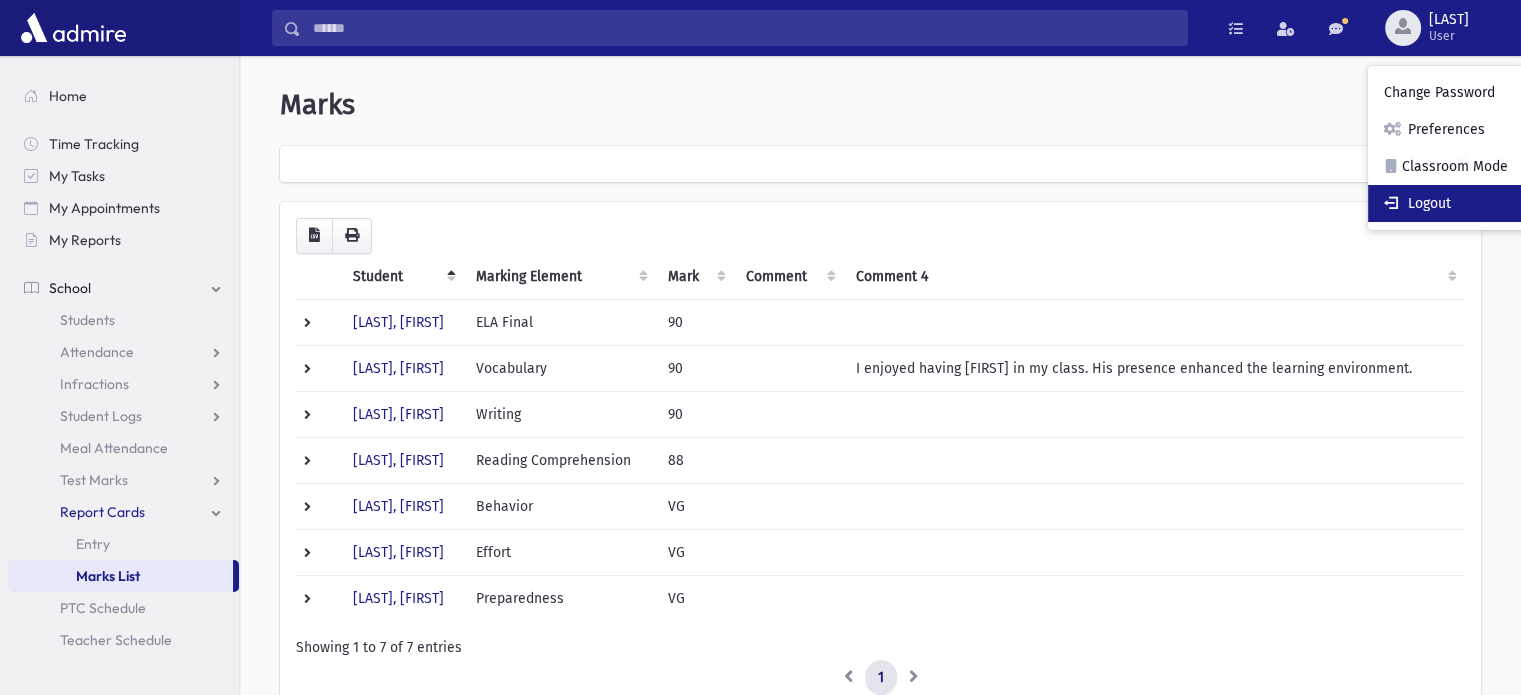 click on "Logout" at bounding box center [1448, 203] 